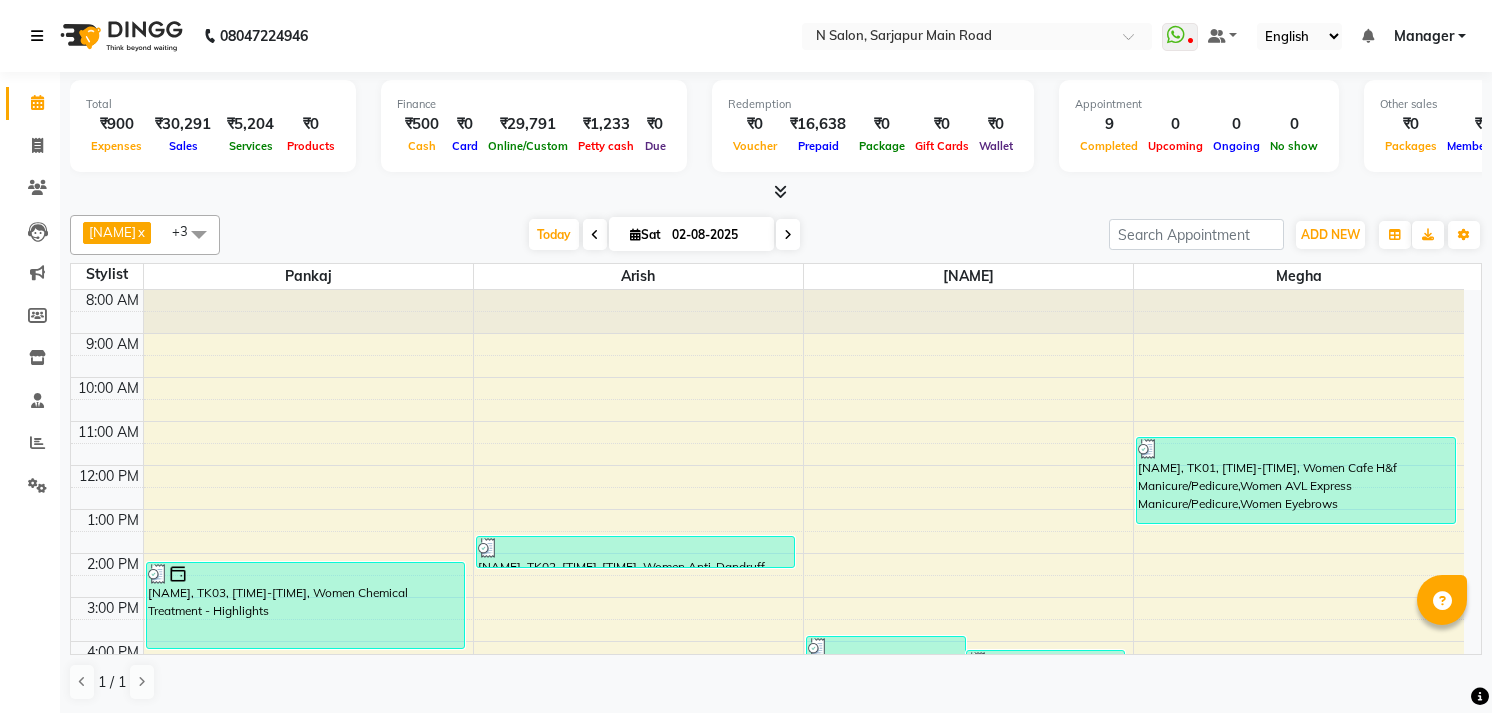 scroll, scrollTop: 1, scrollLeft: 0, axis: vertical 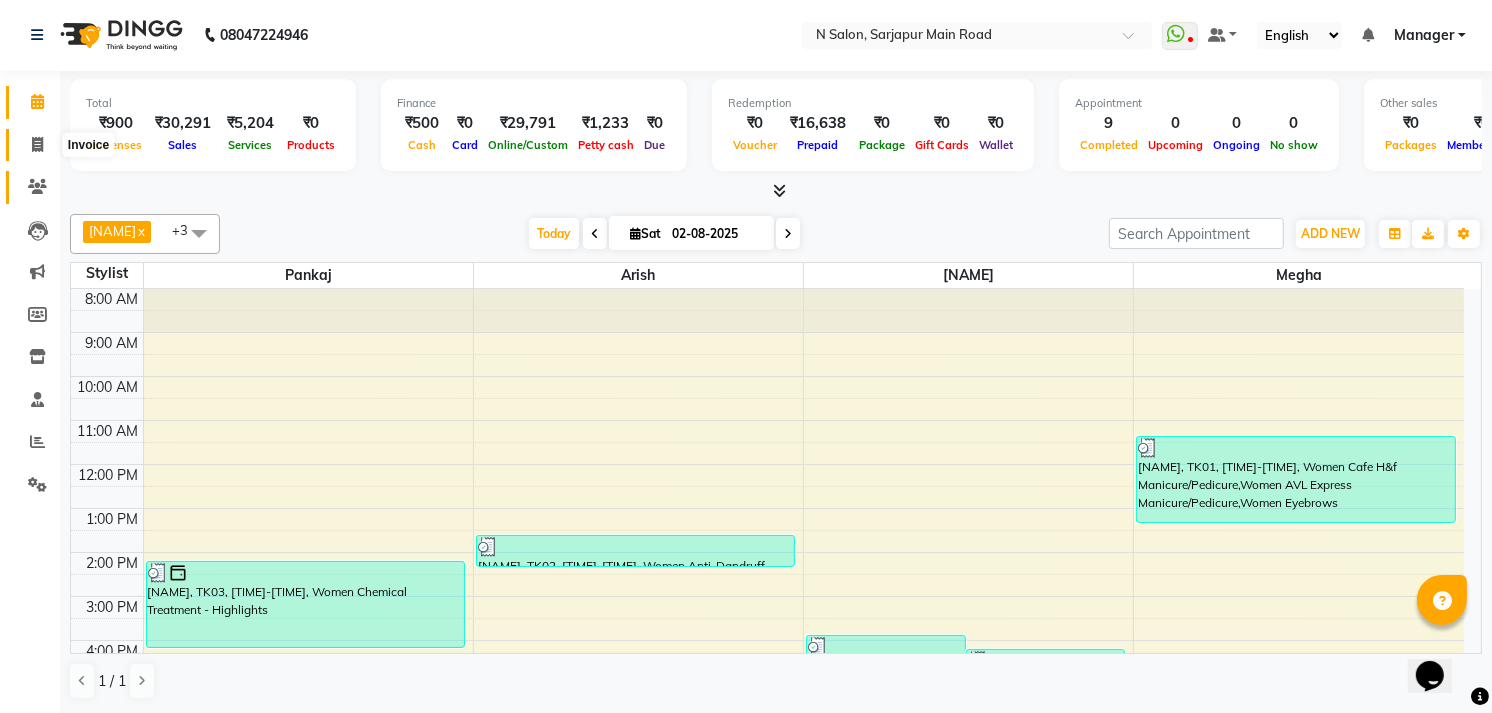 drag, startPoint x: 21, startPoint y: 155, endPoint x: 45, endPoint y: 176, distance: 31.890438 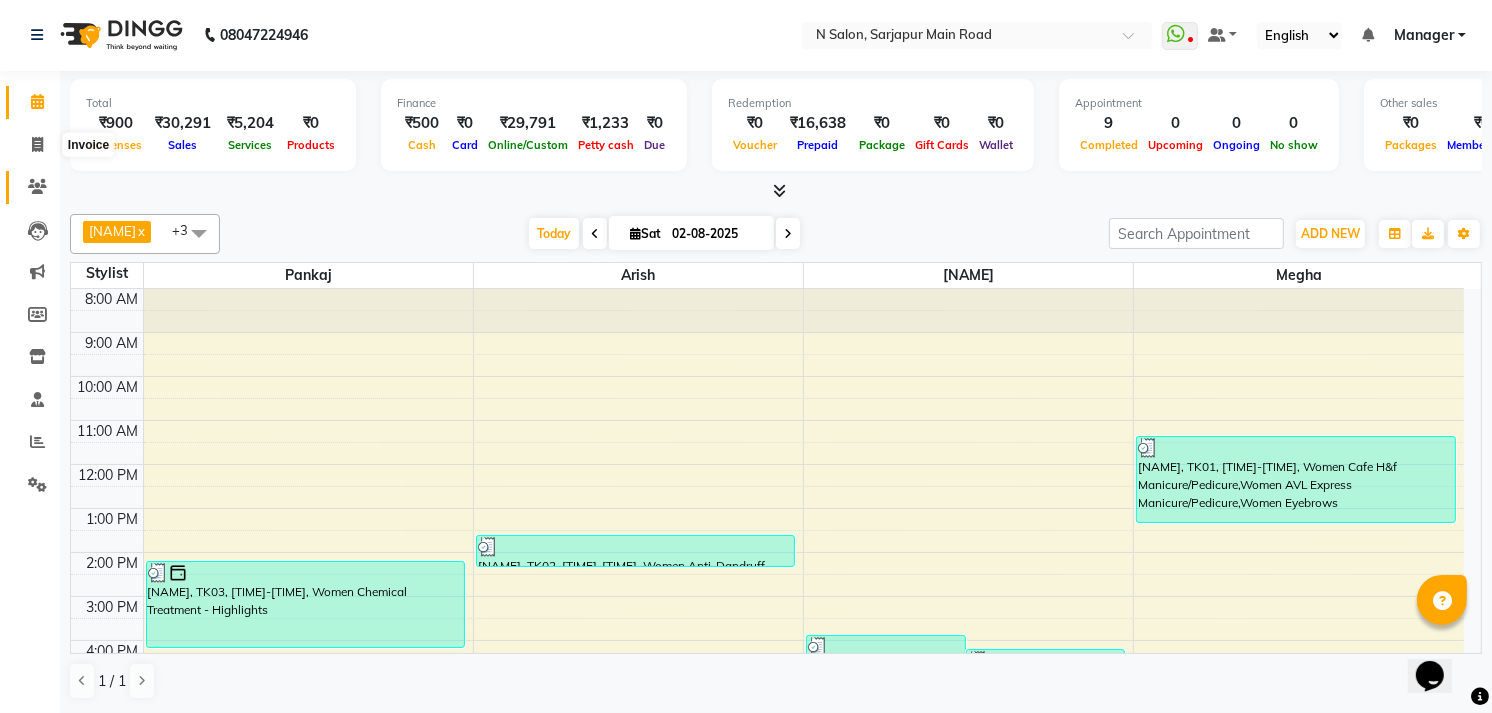 select on "service" 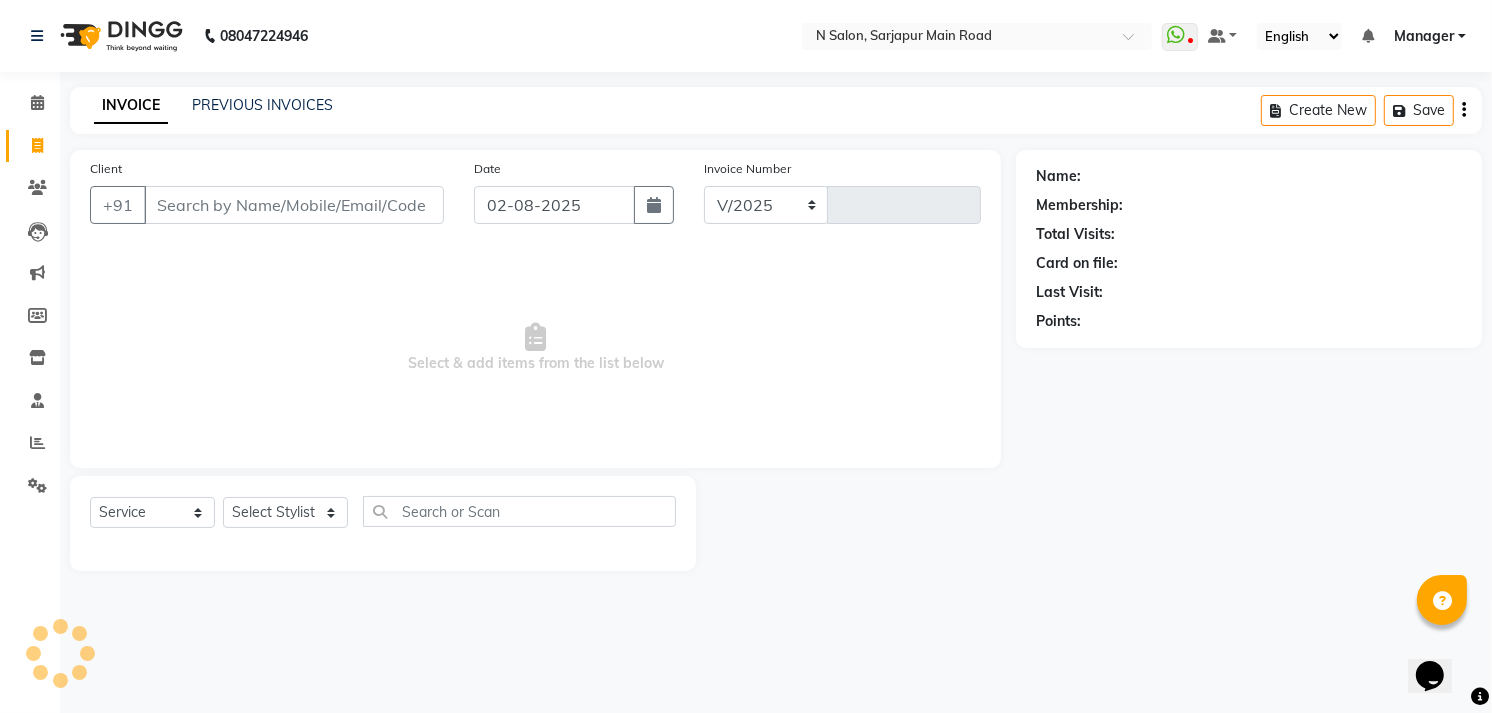 scroll, scrollTop: 0, scrollLeft: 0, axis: both 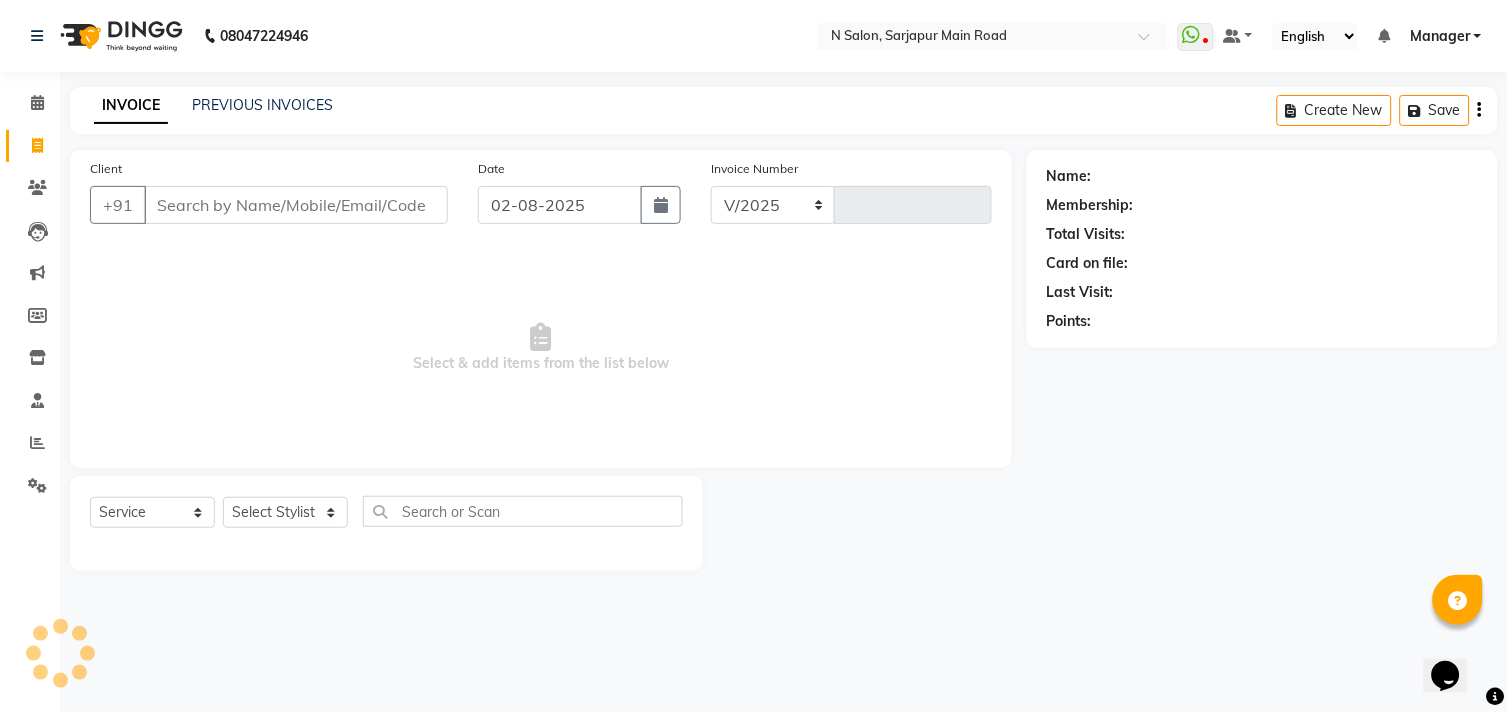 select on "7871" 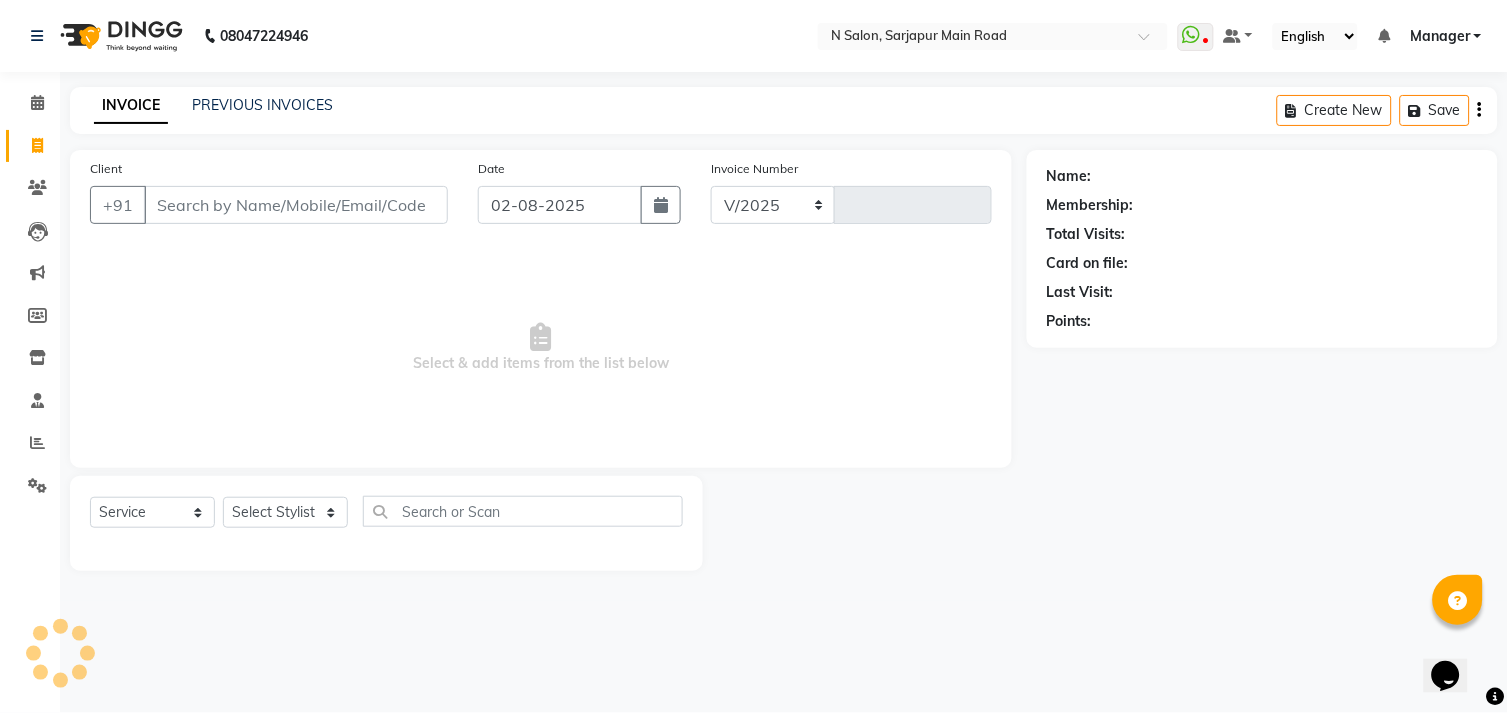 type on "0769" 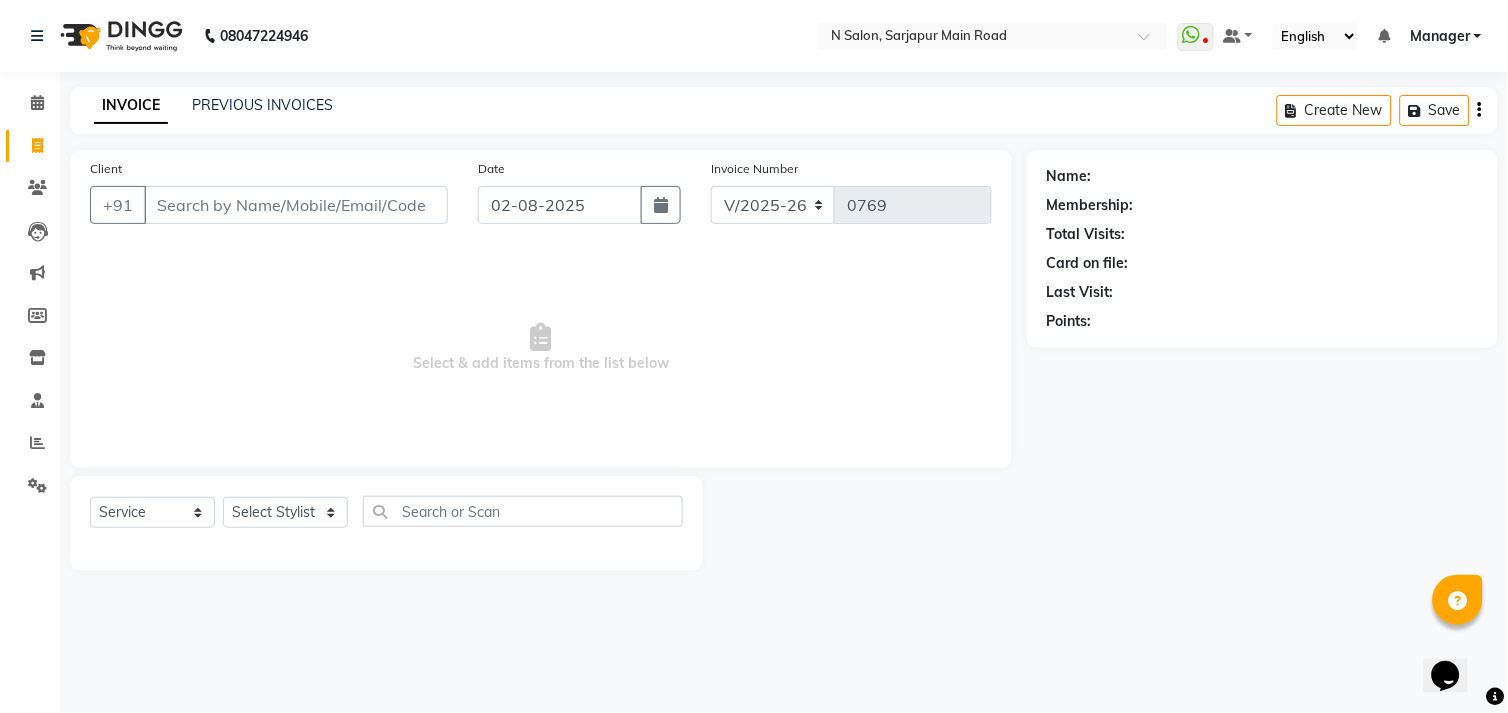 click on "Name: Membership: Total Visits: Card on file: Last Visit:  Points:" 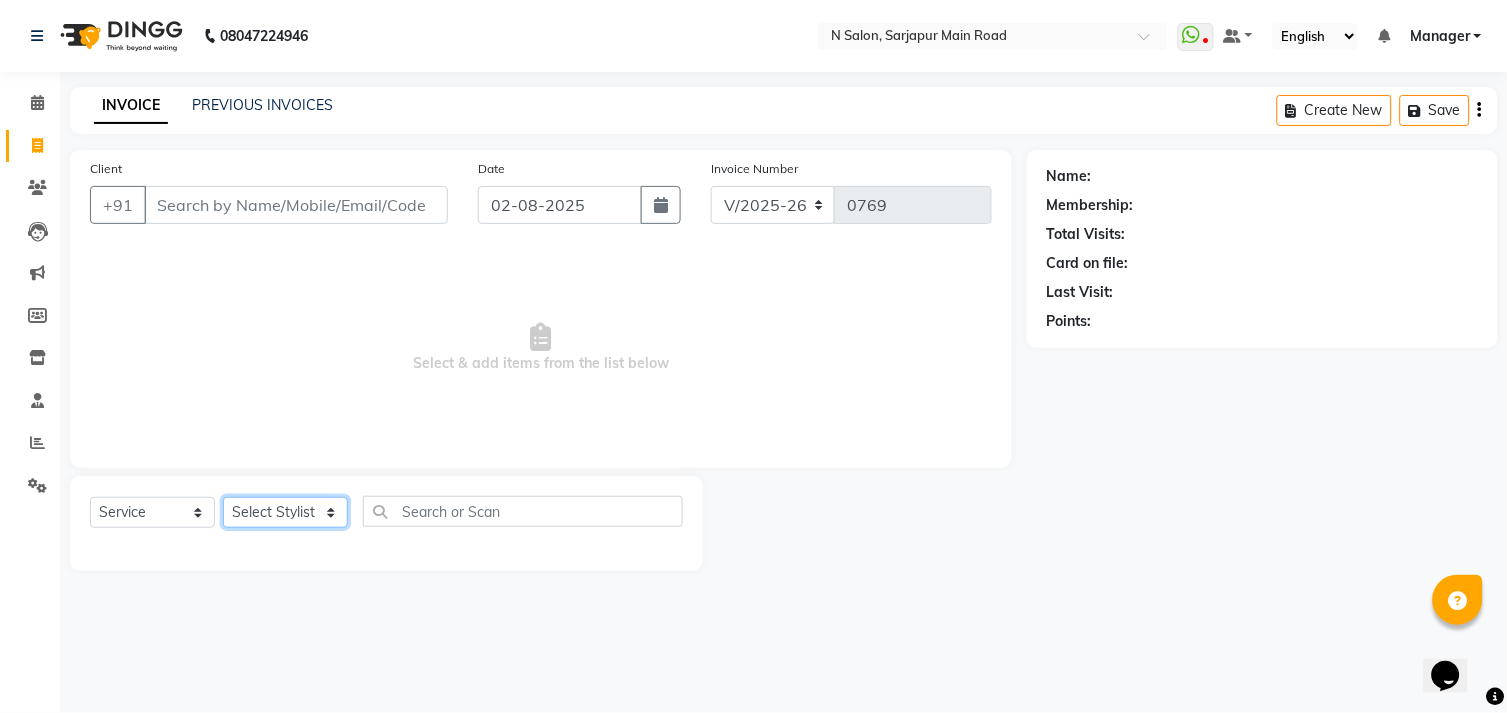 click on "Select Stylist Amgha Arish CHANDU DIPEN kajal kupu  Manager megha Mukul Aggarwal NIRJALA Owner Pankaj Rahul Sir shradha" 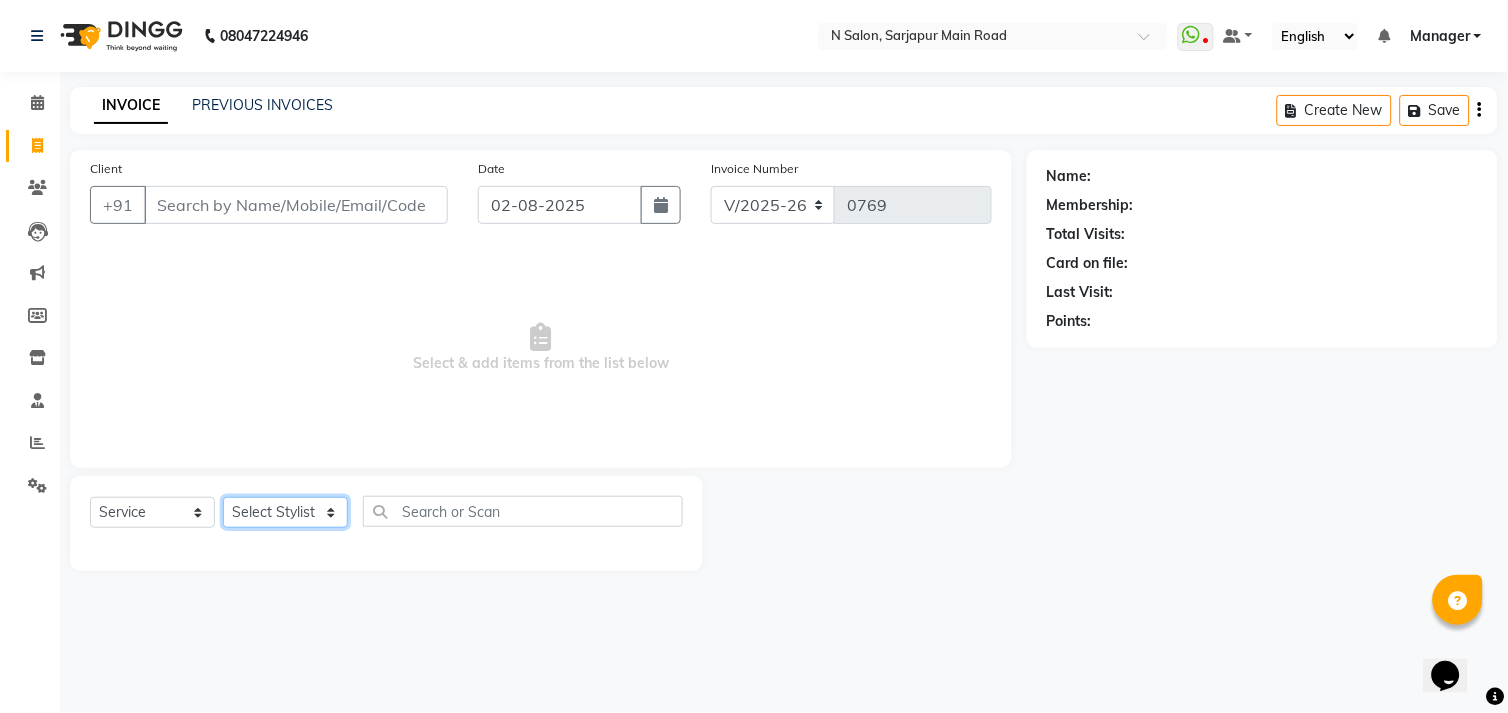 select on "78759" 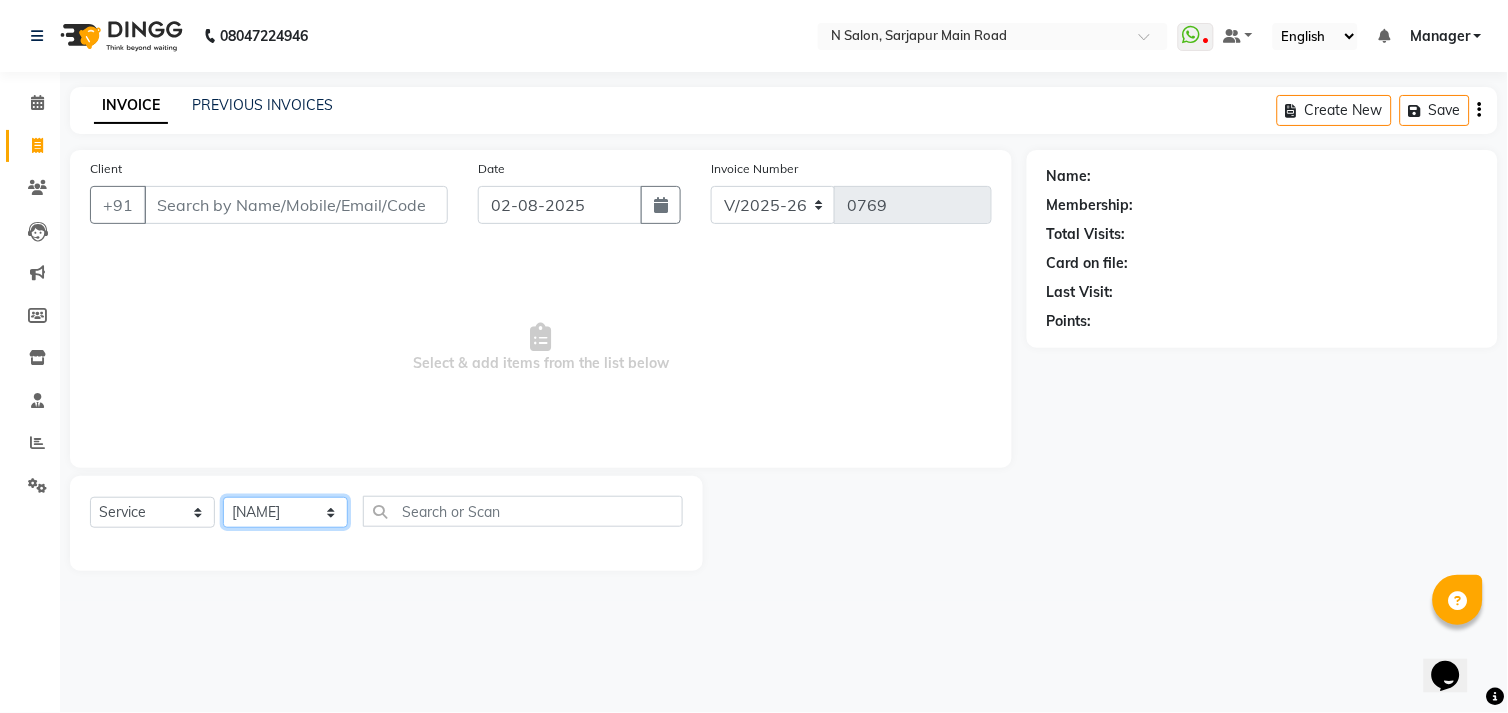 click on "Select Stylist Amgha Arish CHANDU DIPEN kajal kupu  Manager megha Mukul Aggarwal NIRJALA Owner Pankaj Rahul Sir shradha" 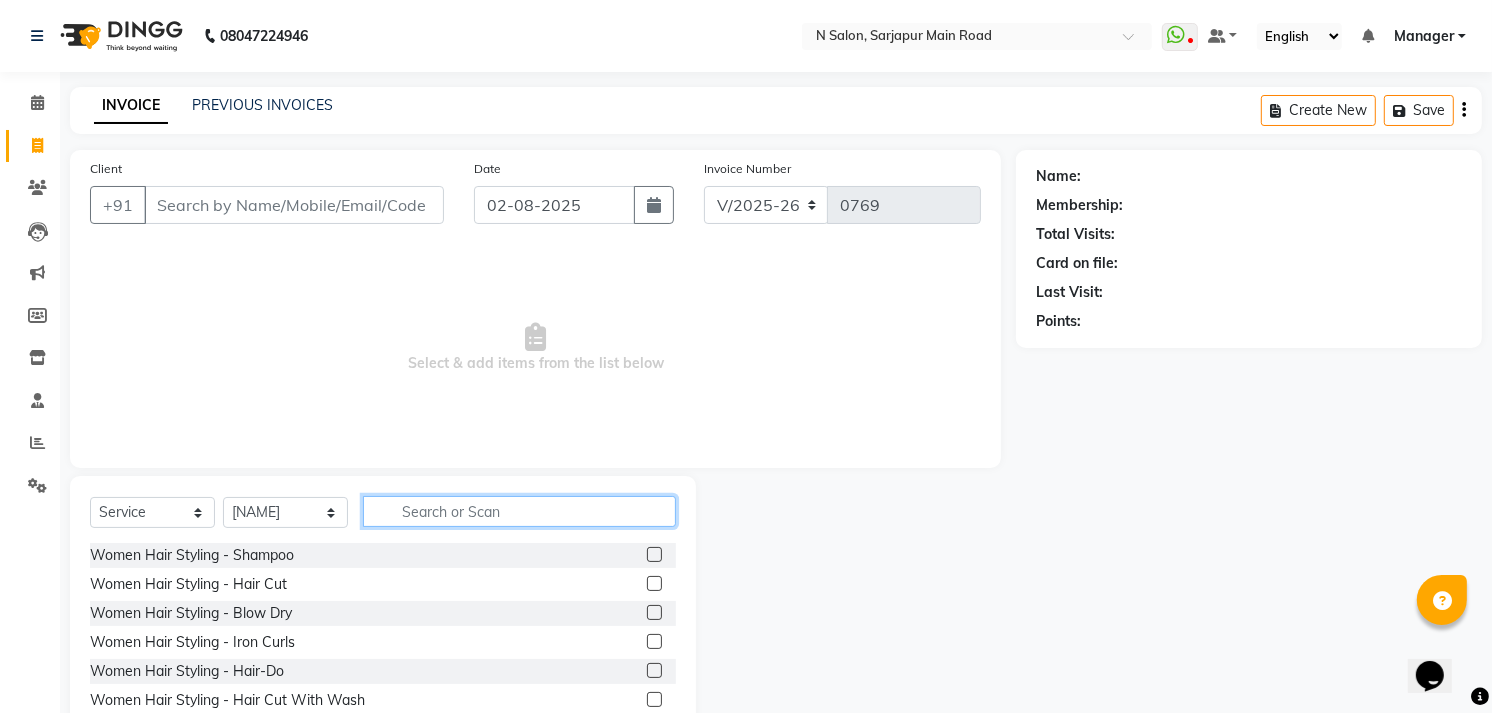 click 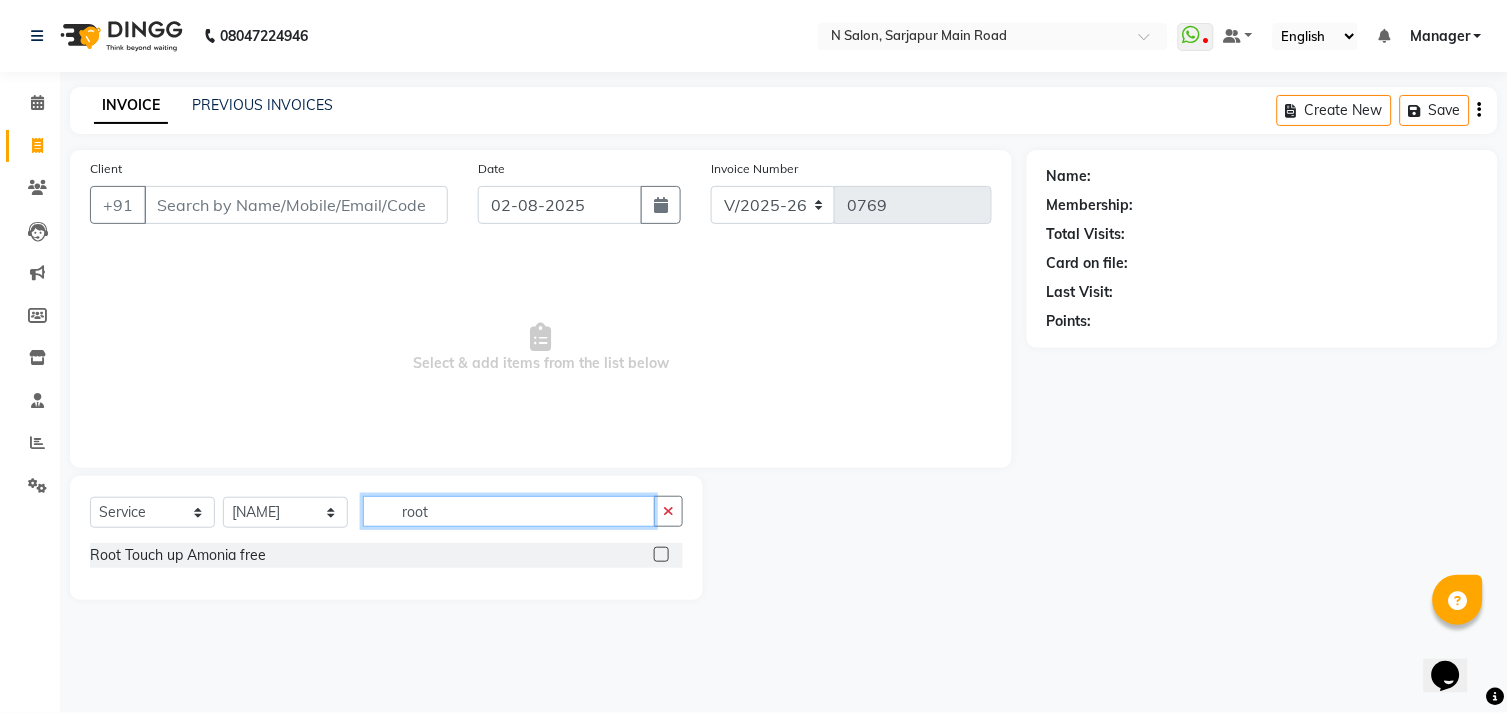 type on "root" 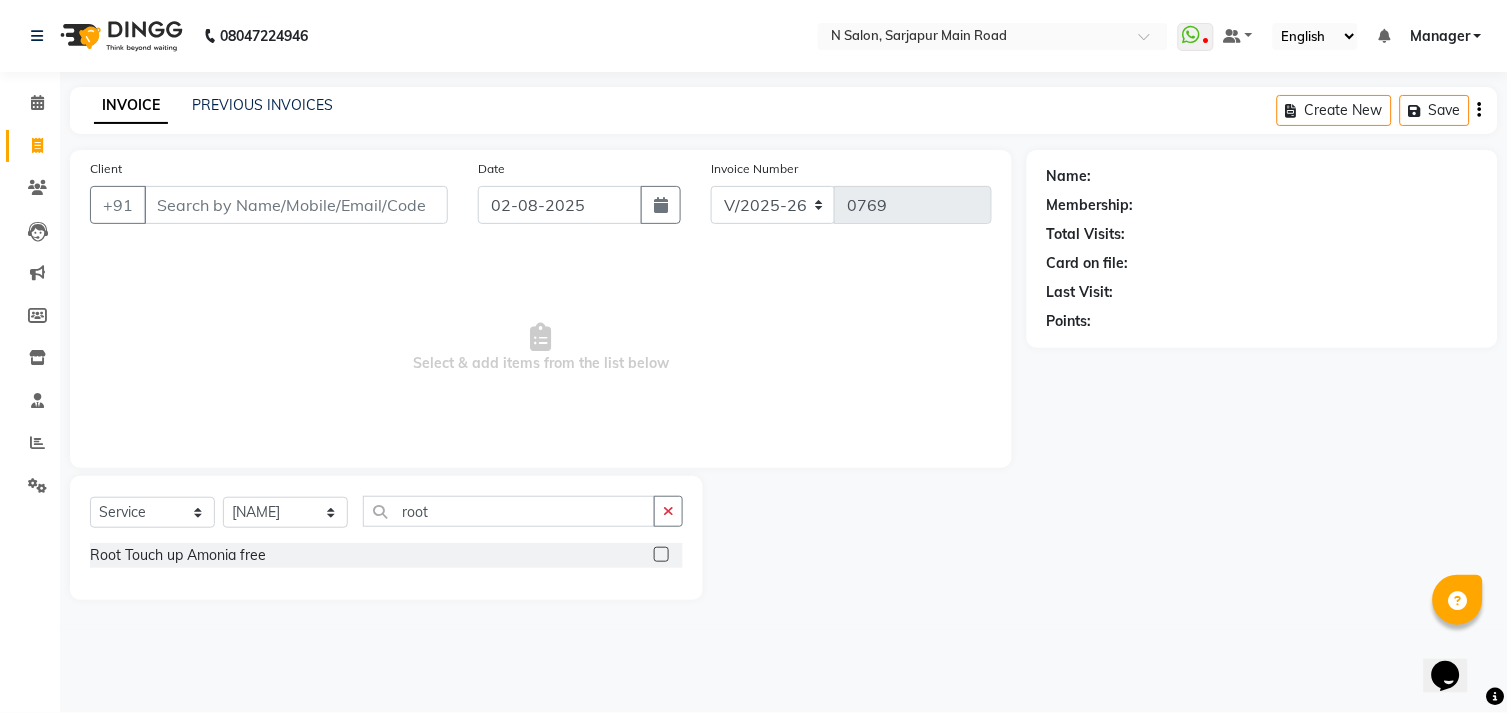 click 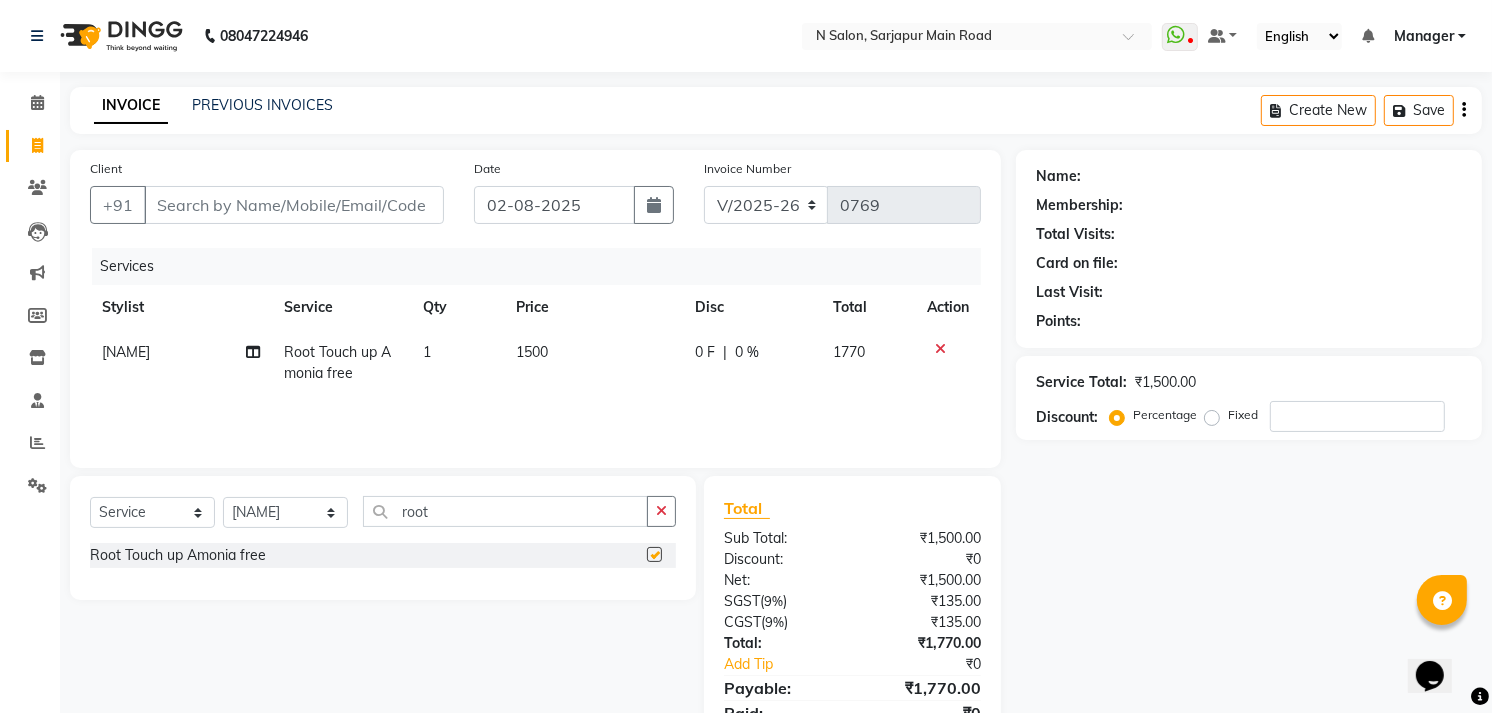 checkbox on "false" 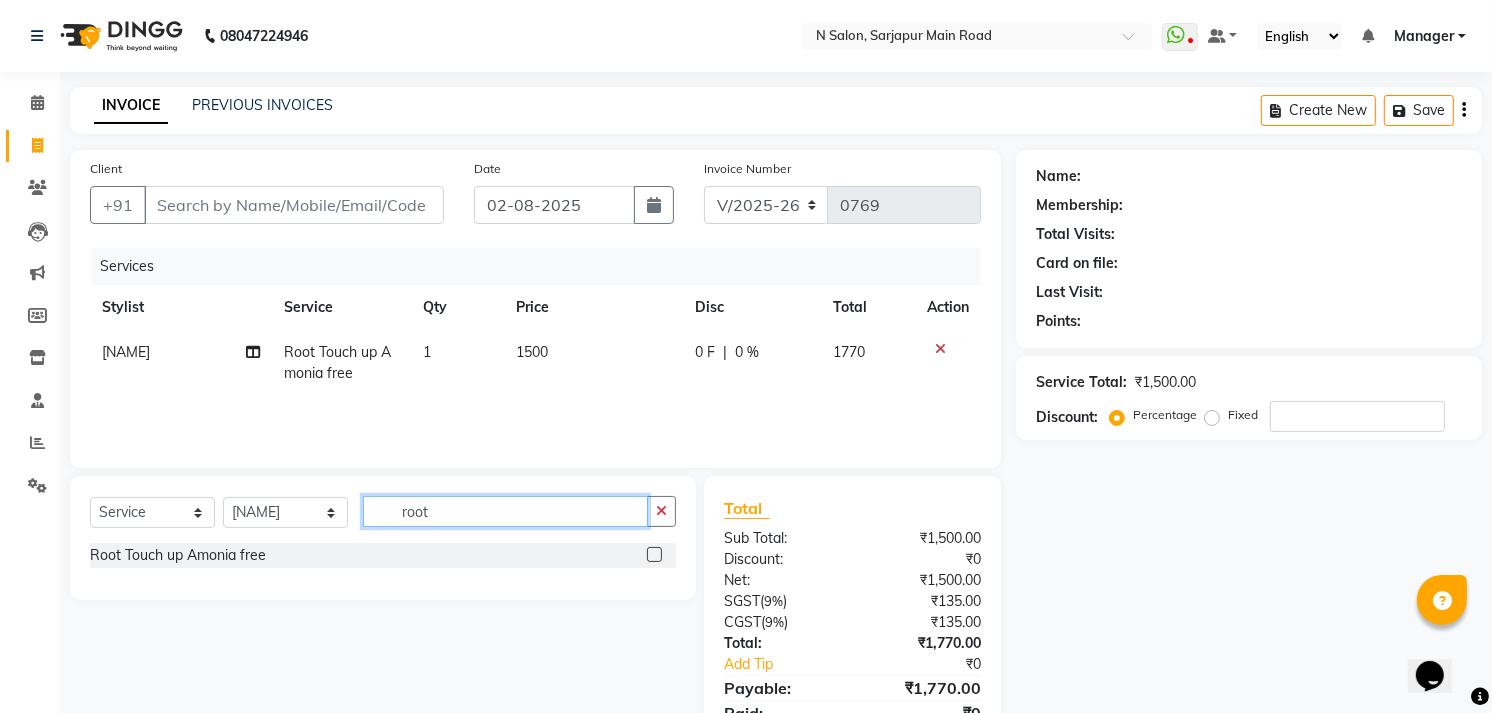 click on "root" 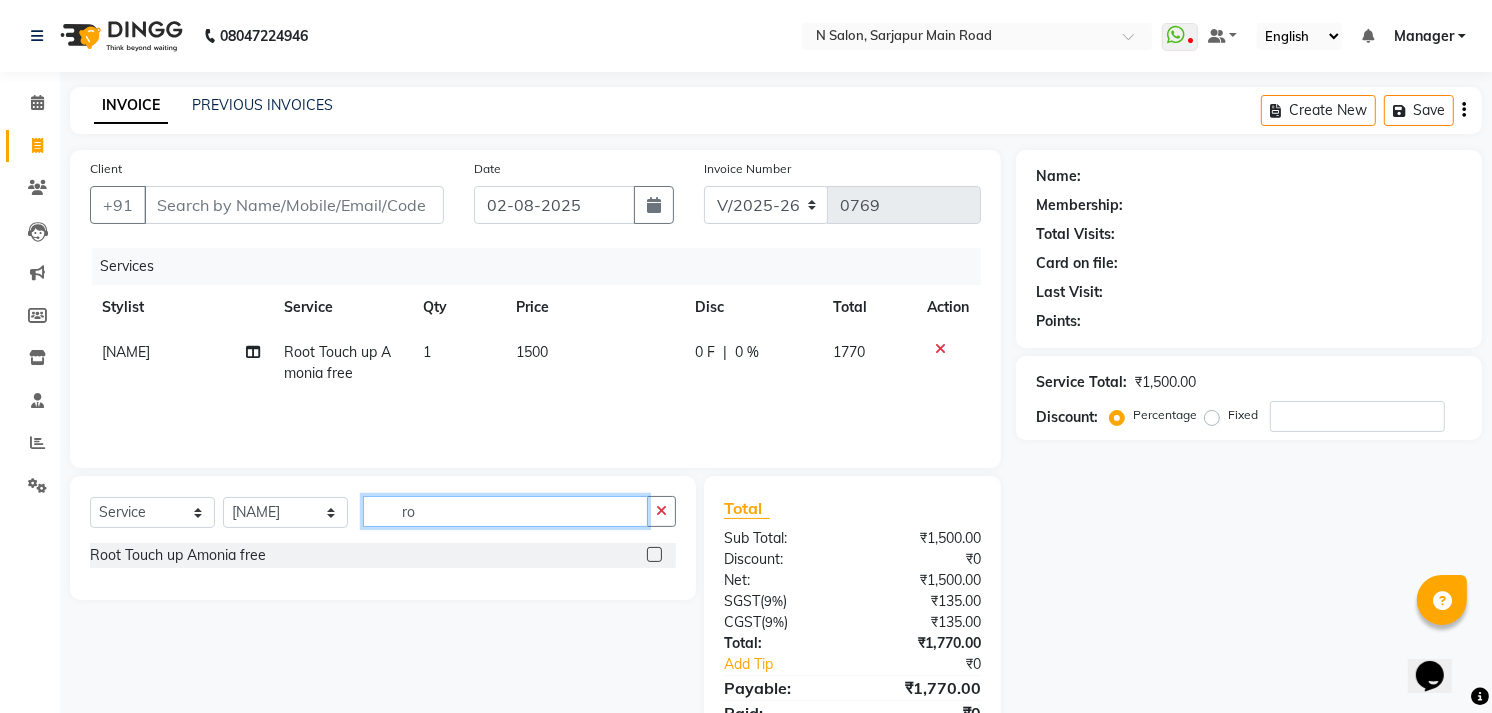 type on "r" 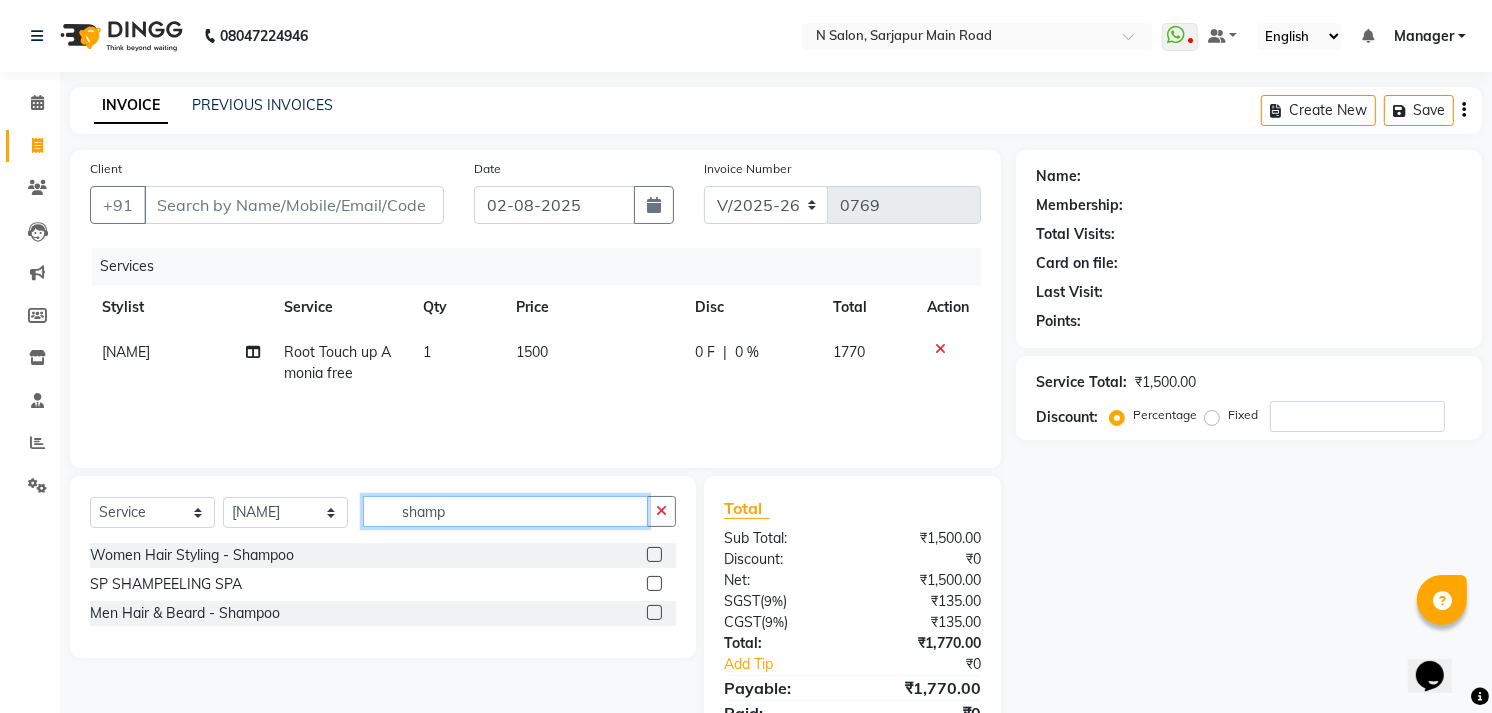 type on "shamp" 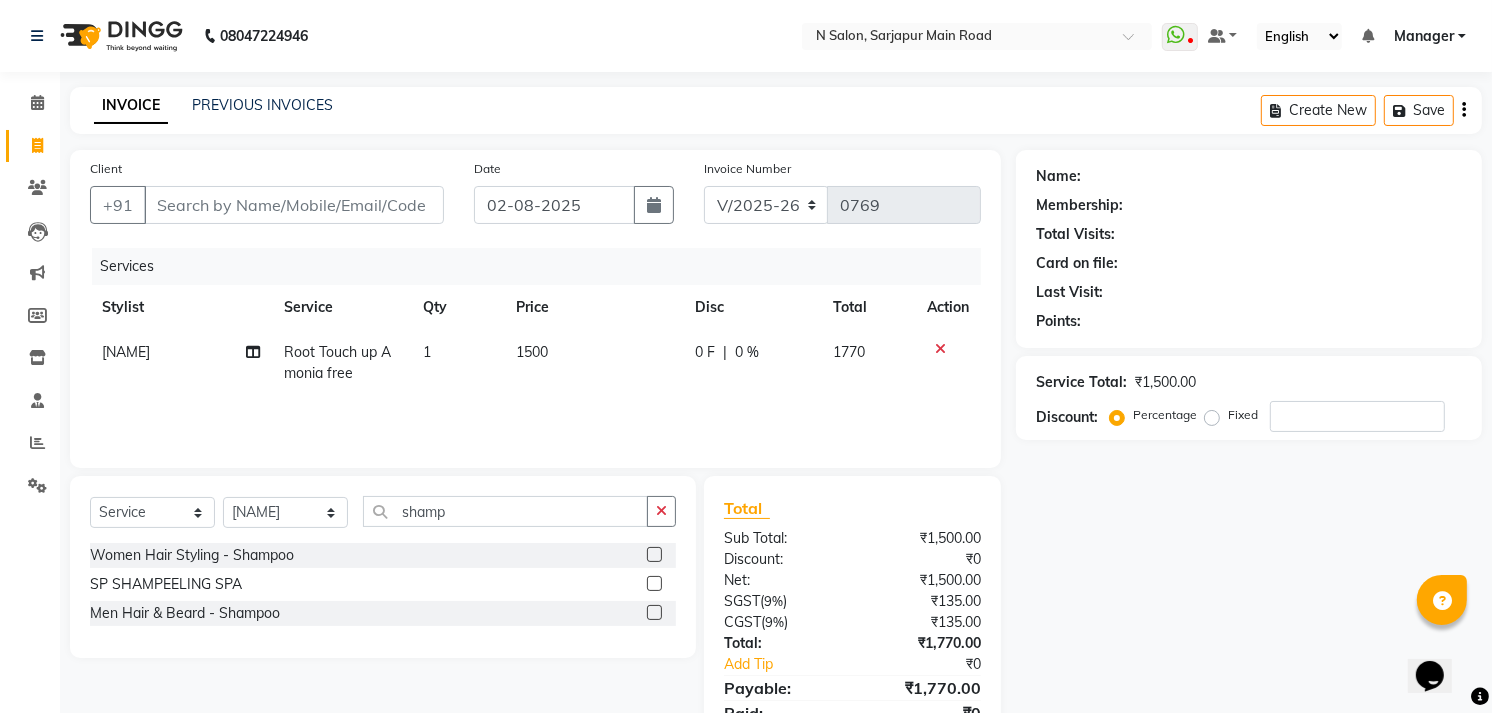 click 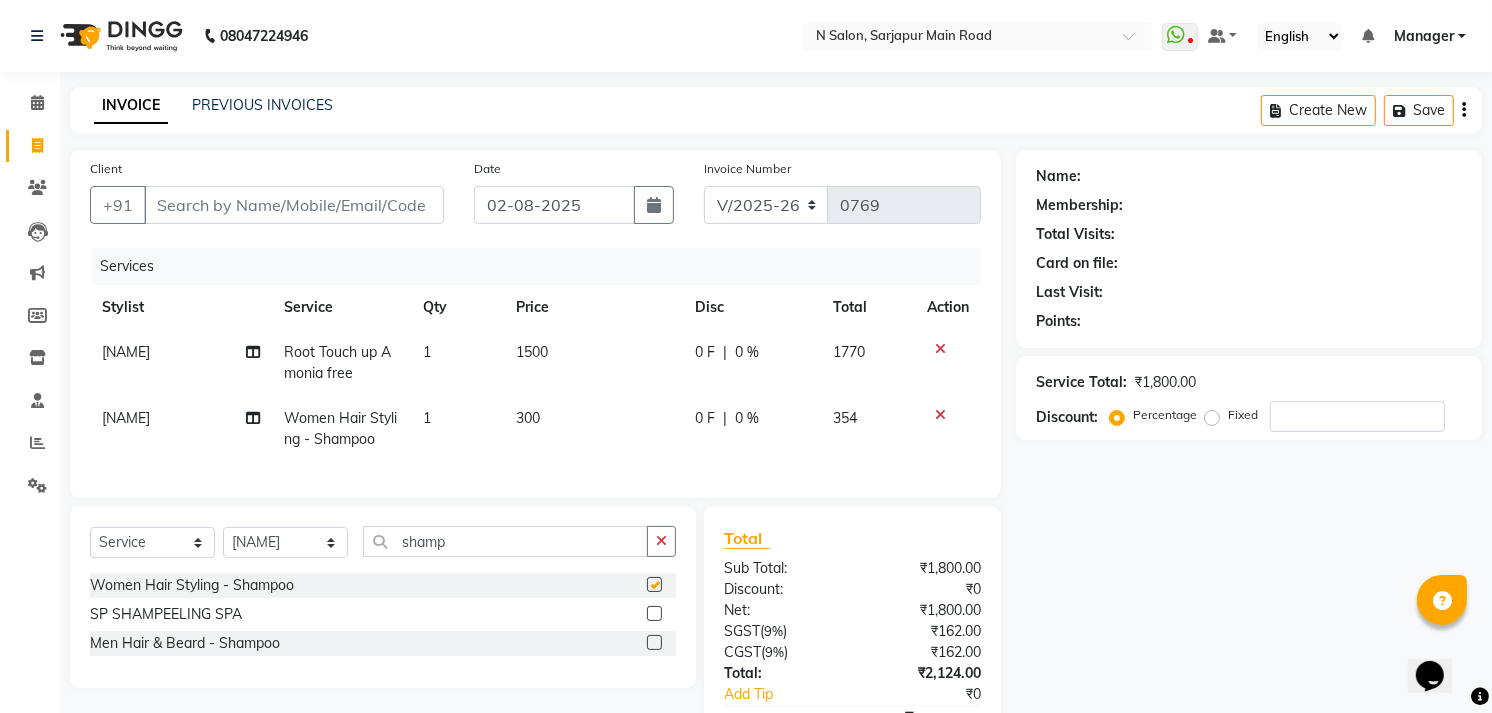 checkbox on "false" 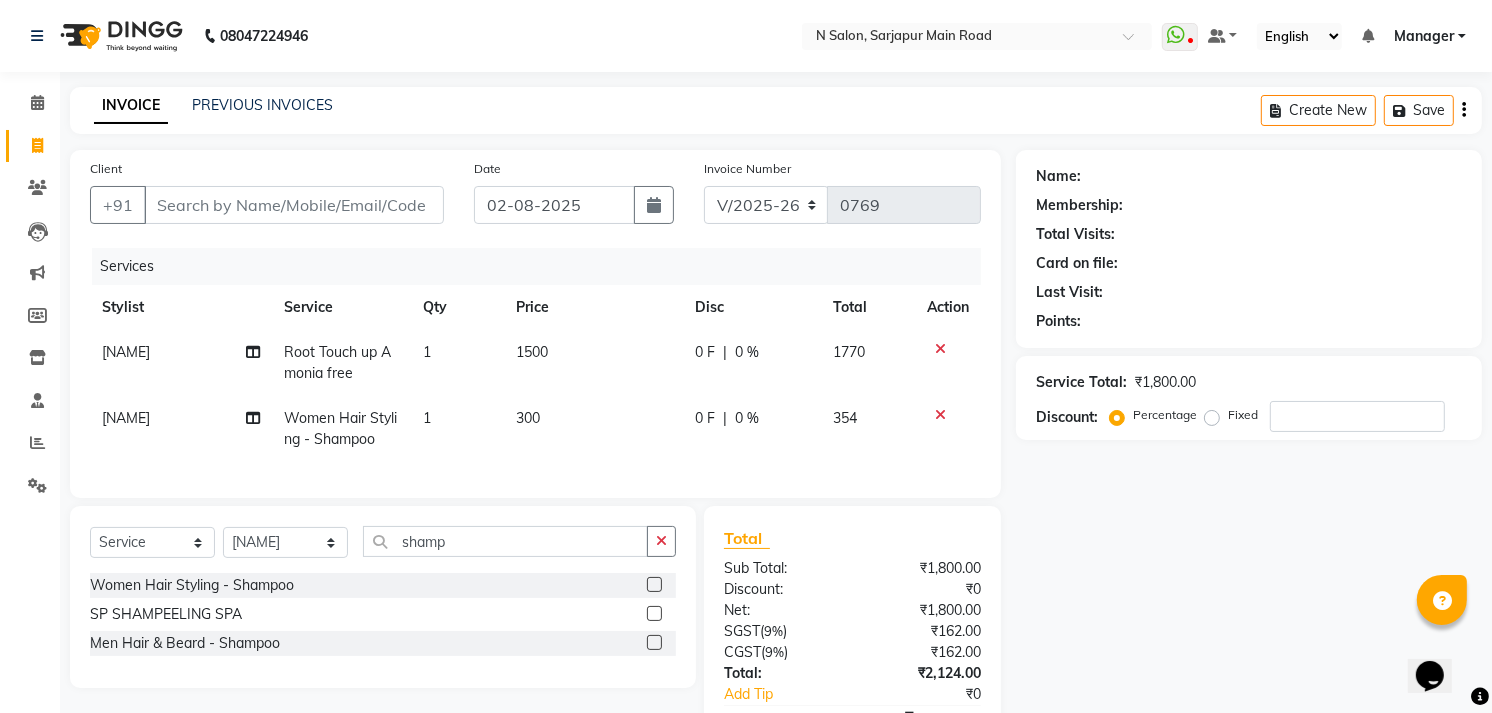 click on "300" 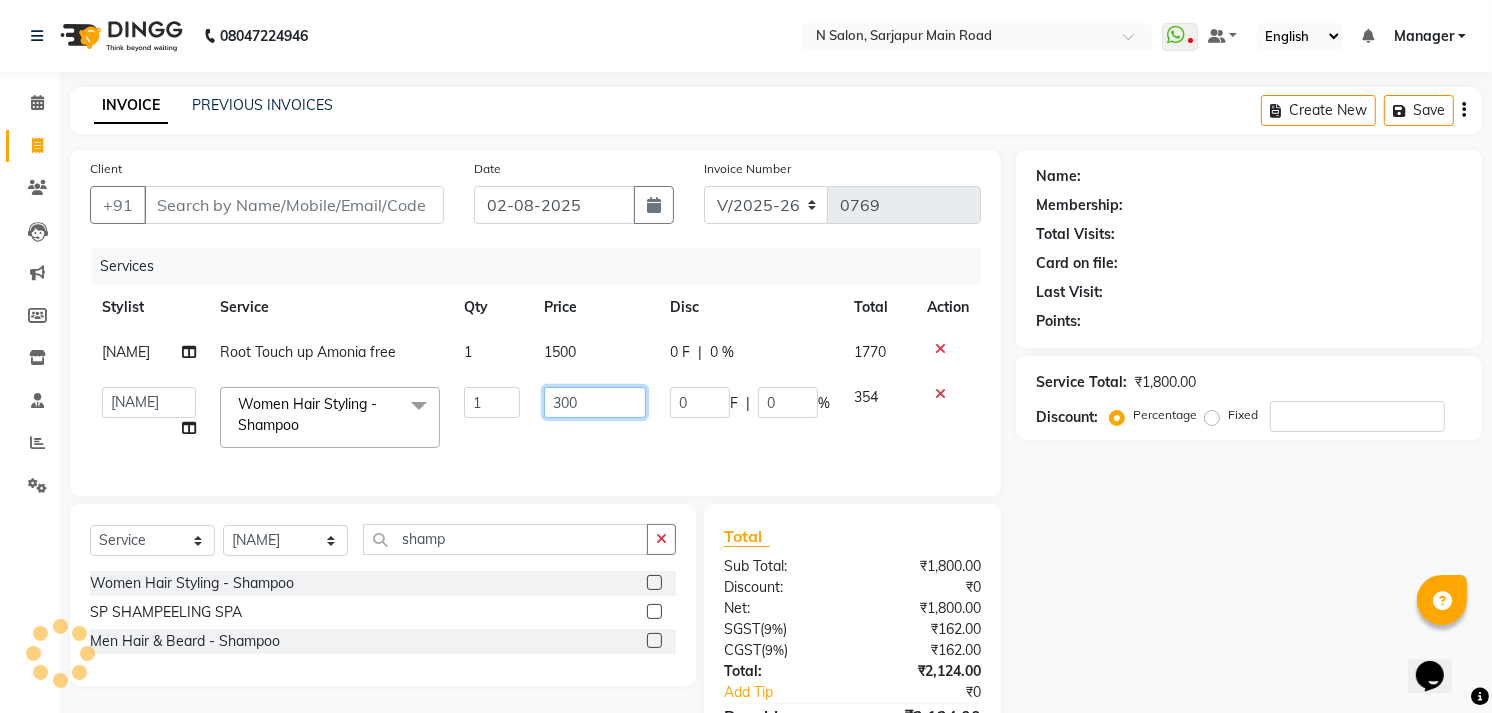 click on "300" 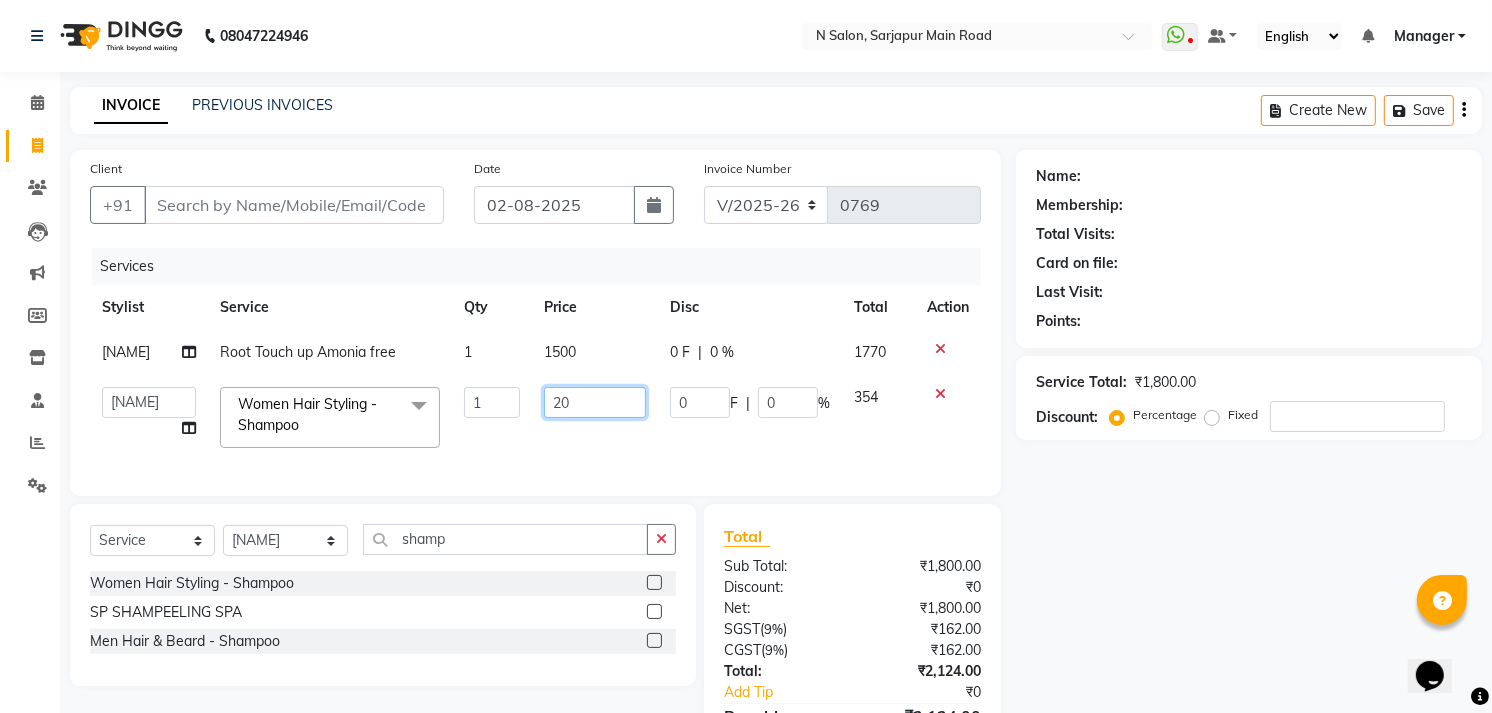 type on "200" 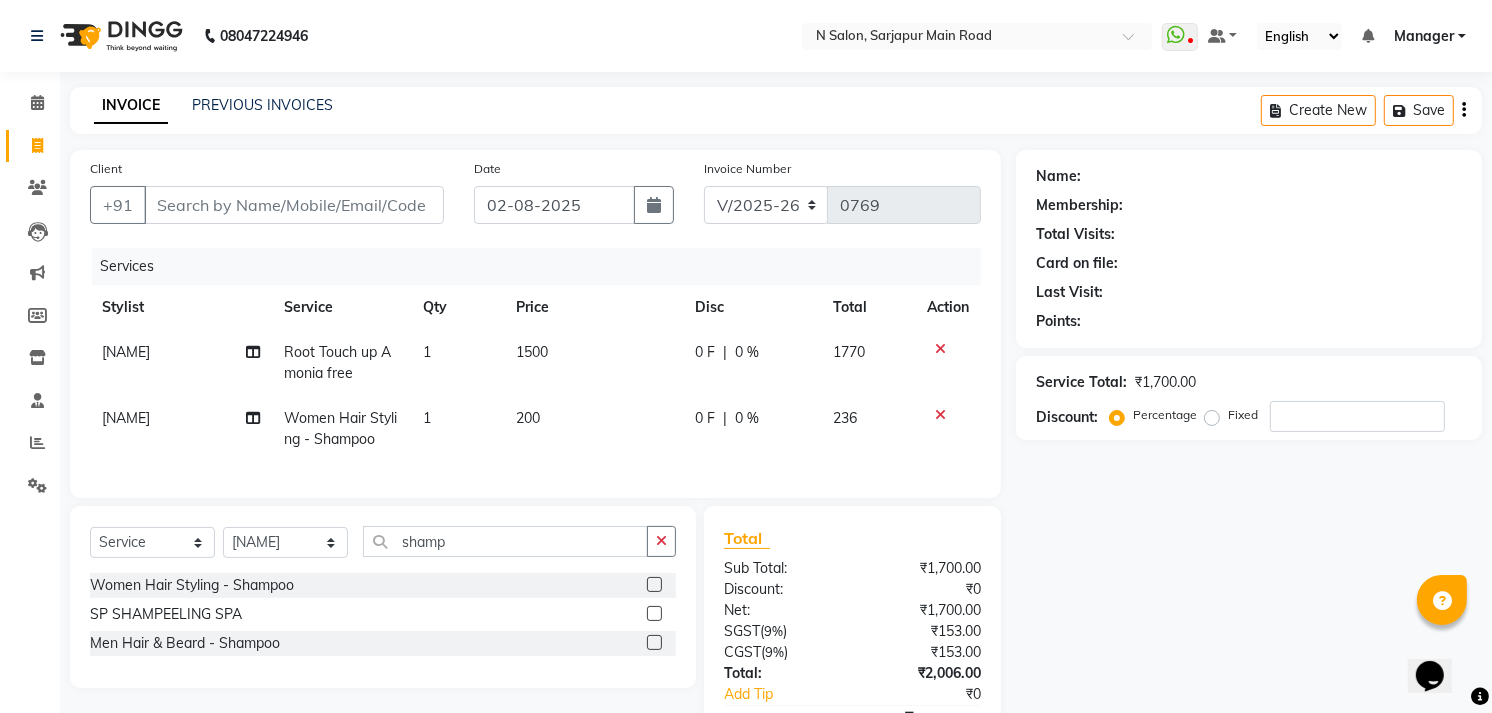 click on "Name: Membership: Total Visits: Card on file: Last Visit:  Points:  Service Total:  ₹1,700.00  Discount:  Percentage   Fixed" 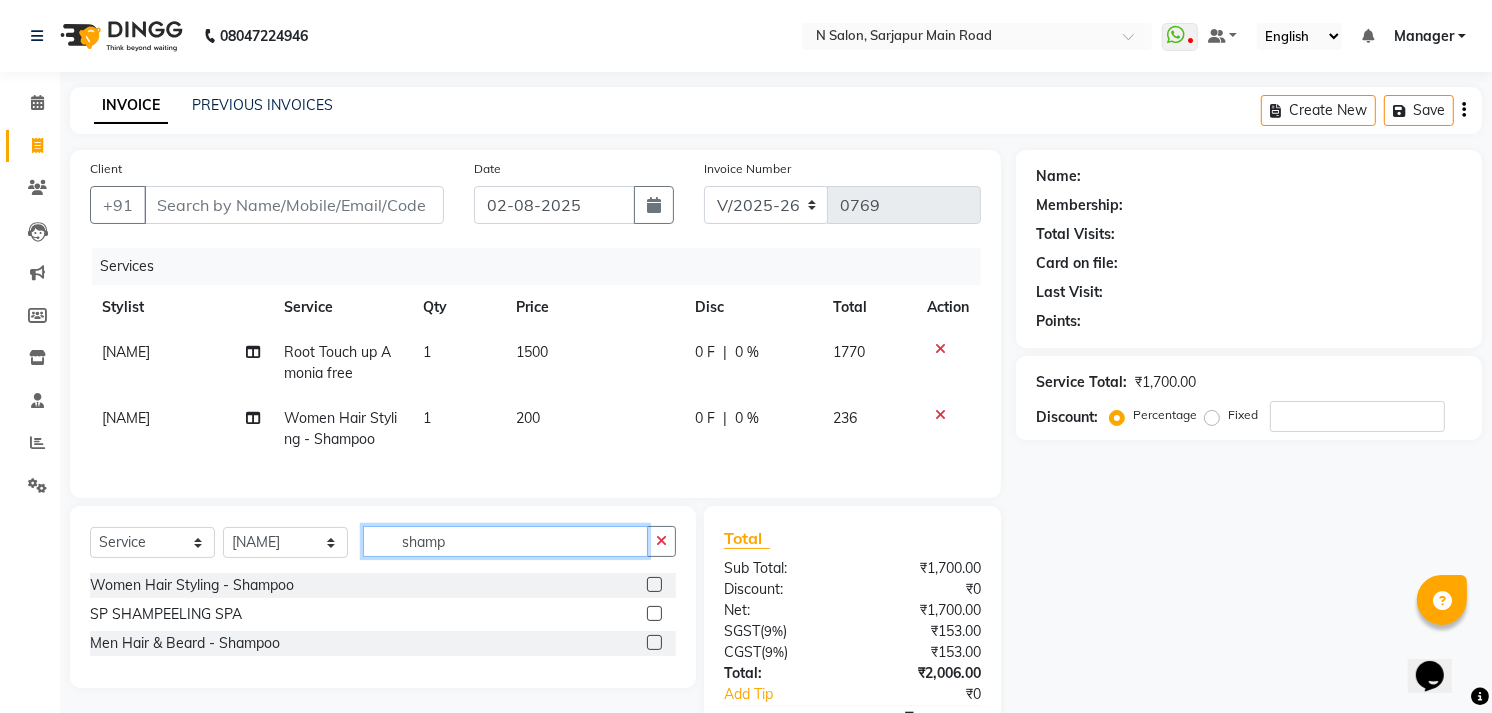 click on "shamp" 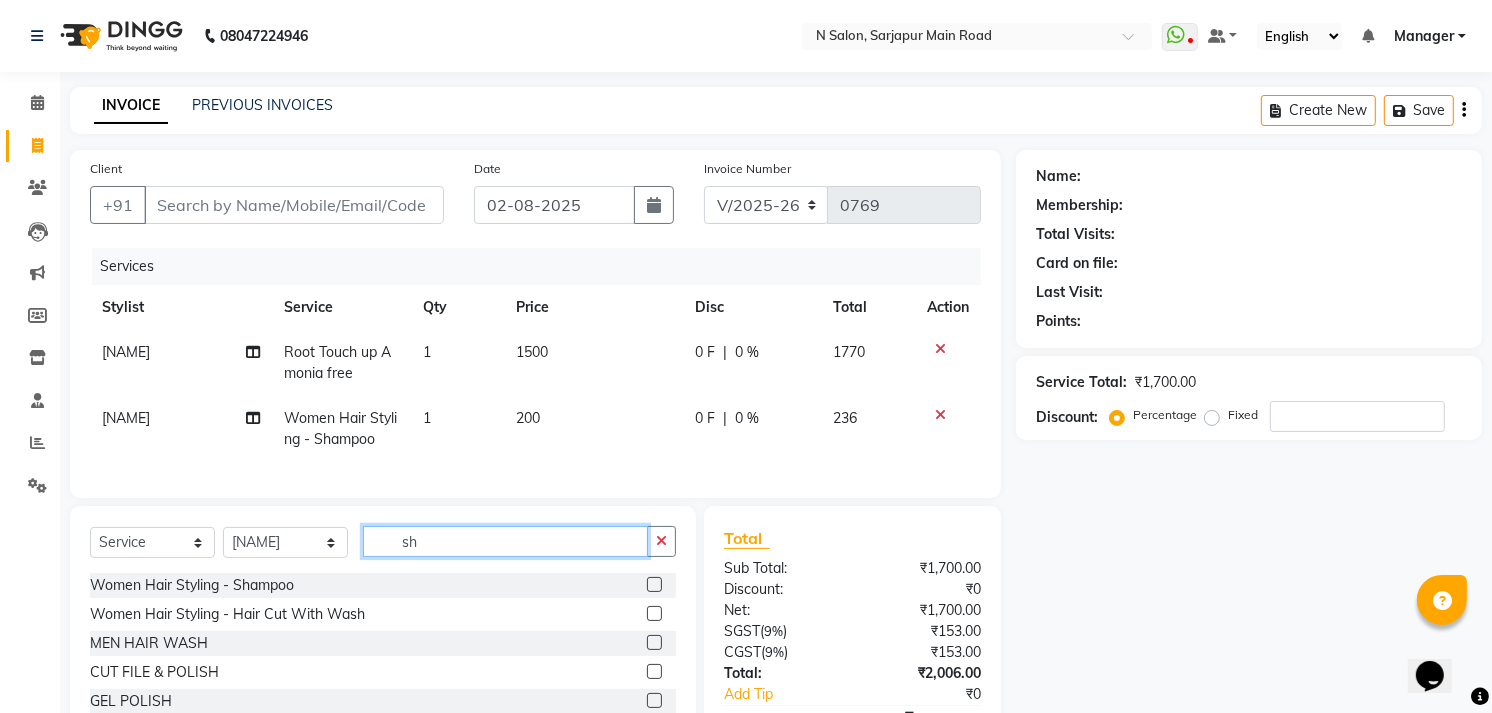 type on "s" 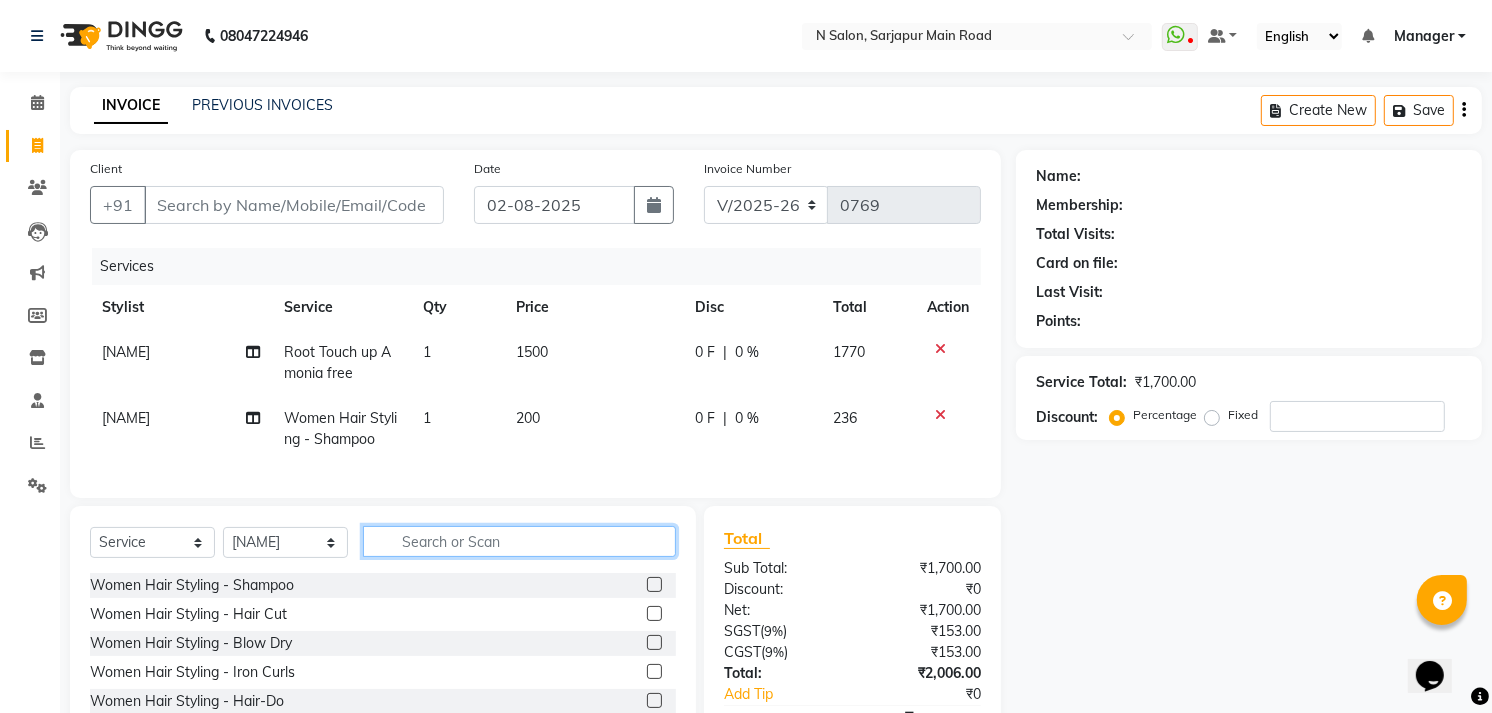 type 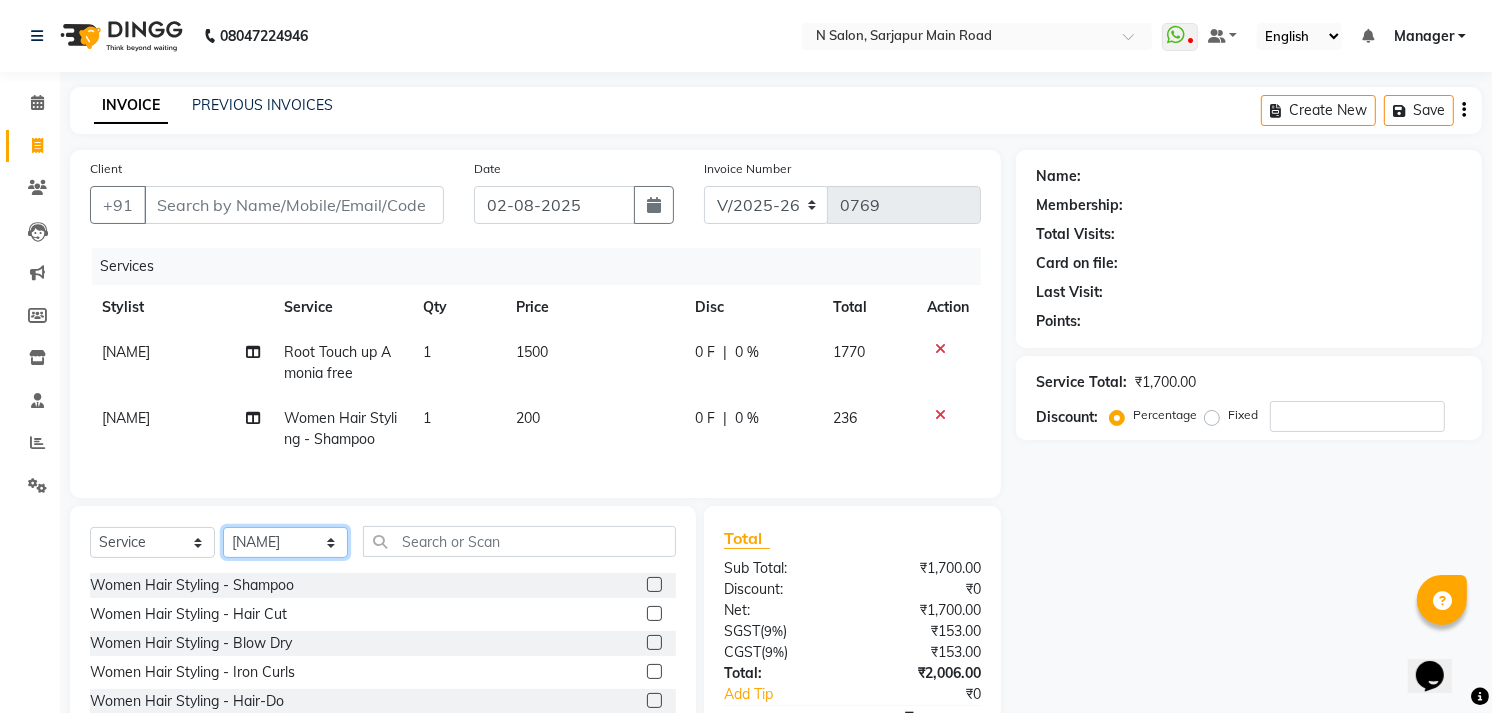 click on "Select Stylist Amgha Arish CHANDU DIPEN kajal kupu  Manager megha Mukul Aggarwal NIRJALA Owner Pankaj Rahul Sir shradha" 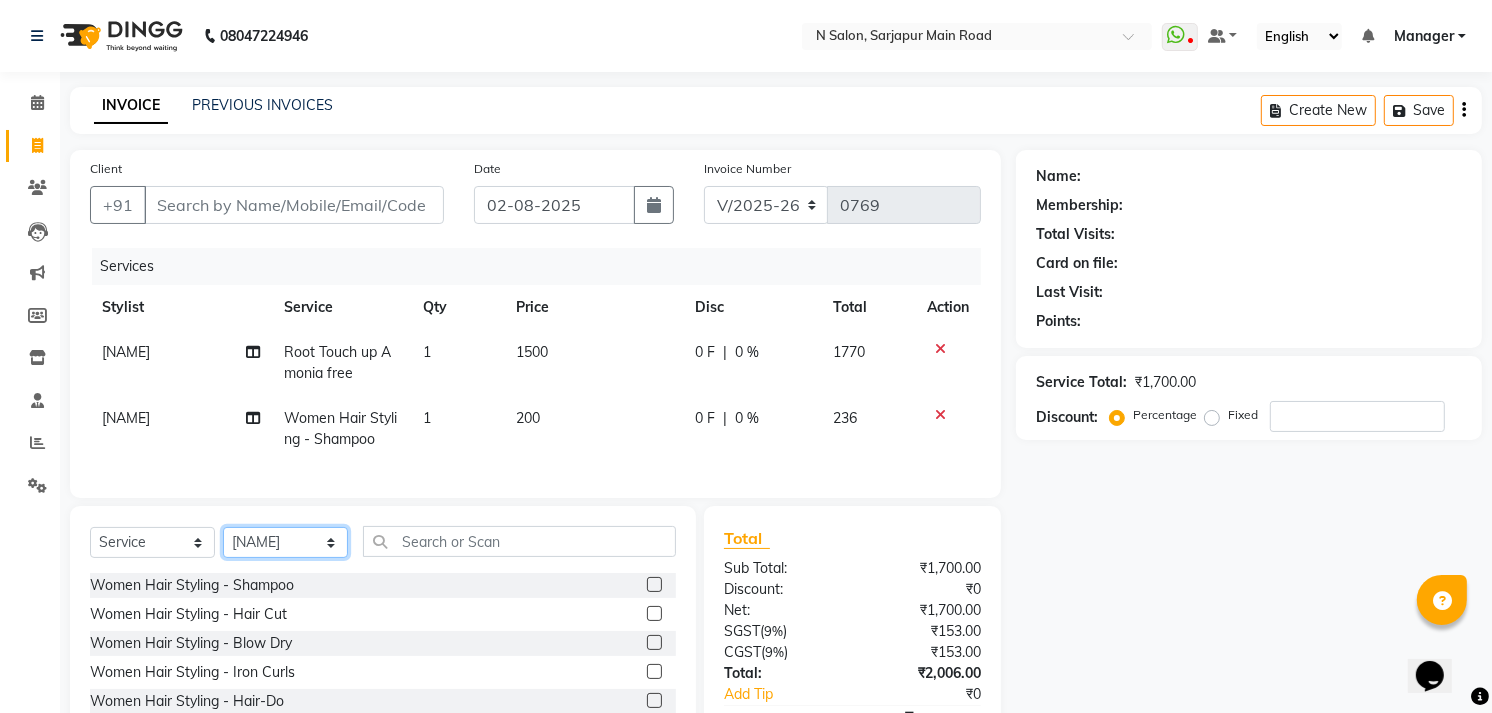 select on "79049" 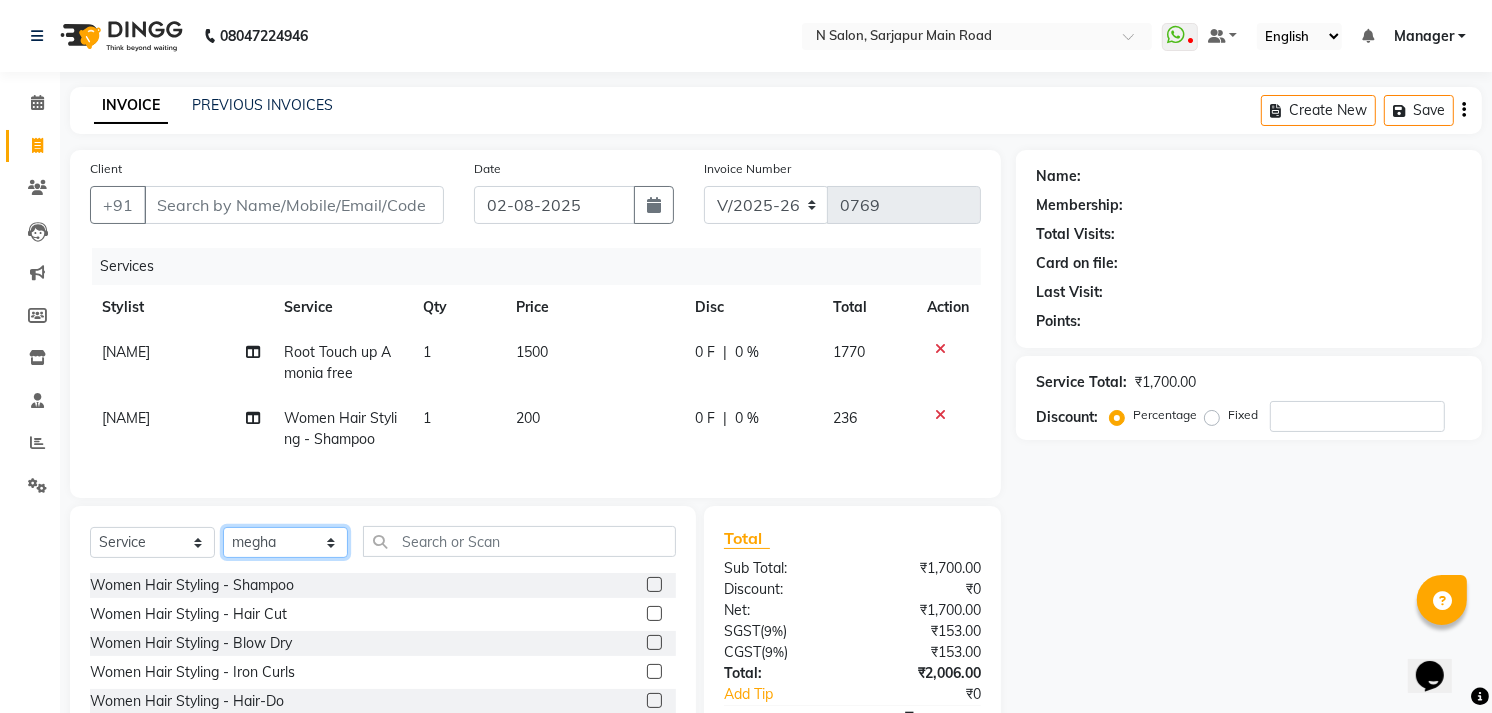 click on "Select Stylist Amgha Arish CHANDU DIPEN kajal kupu  Manager megha Mukul Aggarwal NIRJALA Owner Pankaj Rahul Sir shradha" 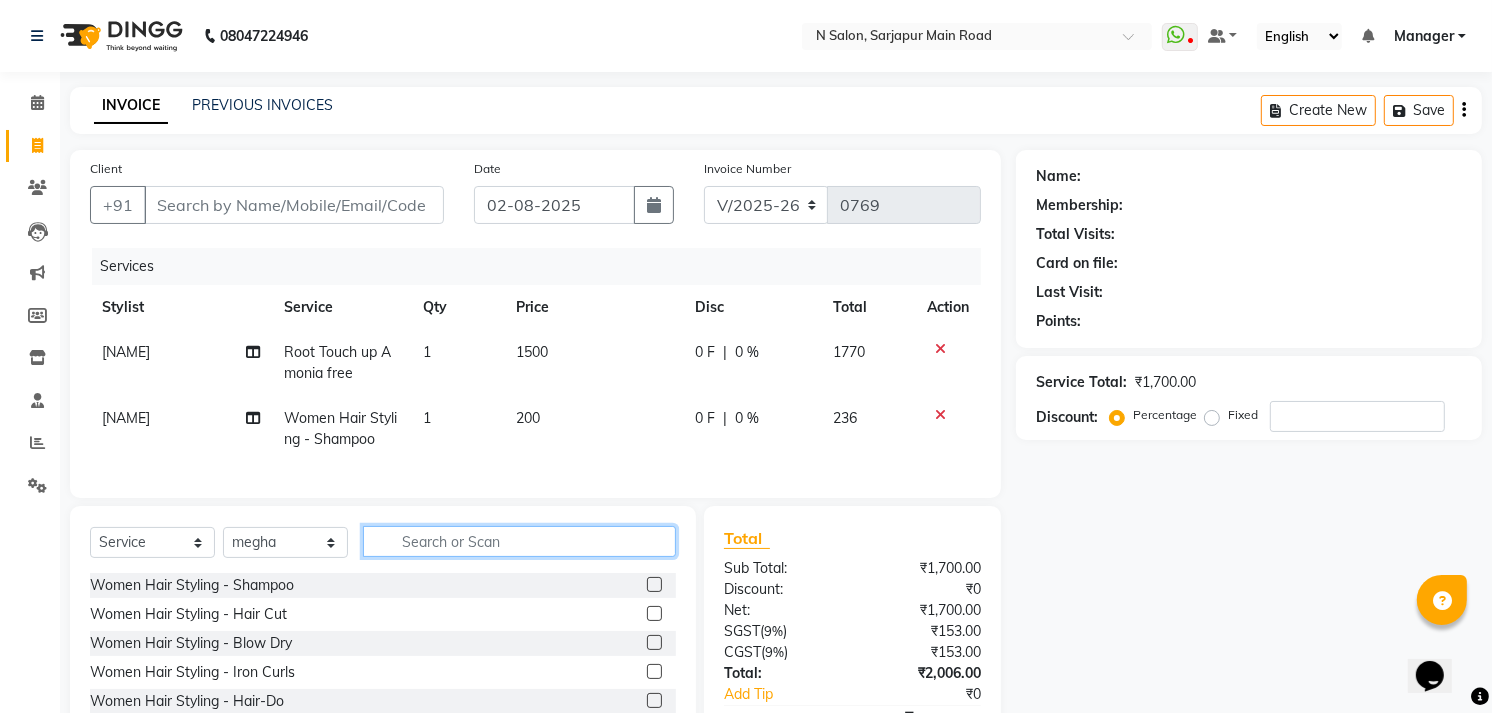 click 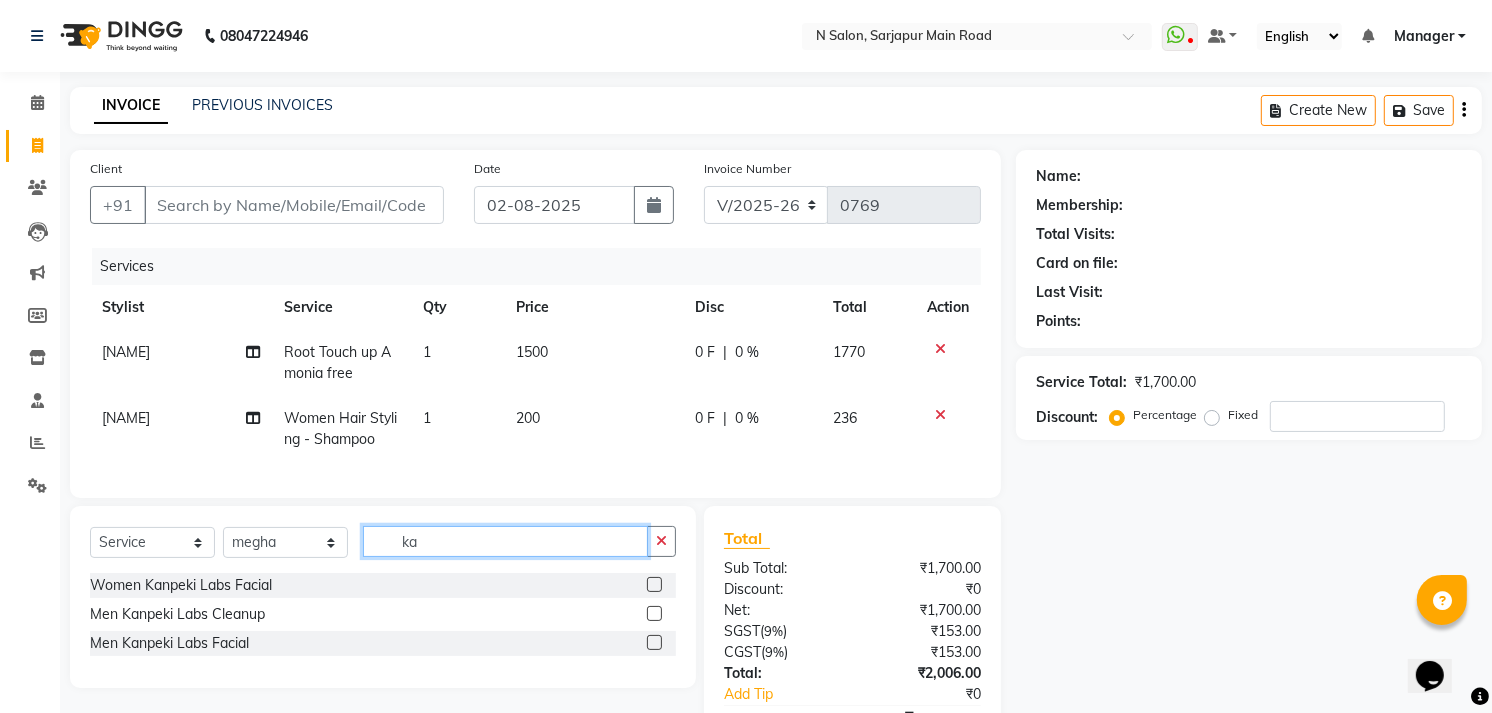 type on "ka" 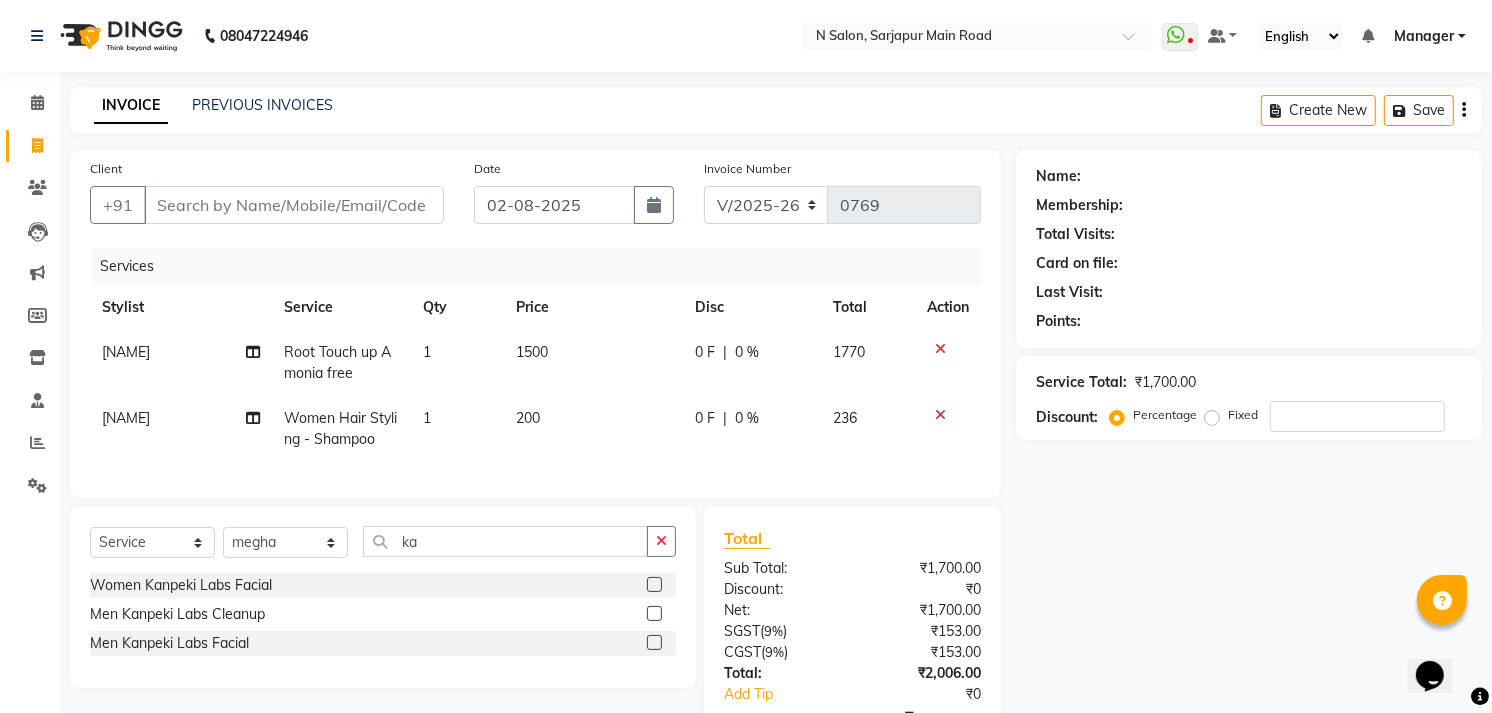 click 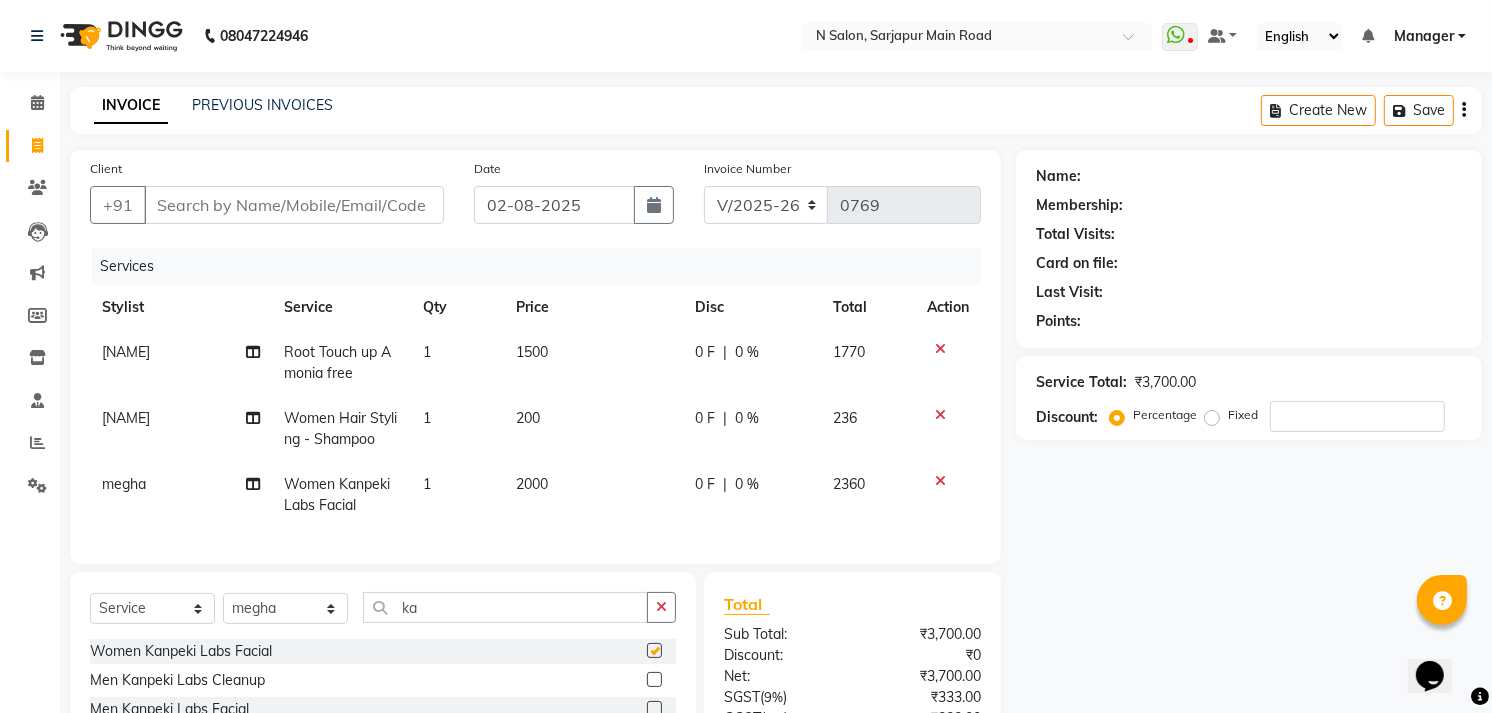 checkbox on "false" 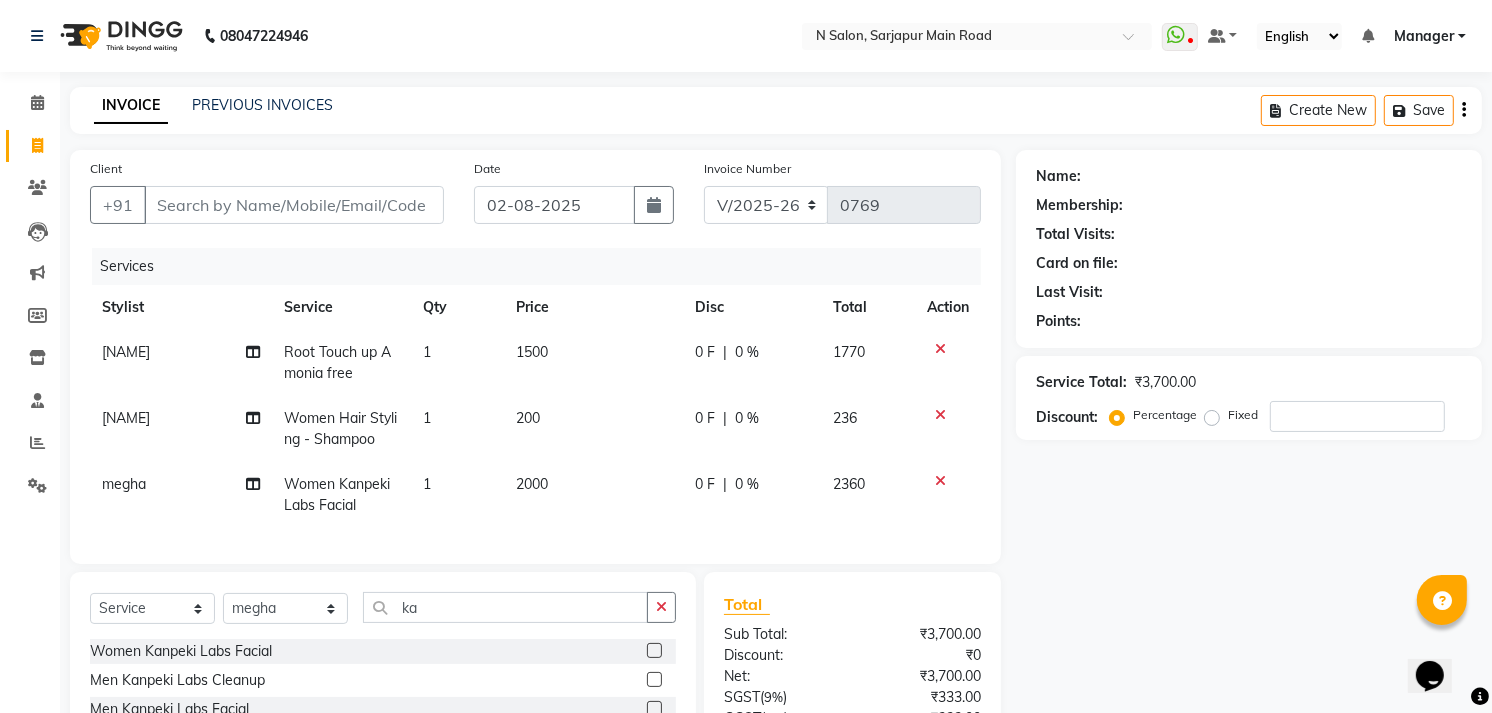 click on "2000" 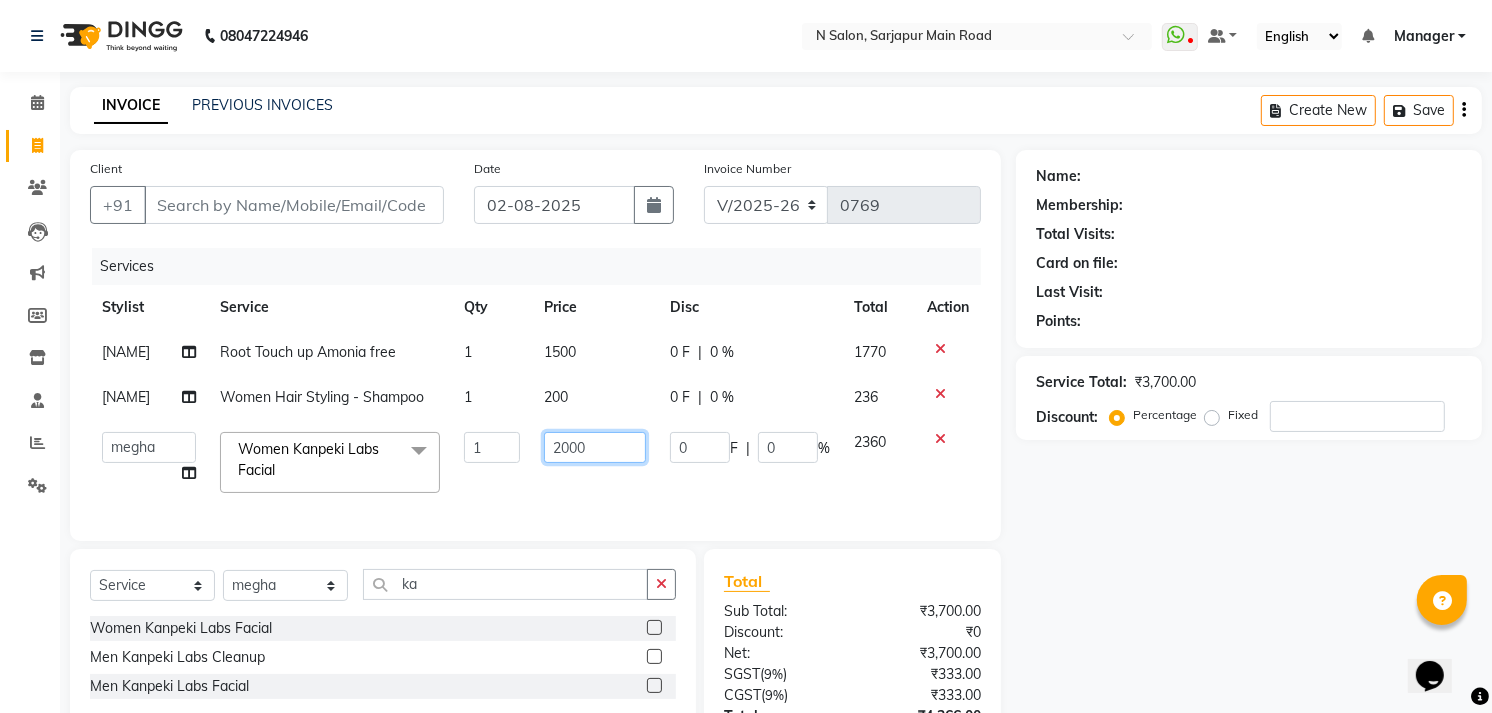 click on "2000" 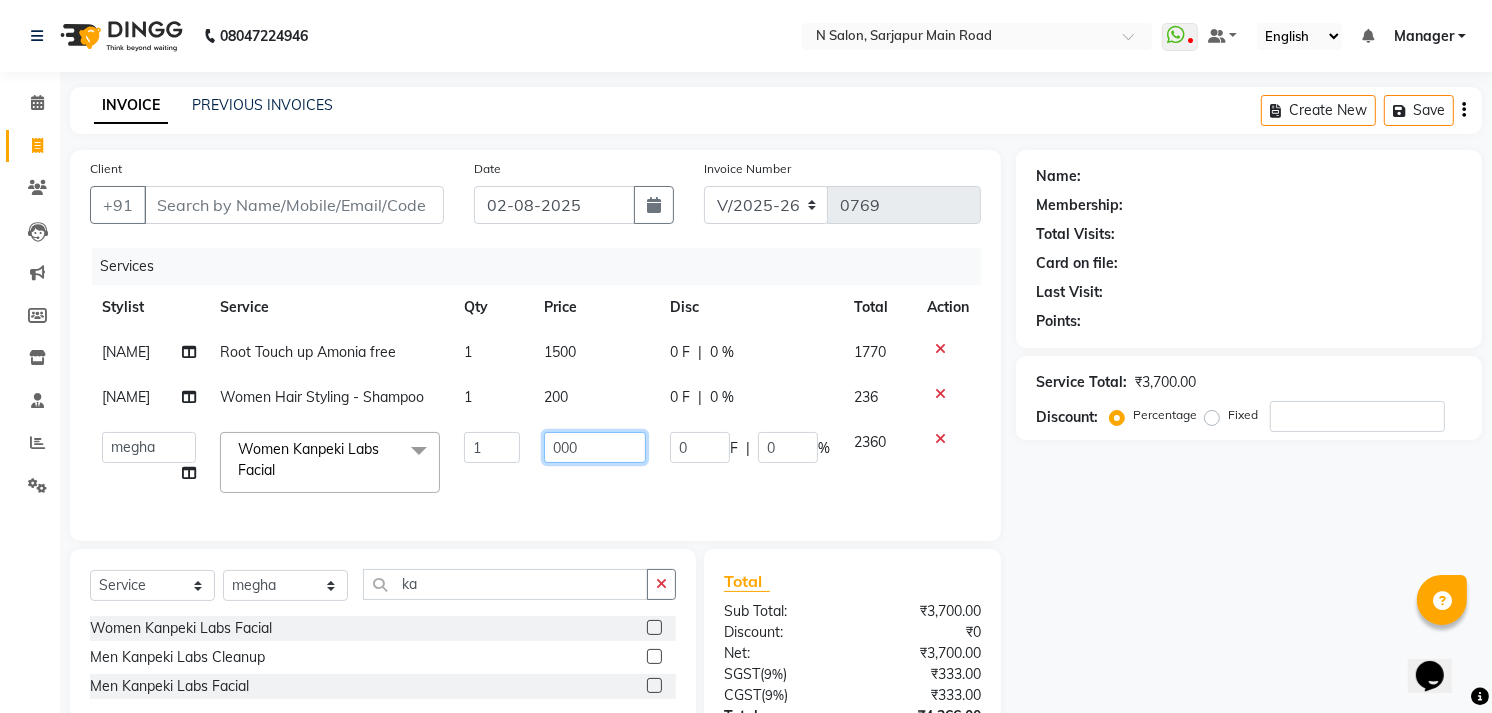 type on "3000" 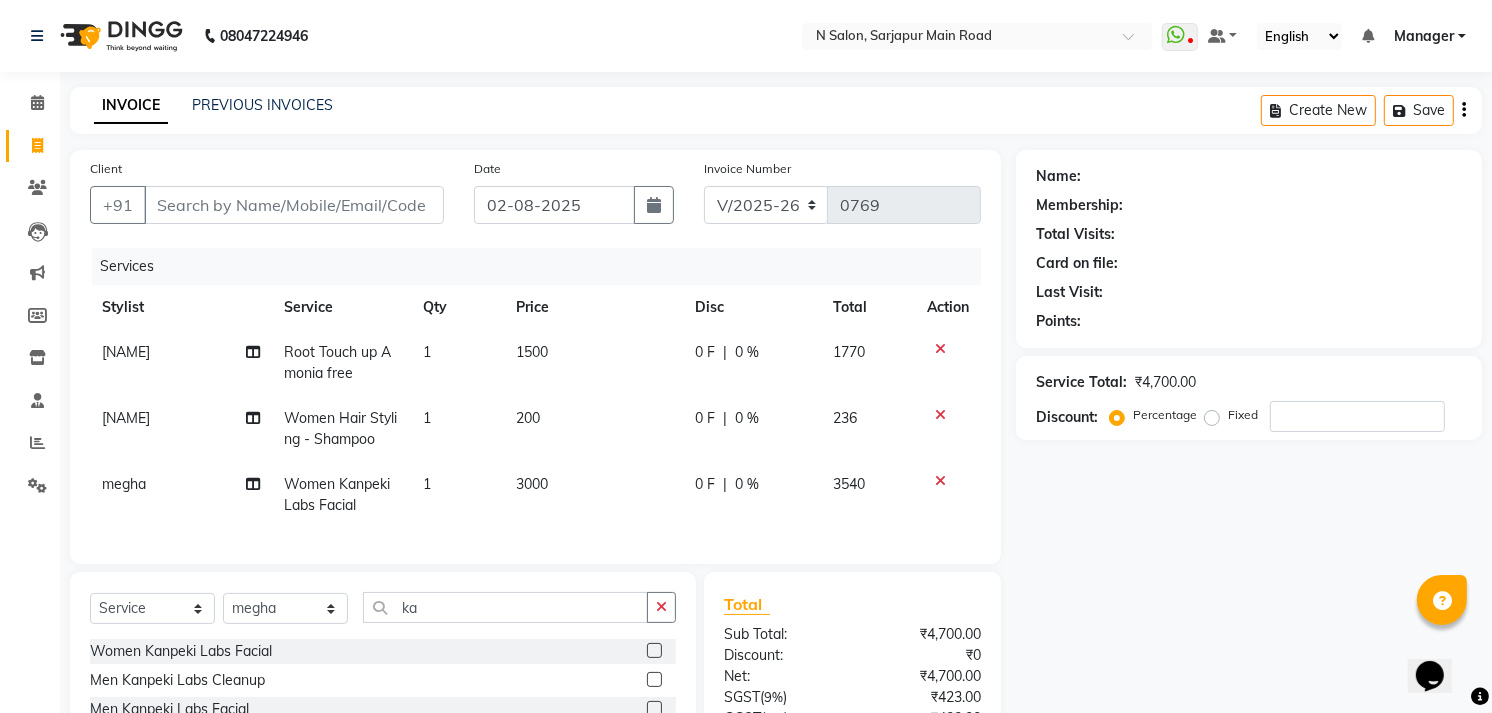 click on "Name: [NAME]  Membership:  Total Visits:  Card on file:  Last Visit:   Points:  Service Total:  ₹4,700.00  Discount:  Percentage   Fixed" 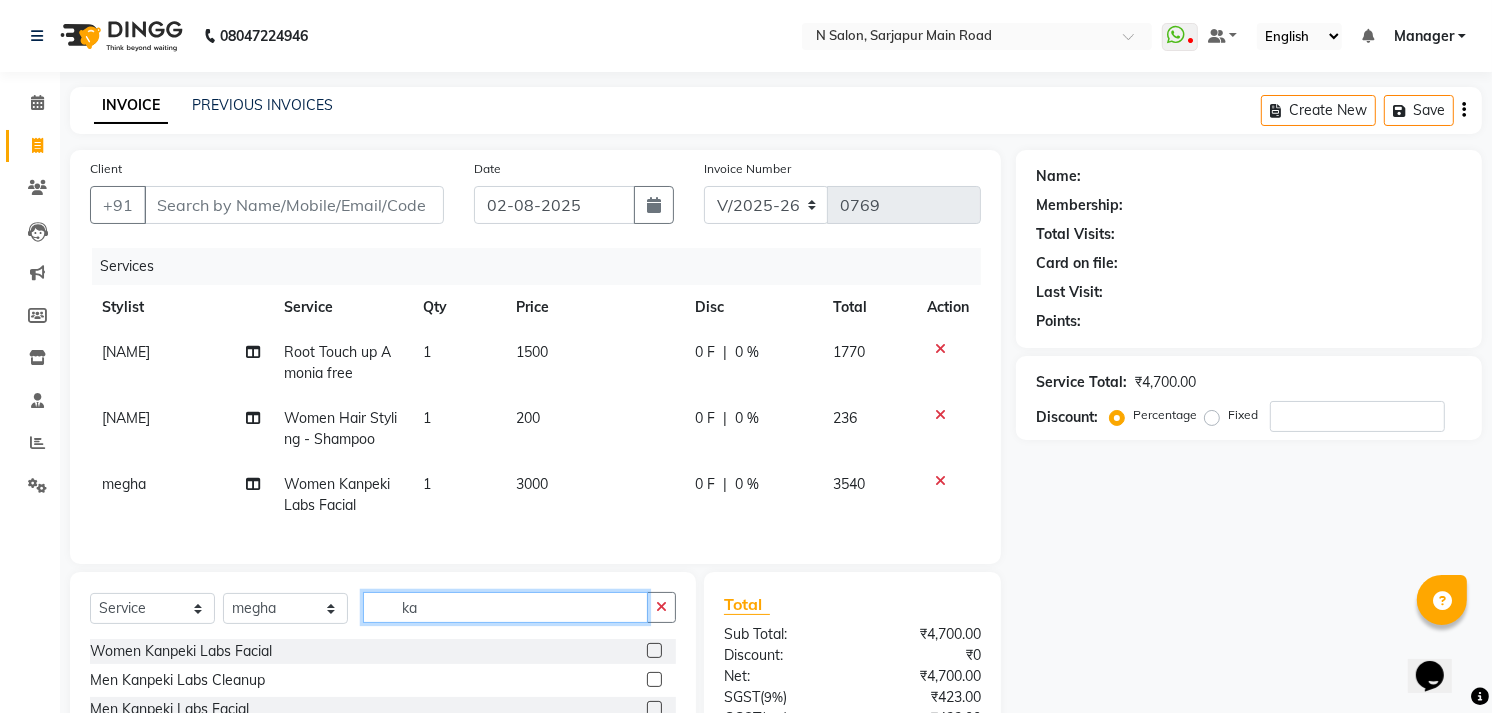 click on "ka" 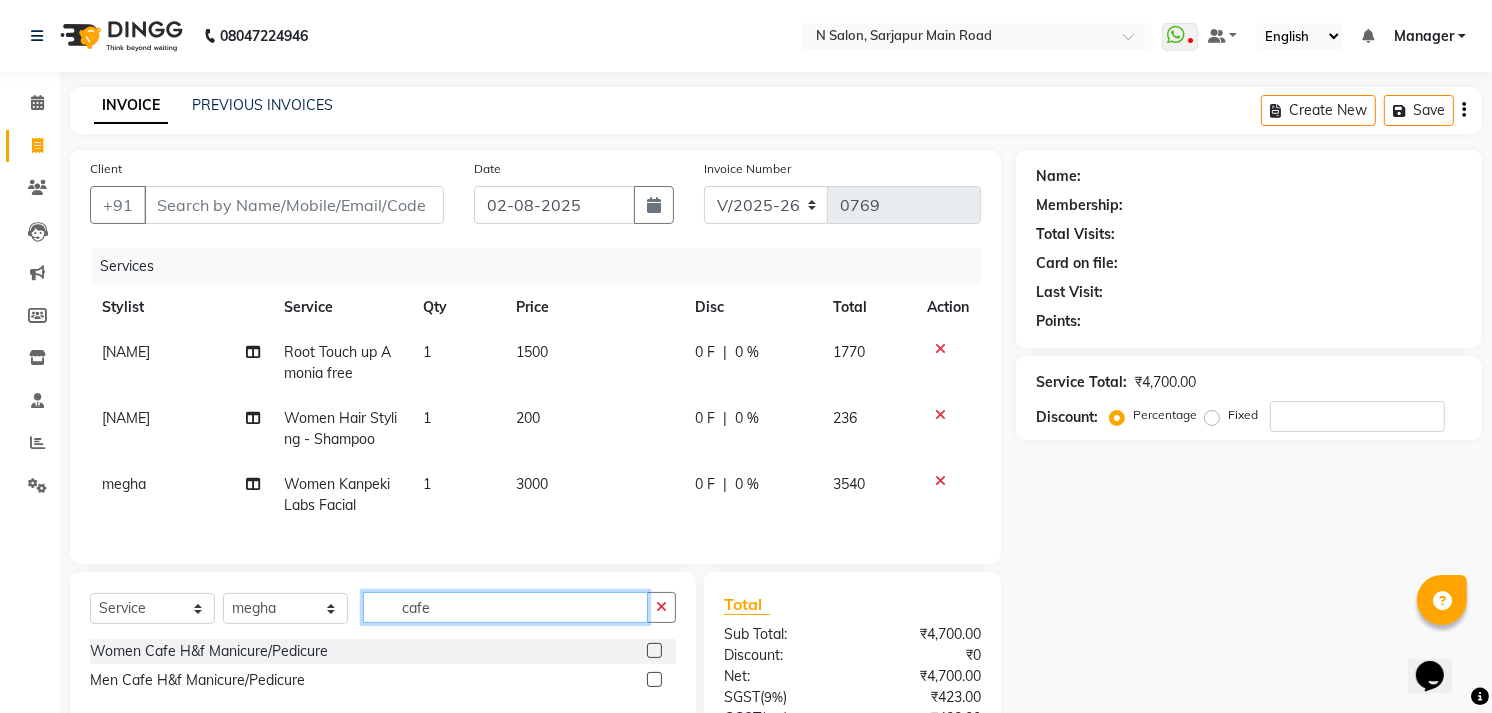 type on "cafe" 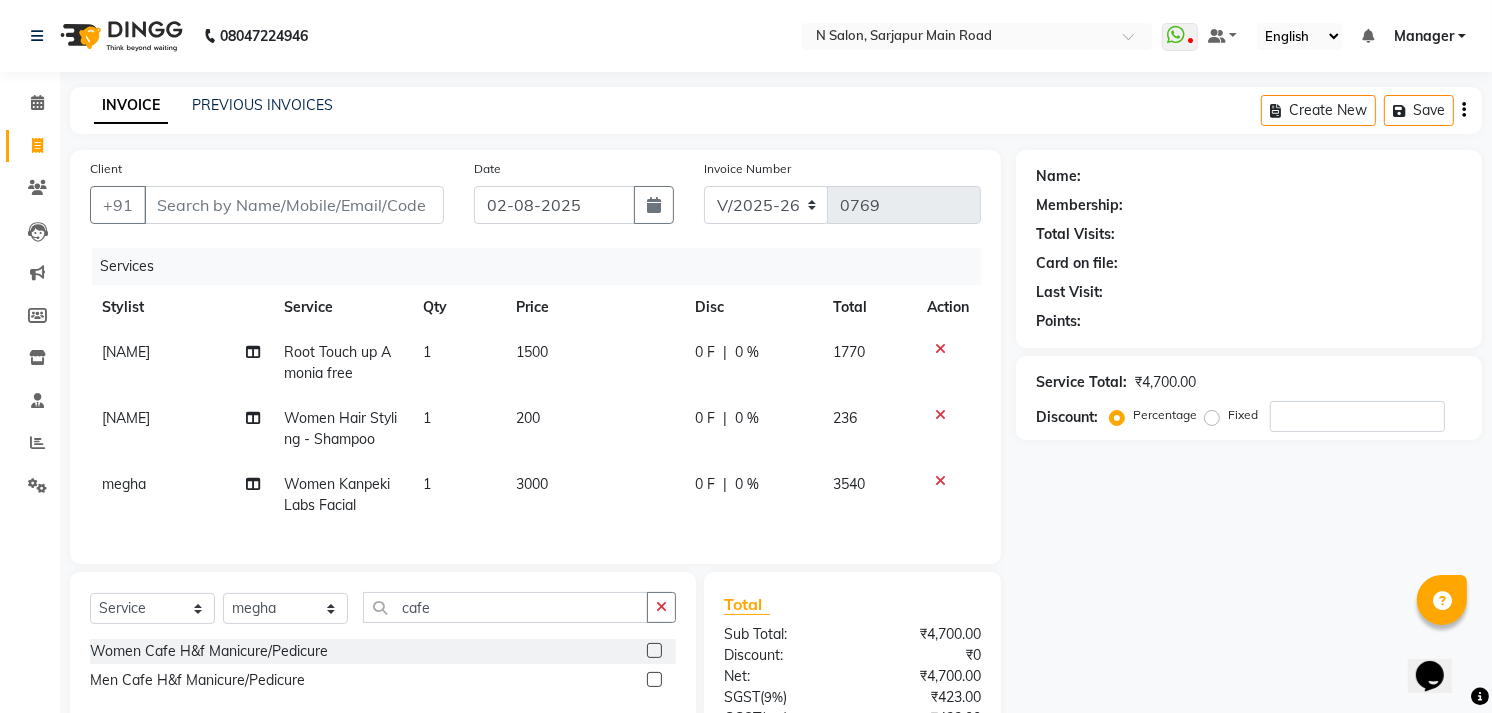 click 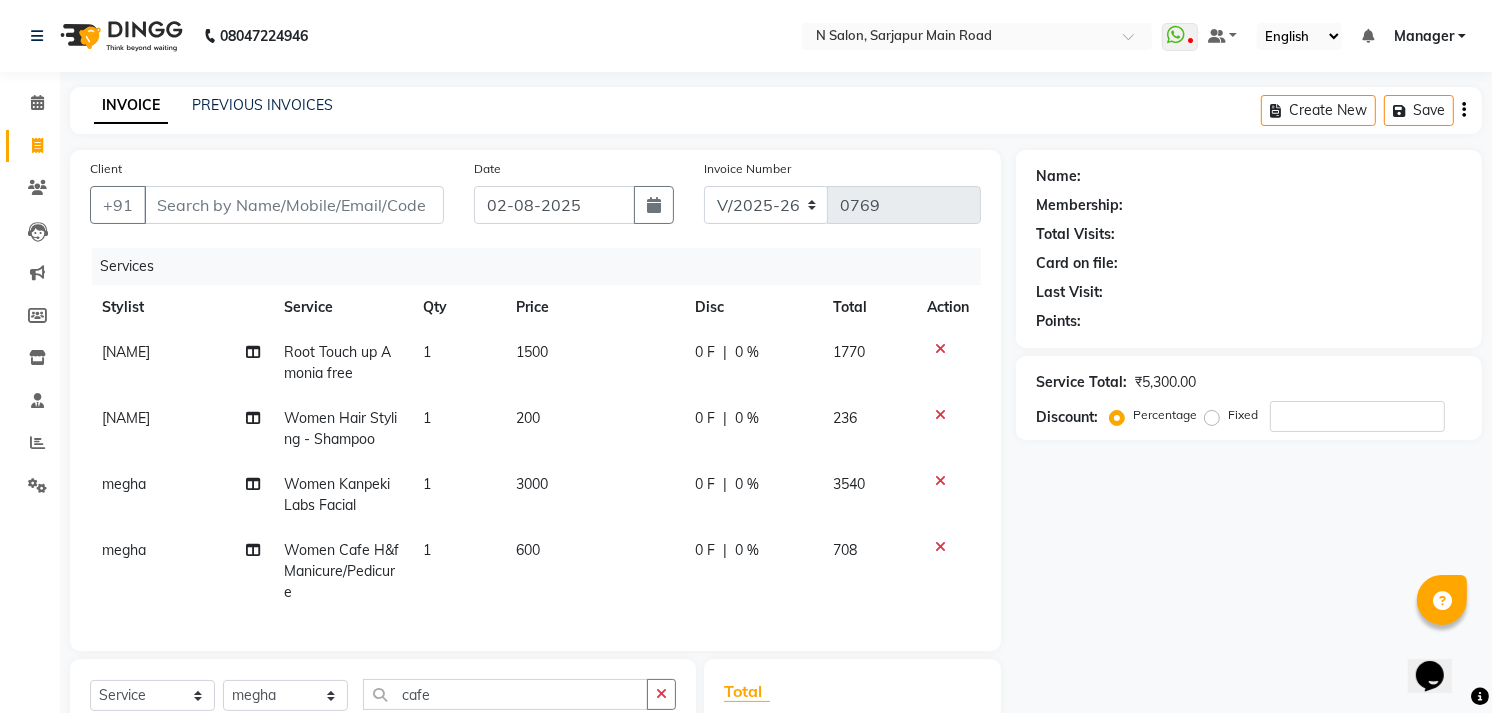 checkbox on "false" 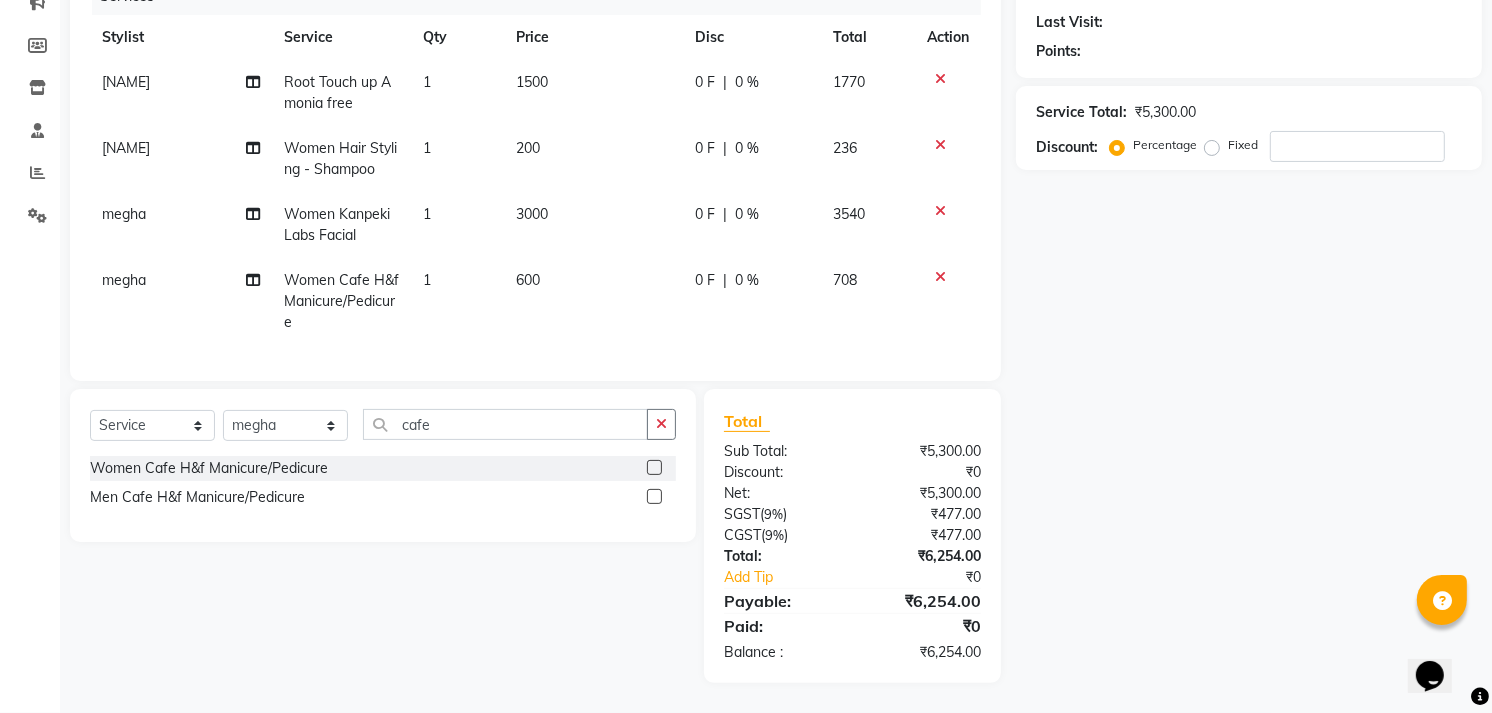 scroll, scrollTop: 0, scrollLeft: 0, axis: both 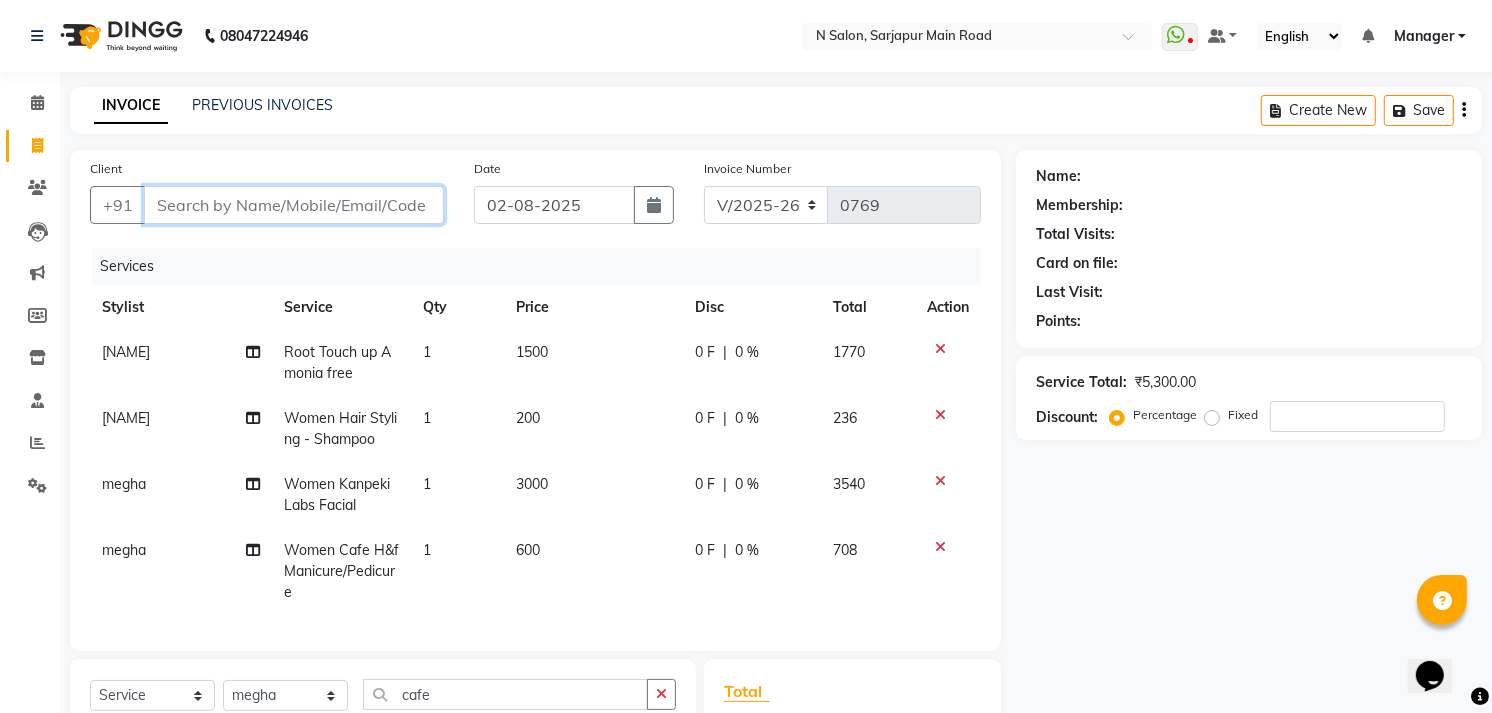 click on "Client" at bounding box center (294, 205) 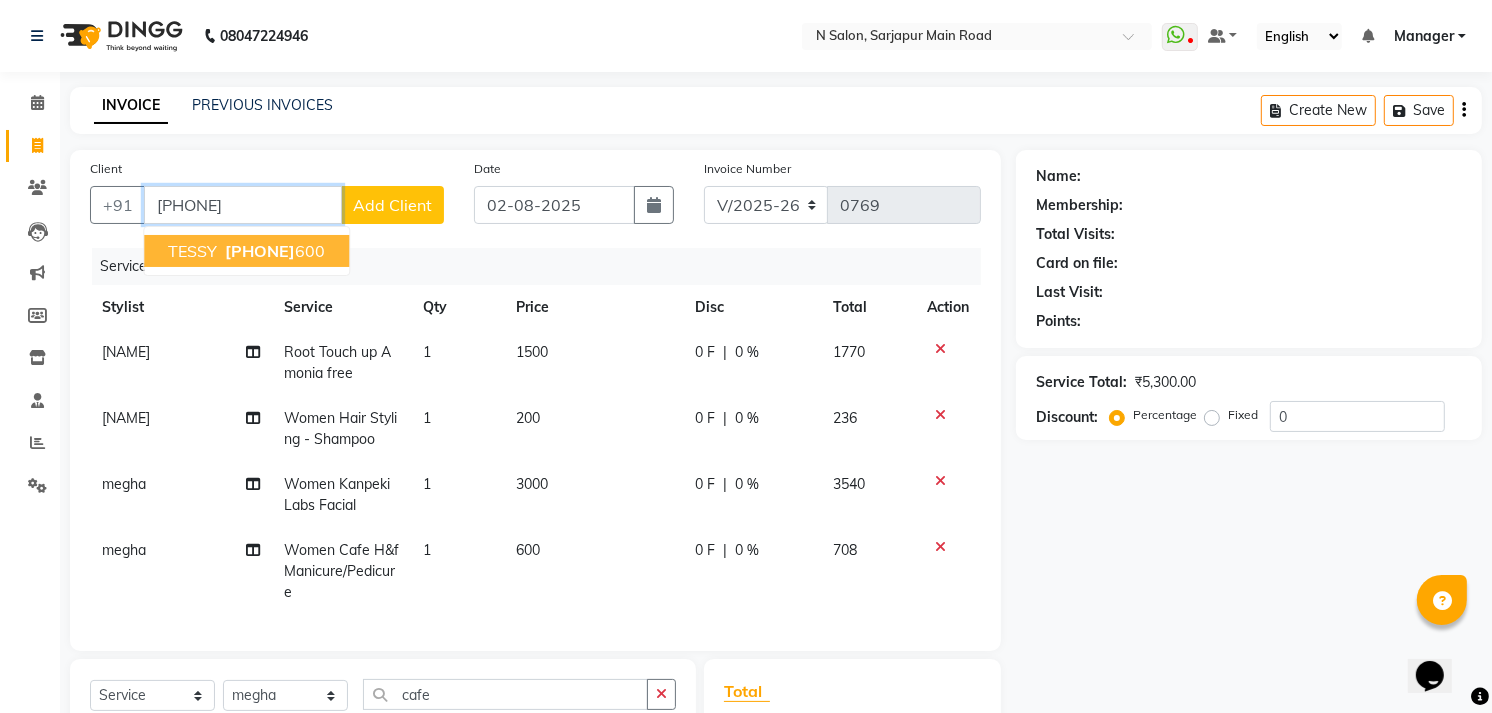 click on "TESSY" at bounding box center [192, 251] 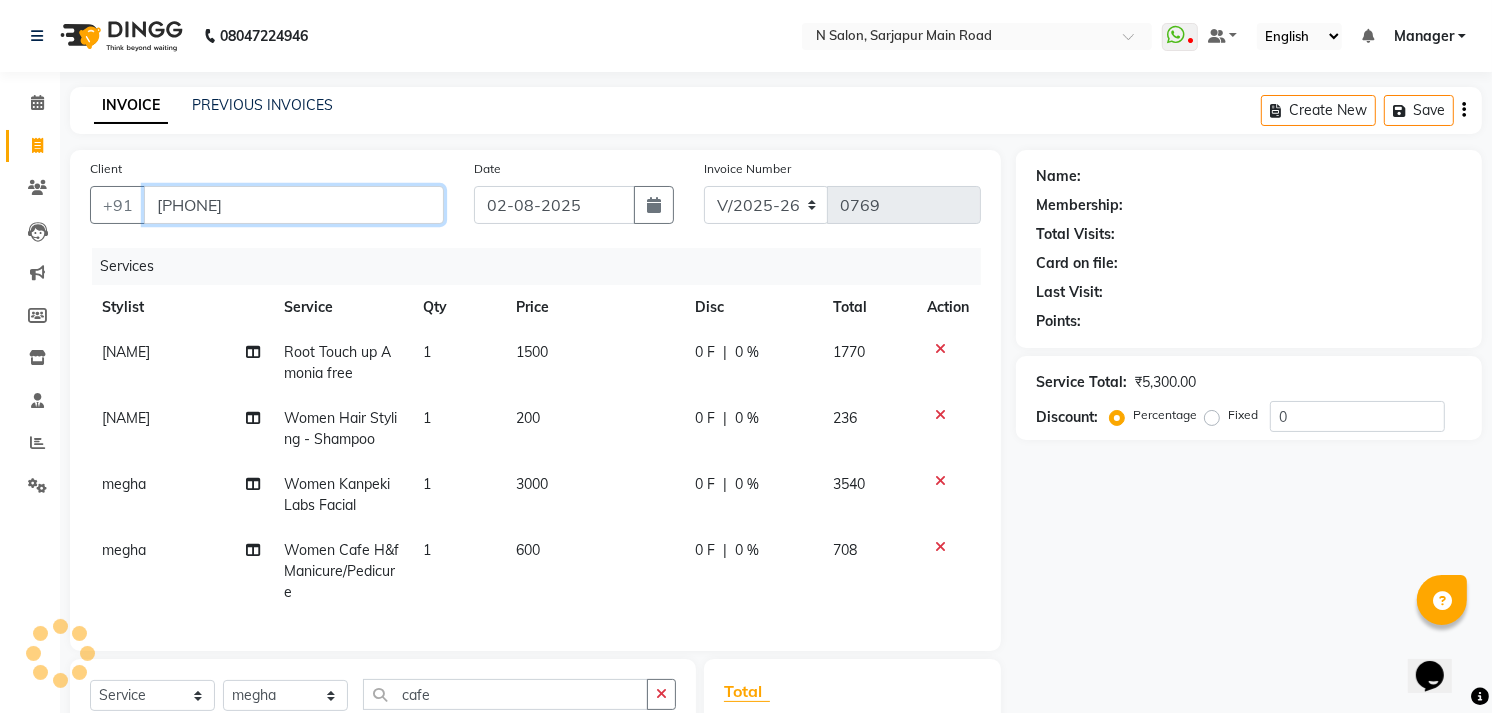 type on "[PHONE]" 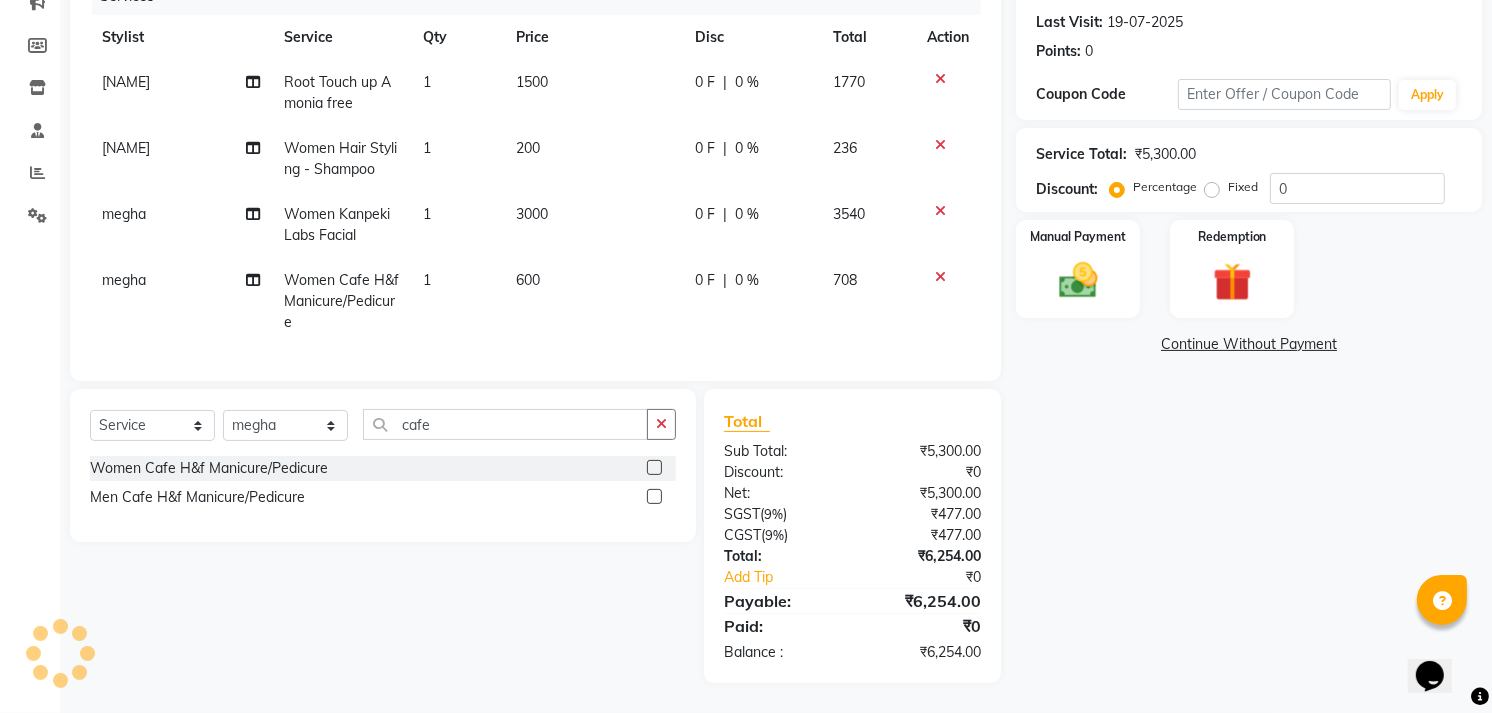 scroll, scrollTop: 0, scrollLeft: 0, axis: both 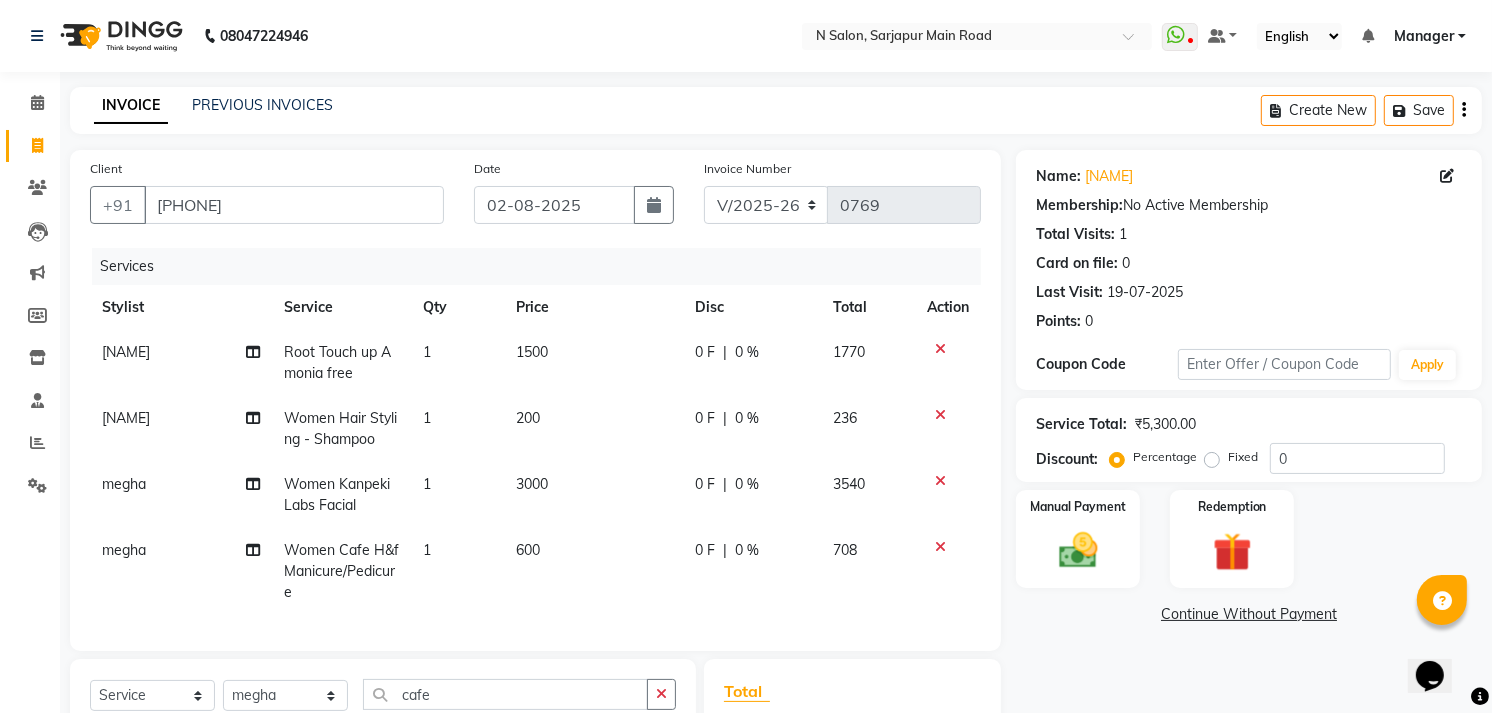 click 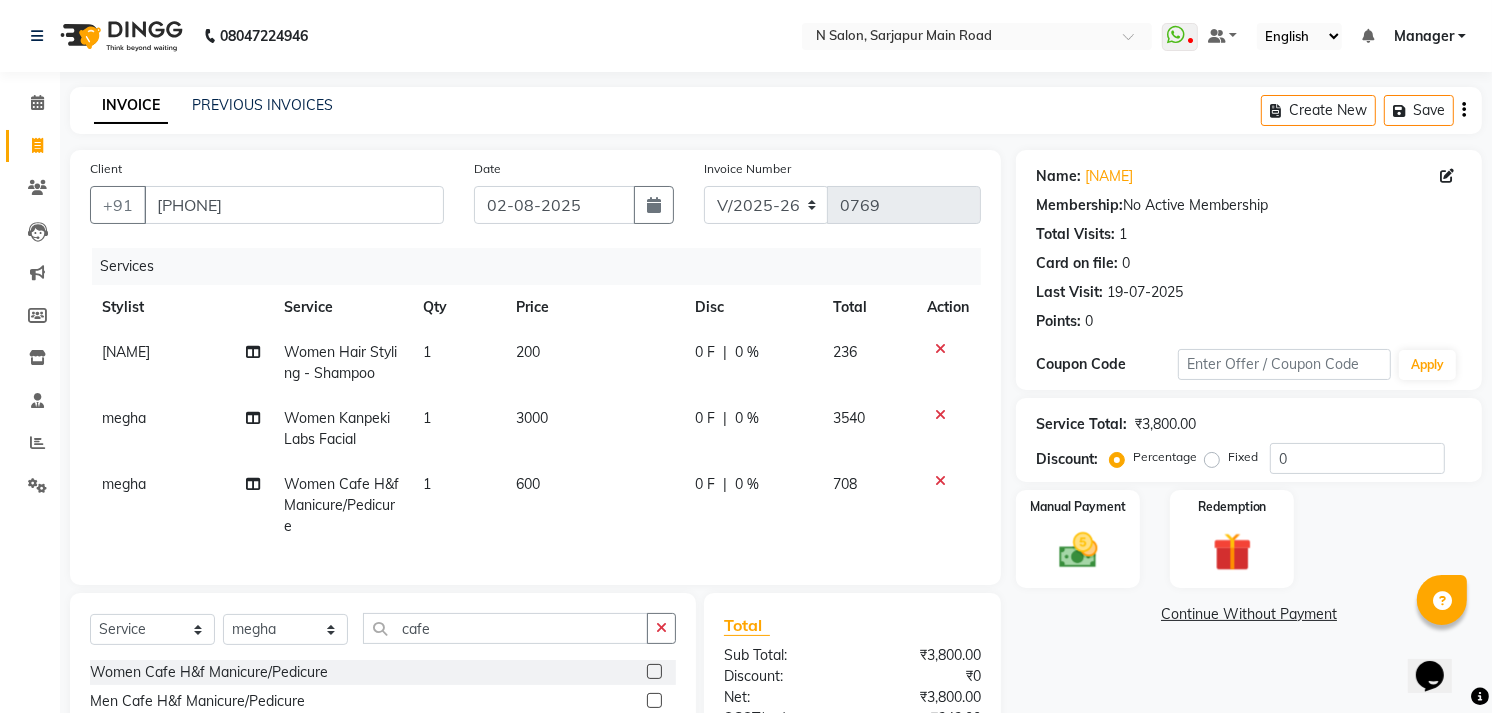 click 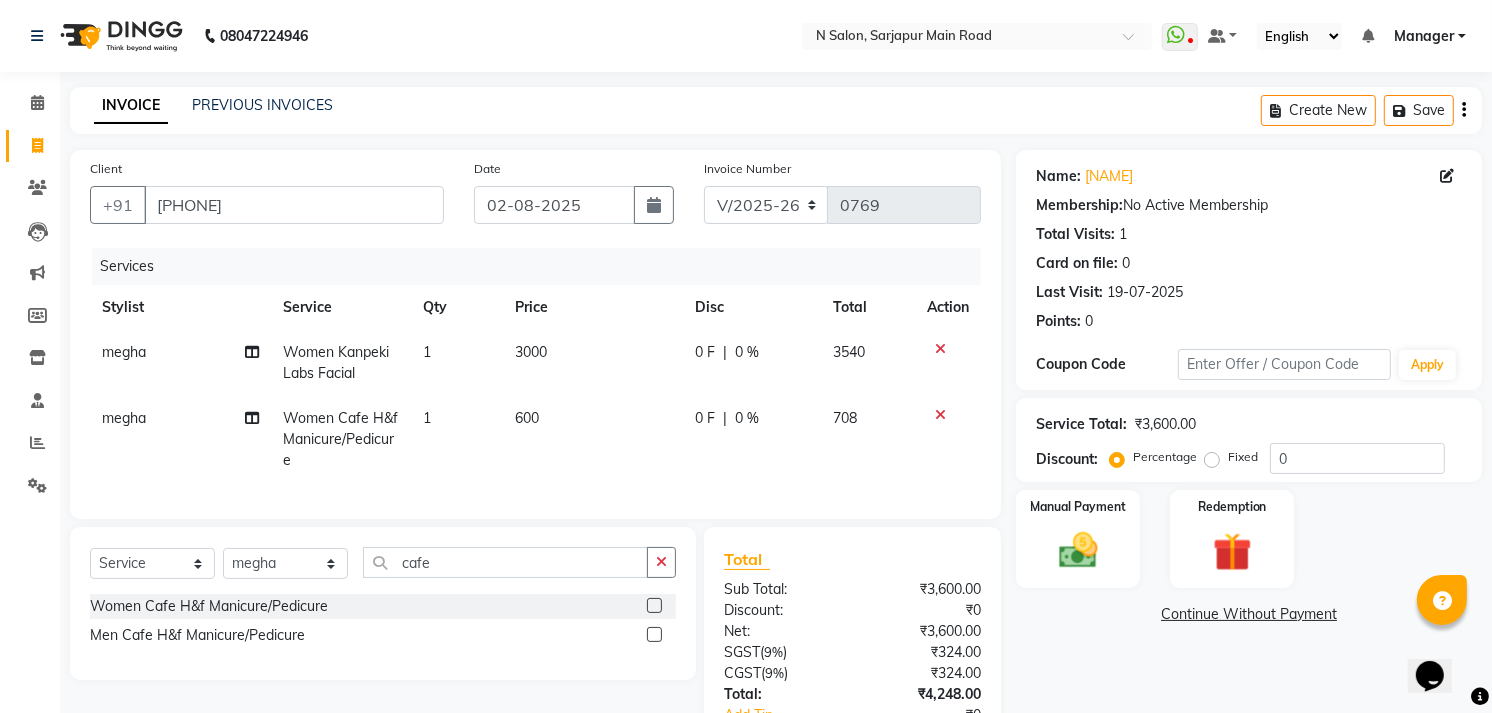 click 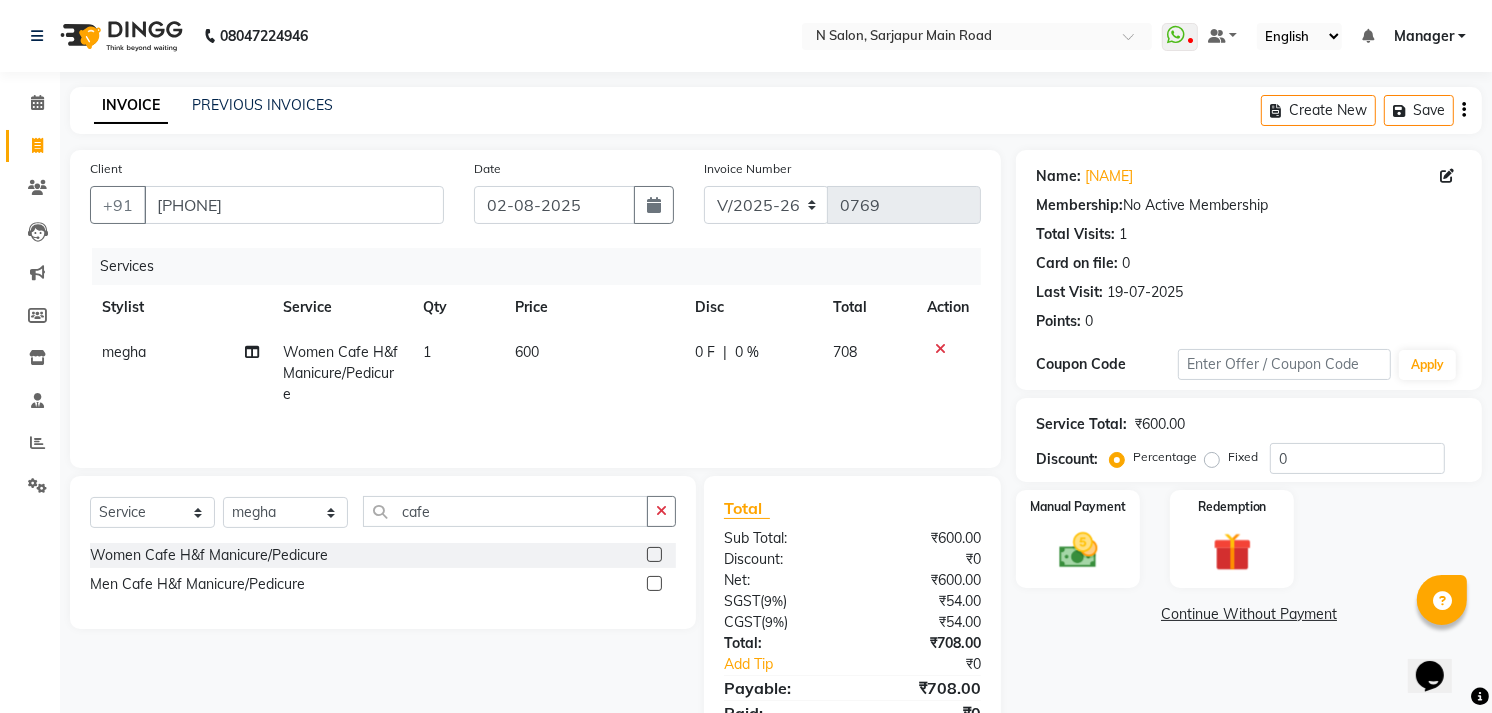 click 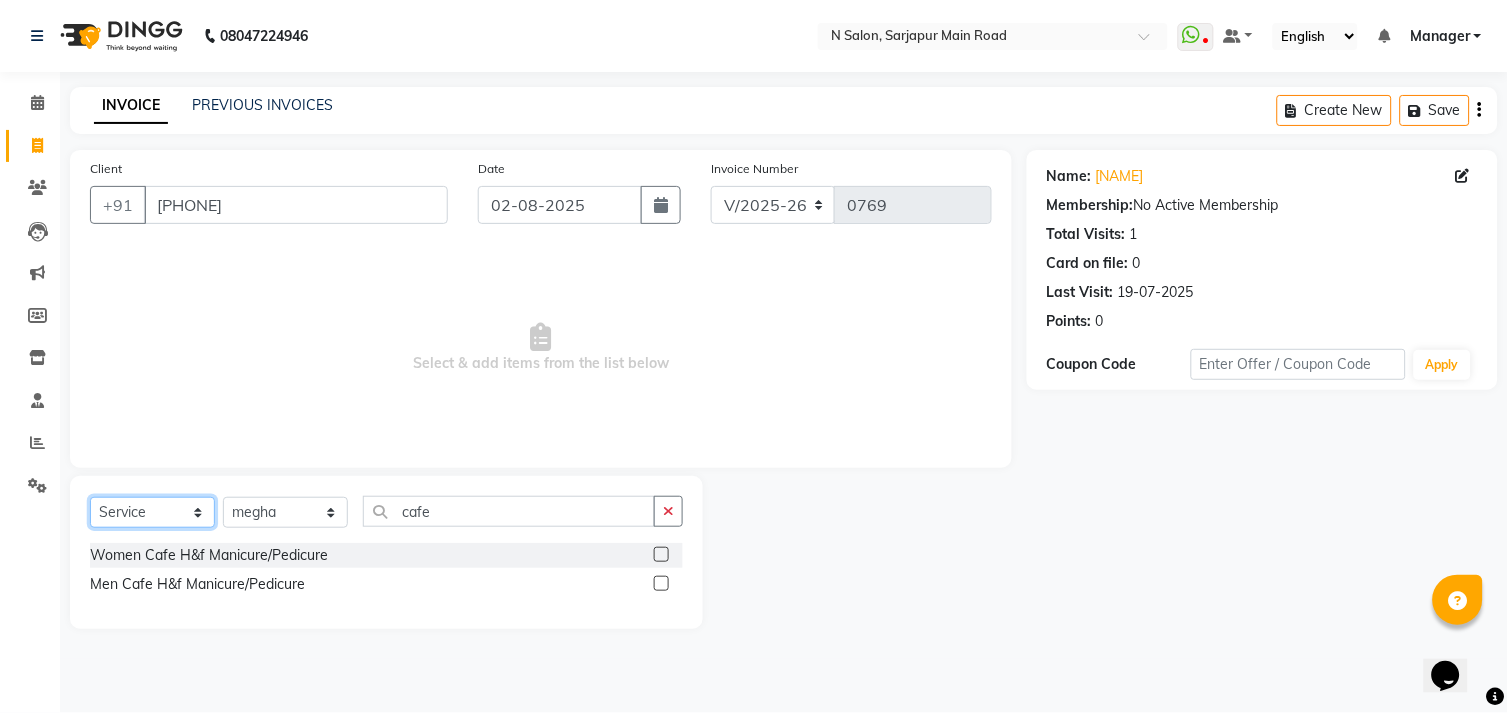 click on "Select  Service  Product  Membership  Package Voucher Prepaid Gift Card" 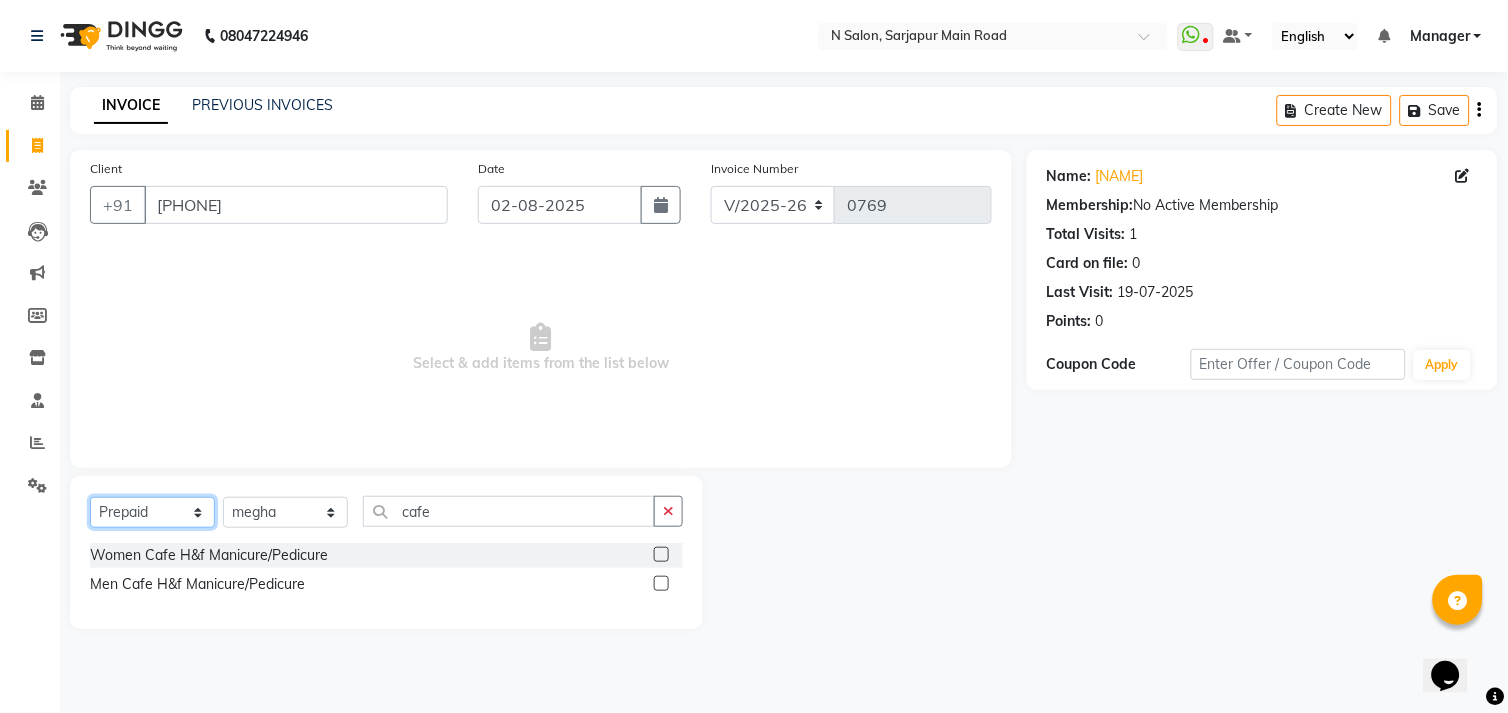 click on "Select  Service  Product  Membership  Package Voucher Prepaid Gift Card" 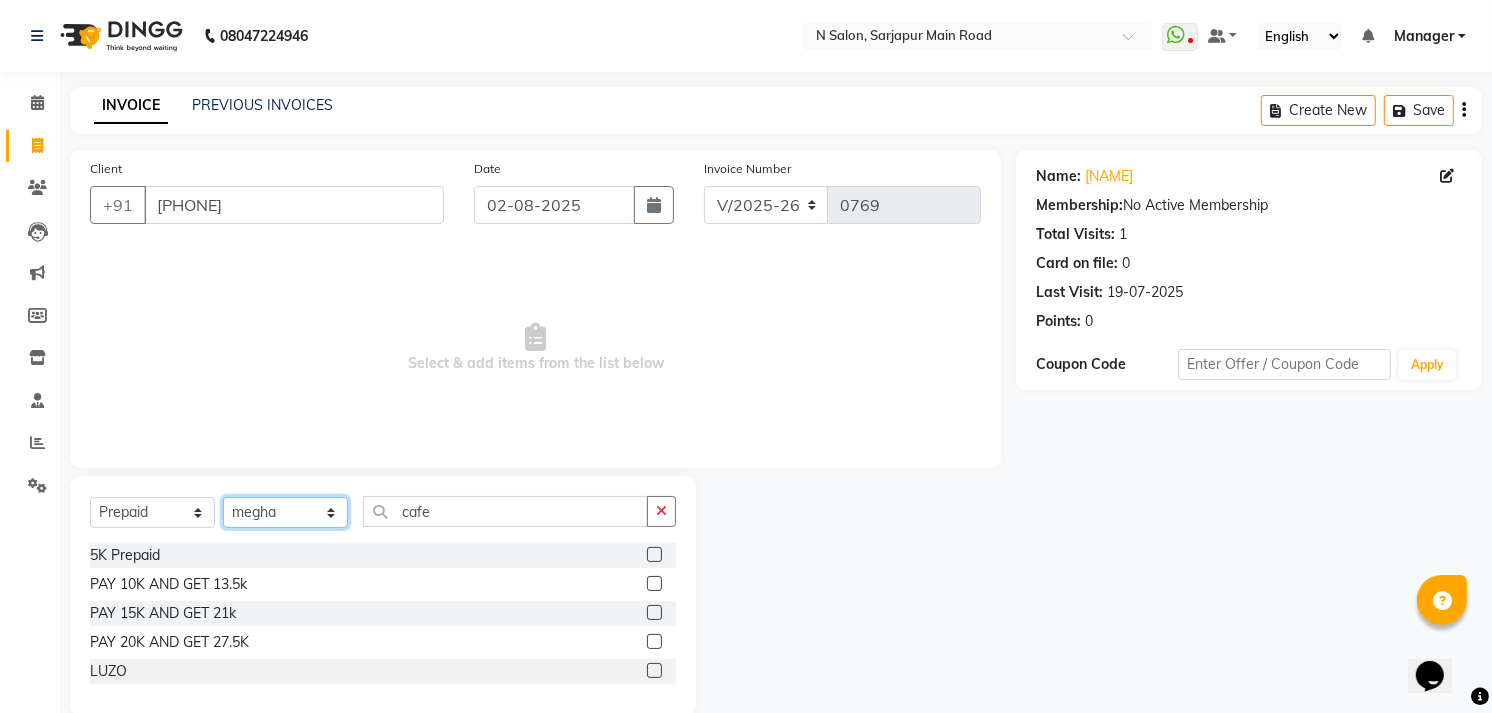 click on "Select Stylist Amgha Arish CHANDU DIPEN kajal kupu  Manager megha Mukul Aggarwal NIRJALA Owner Pankaj Rahul Sir shradha" 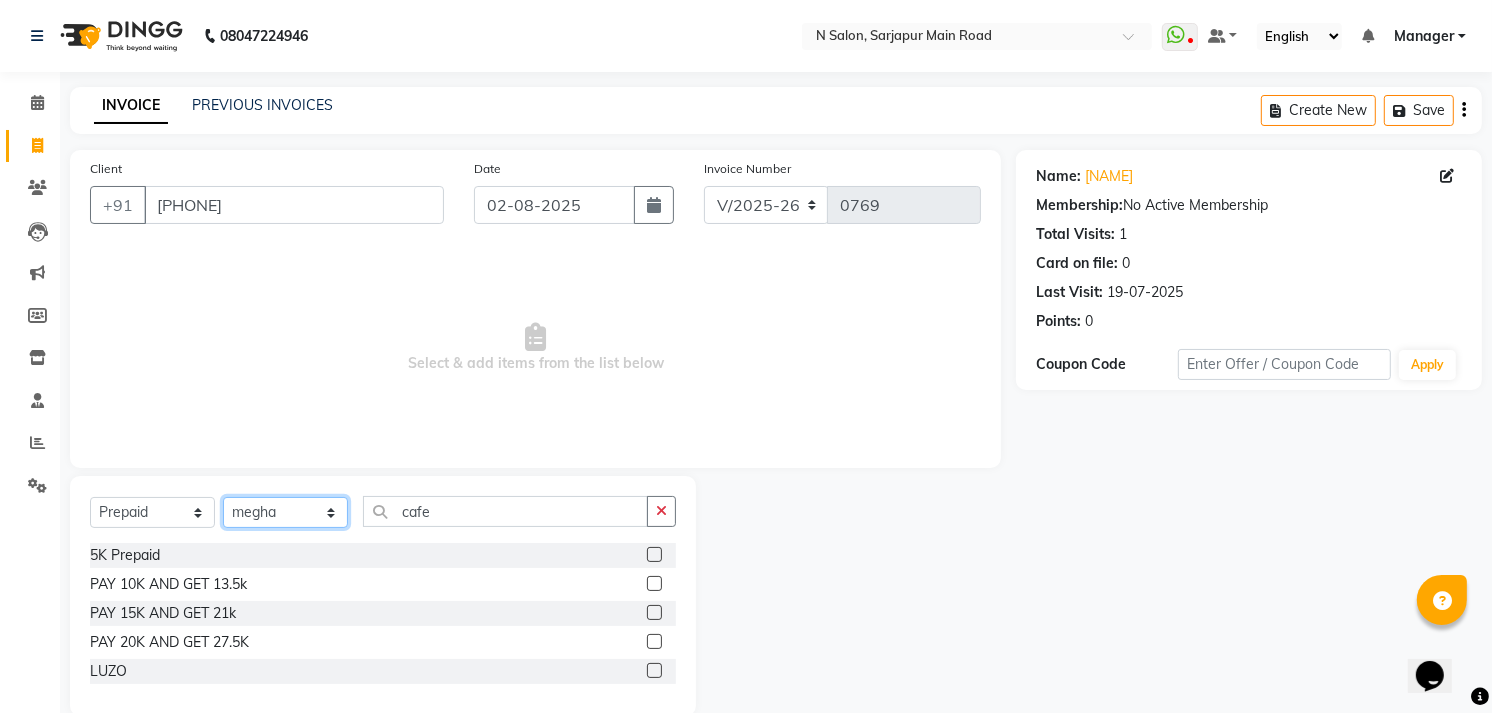 select on "71875" 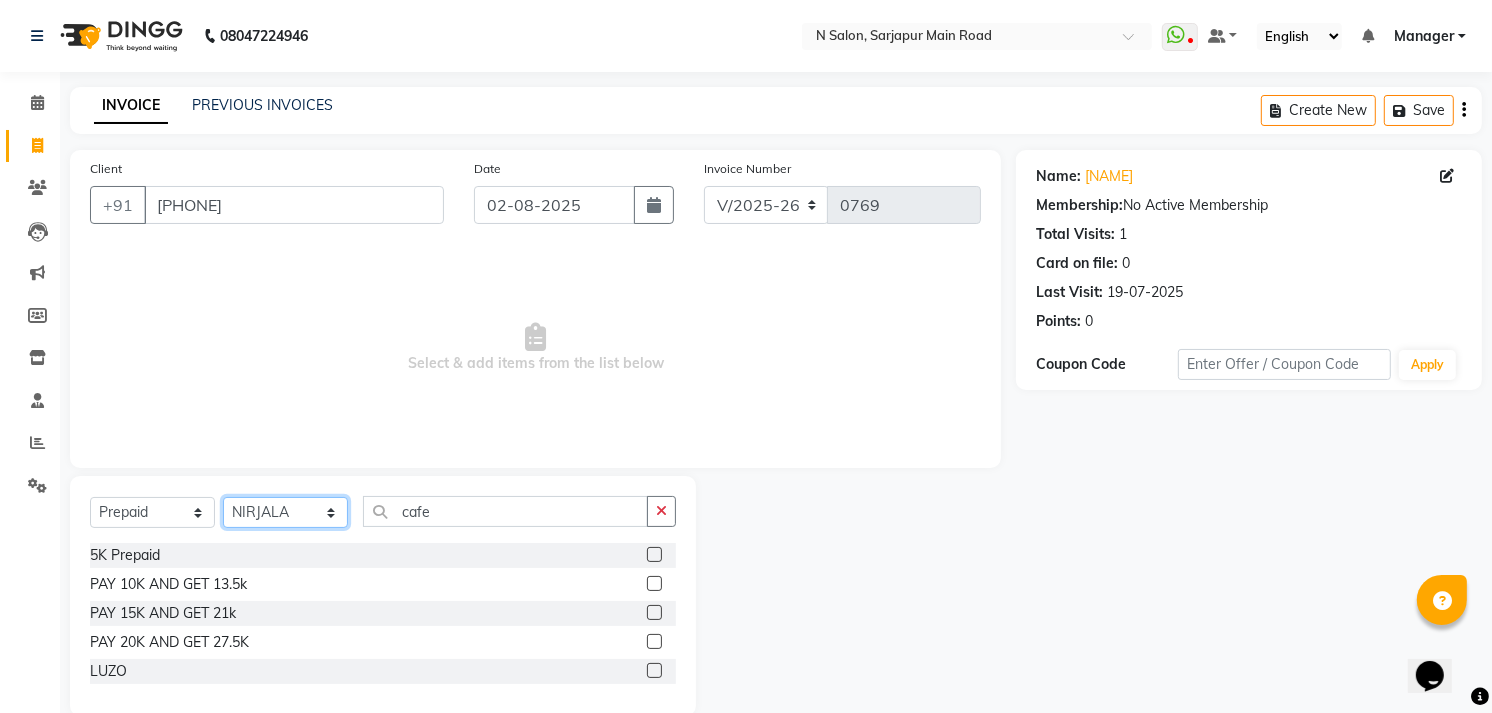 click on "Select Stylist Amgha Arish CHANDU DIPEN kajal kupu  Manager megha Mukul Aggarwal NIRJALA Owner Pankaj Rahul Sir shradha" 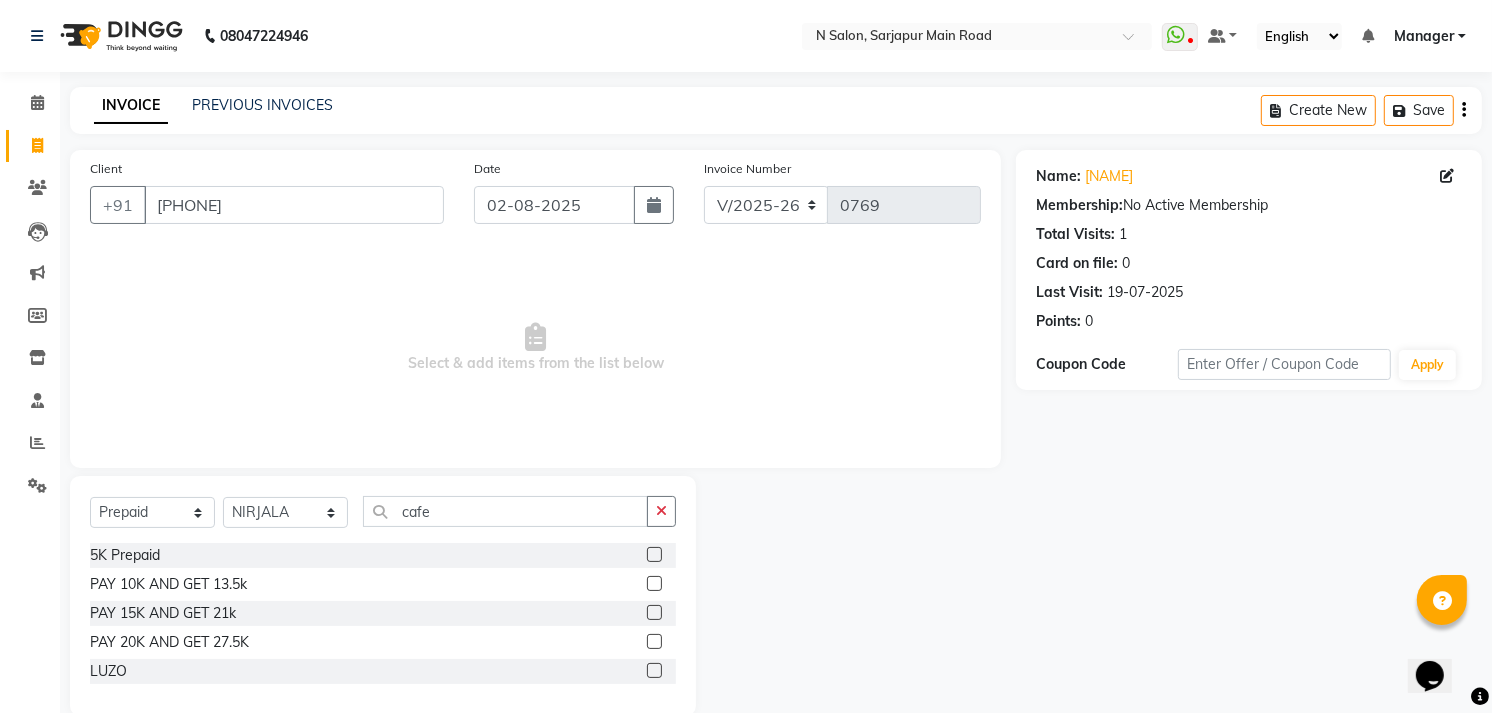 click 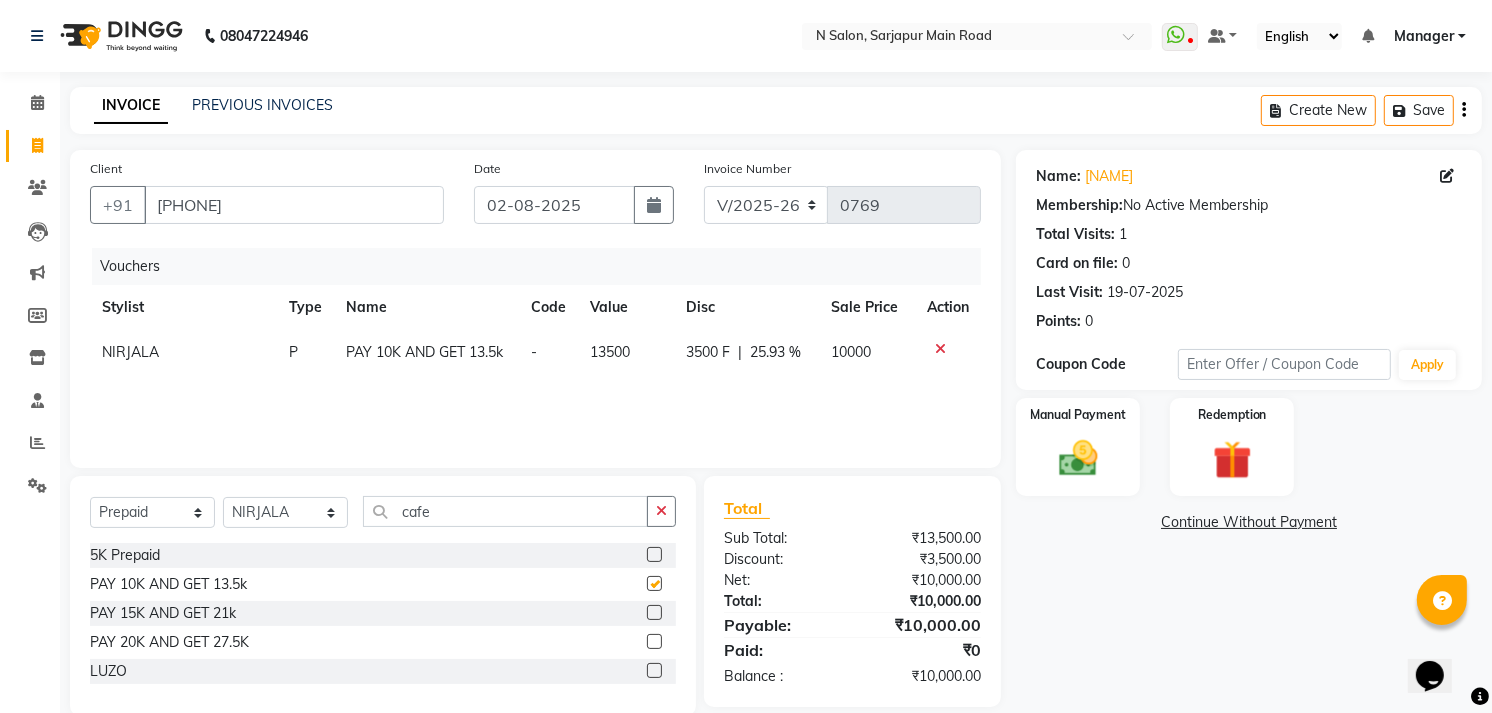 checkbox on "false" 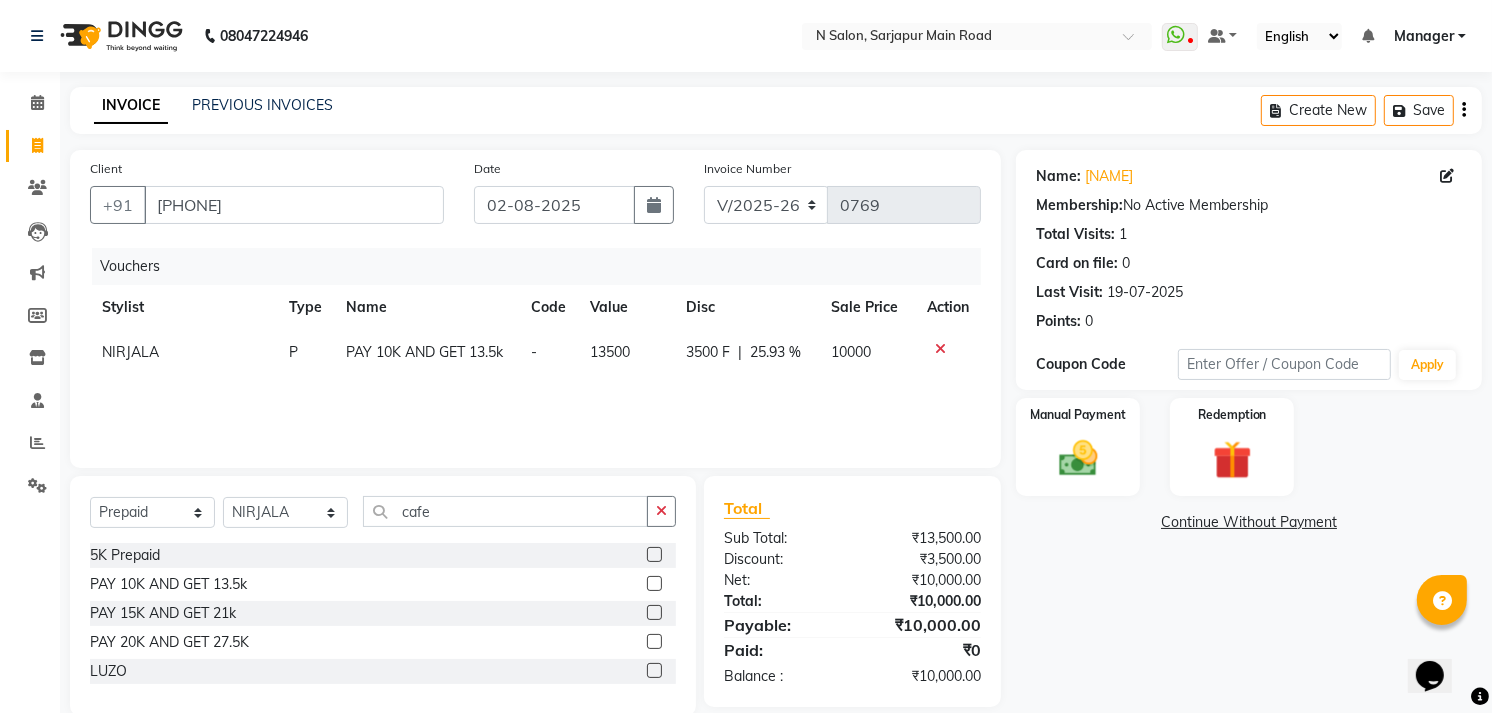 scroll, scrollTop: 33, scrollLeft: 0, axis: vertical 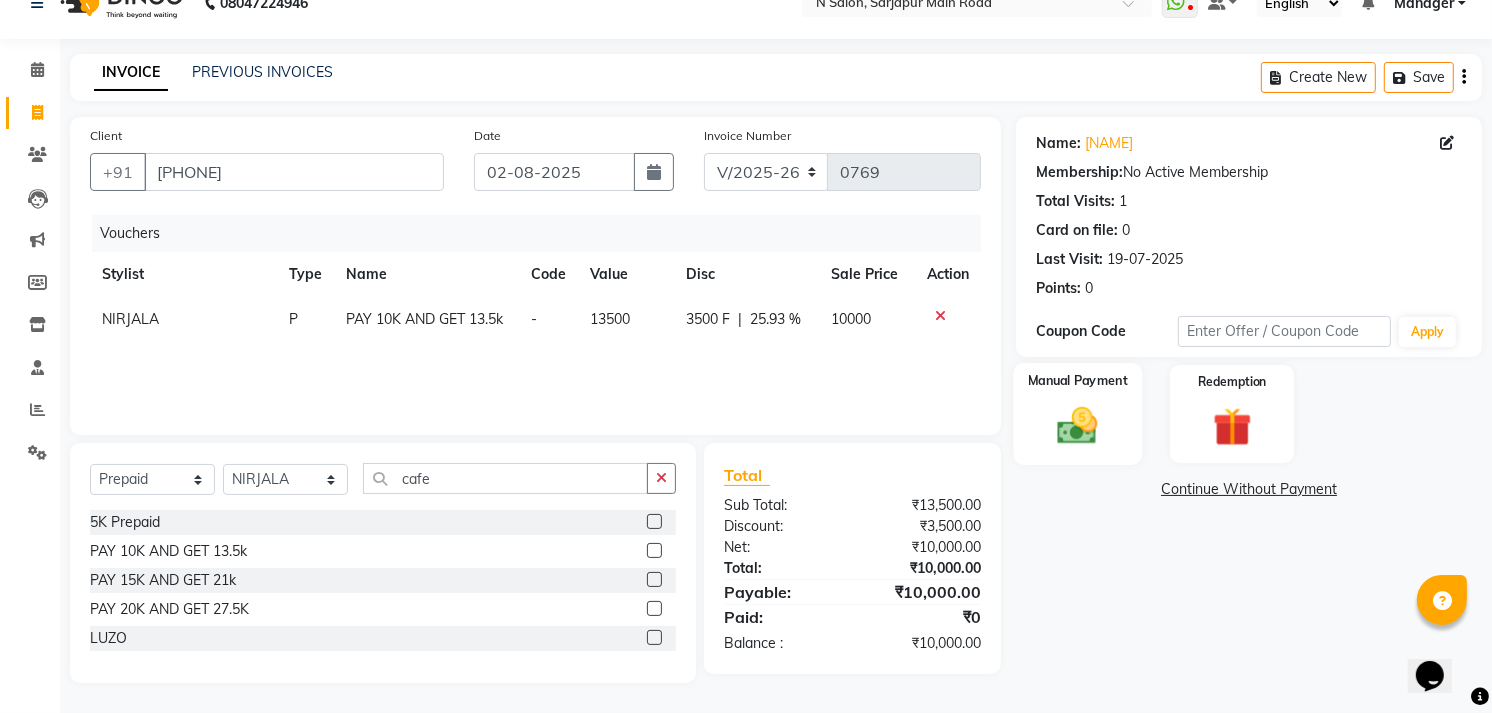 click 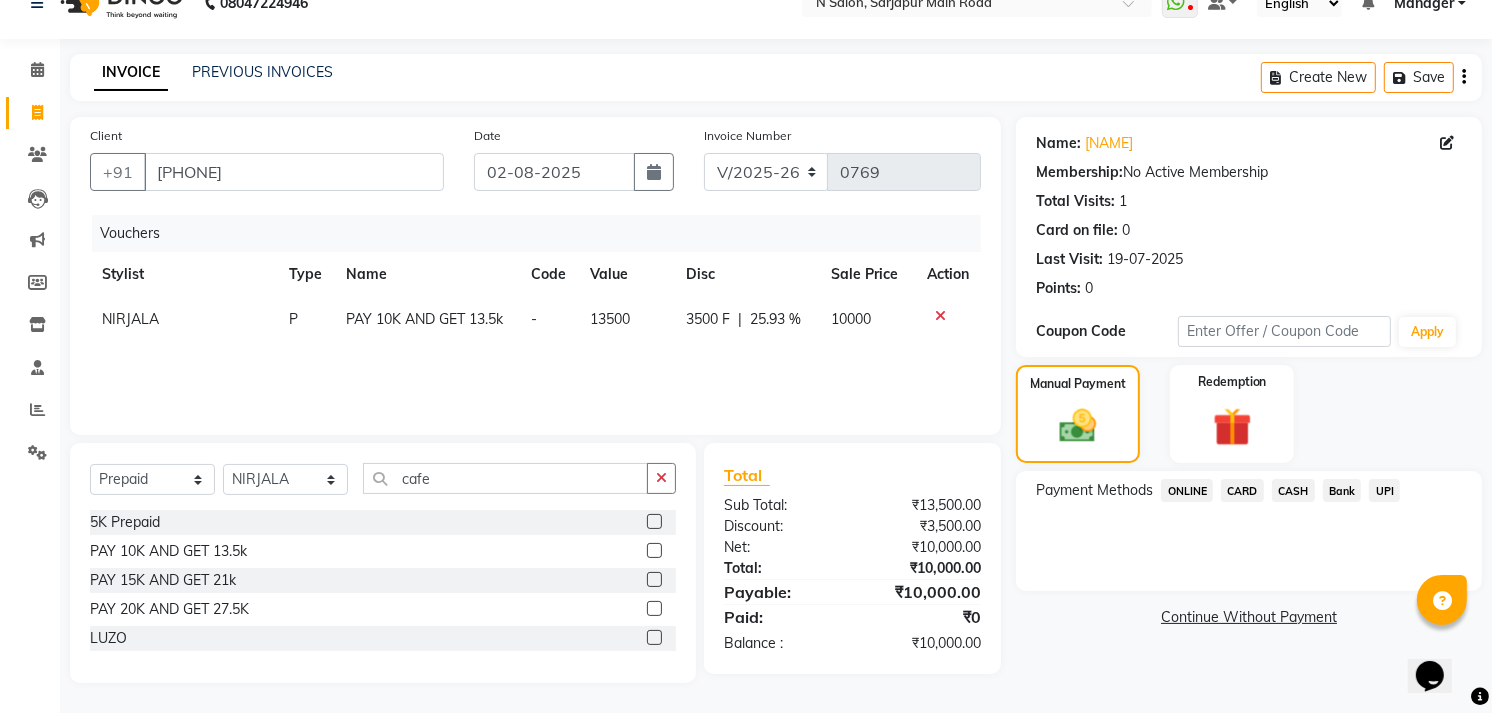 click on "CARD" 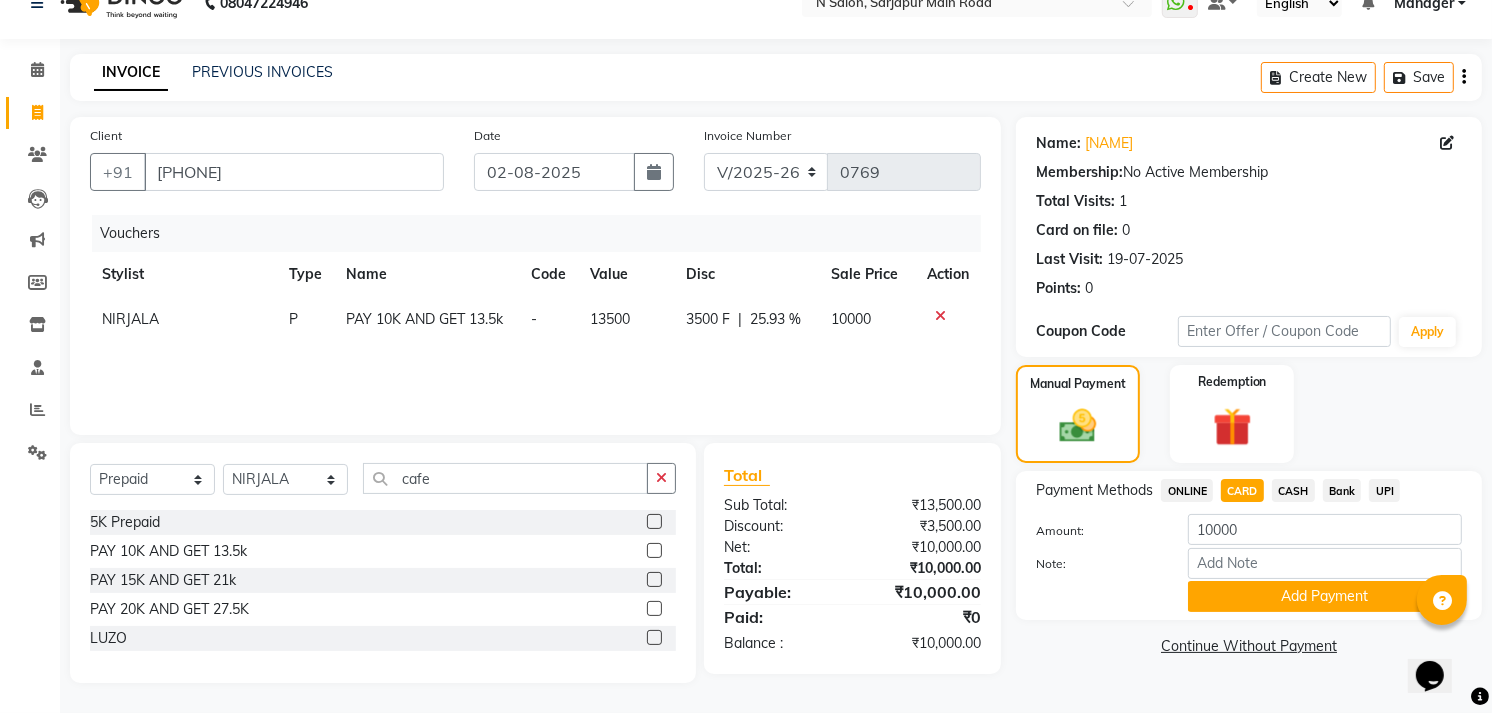 click on "UPI" 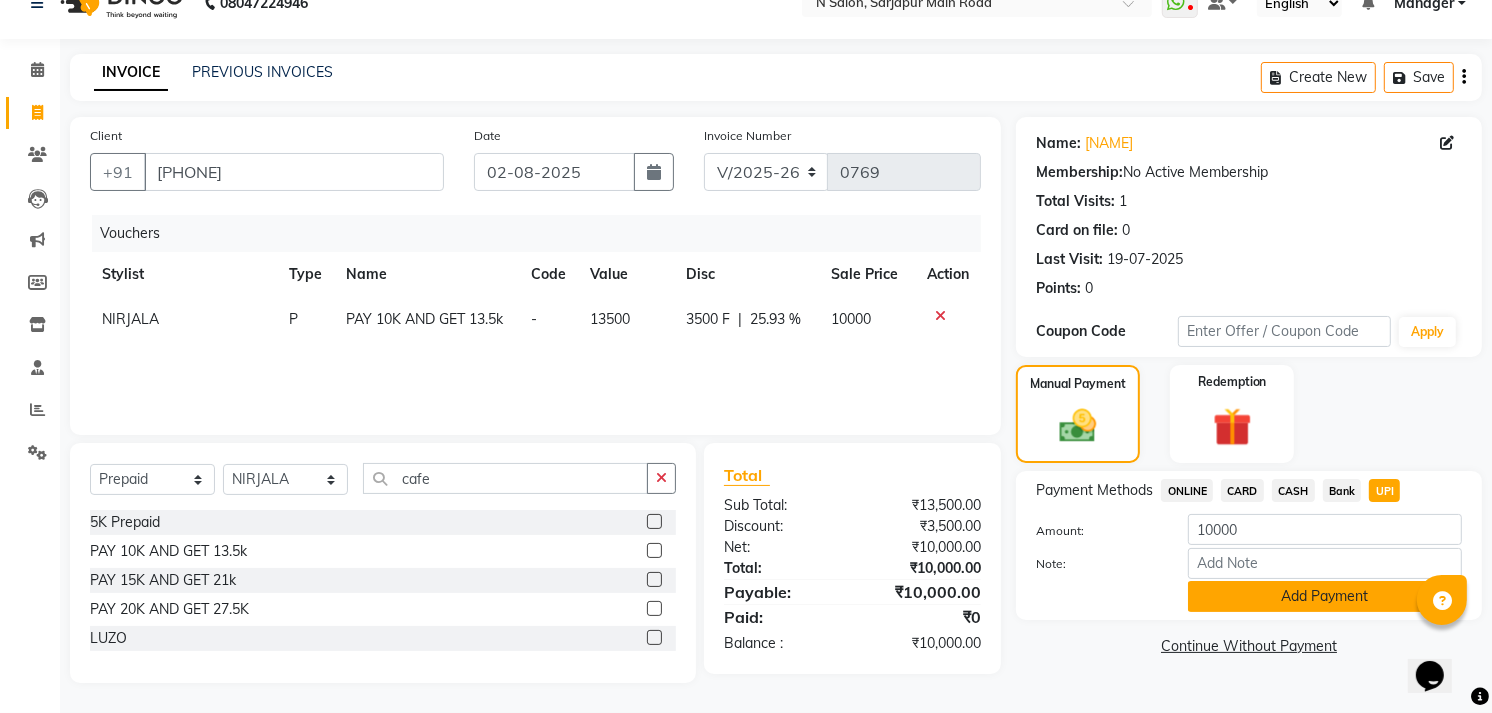 click on "Add Payment" 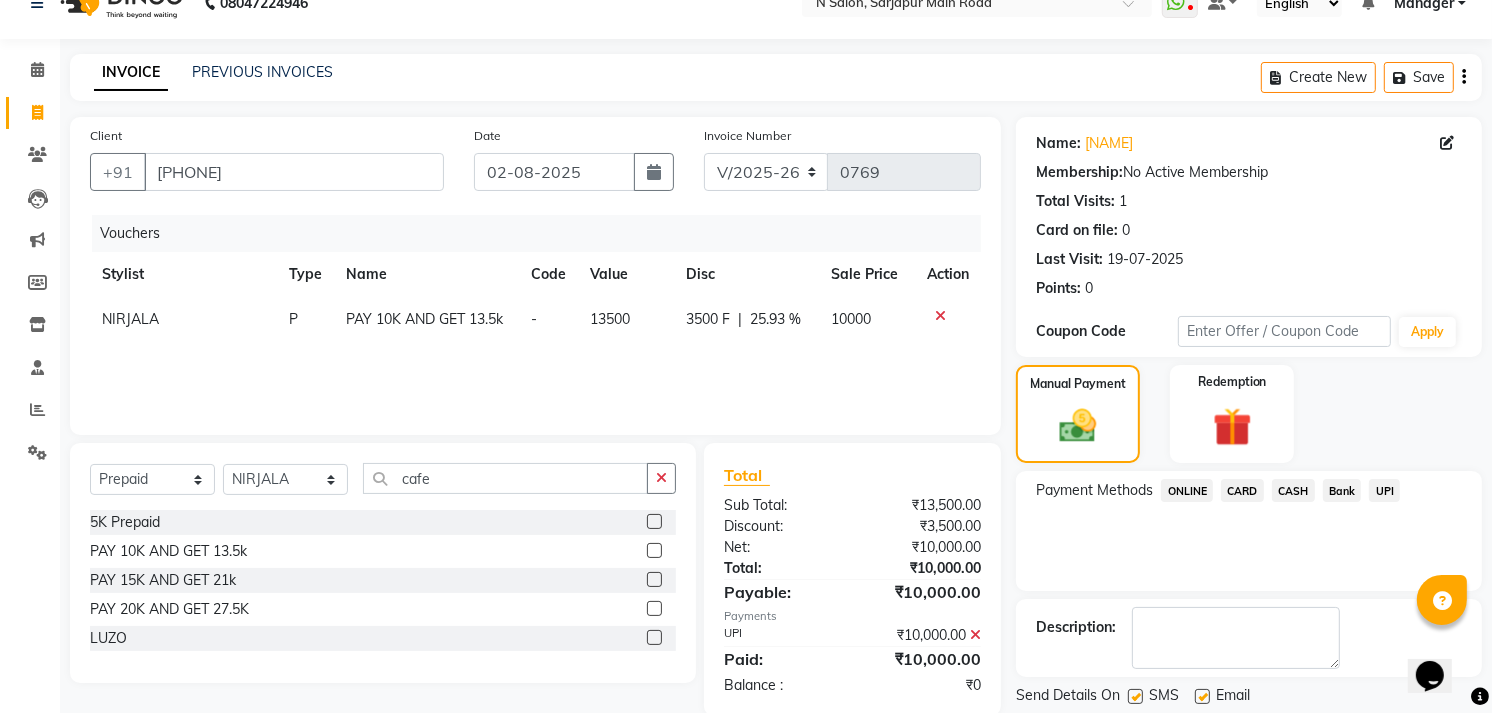 scroll, scrollTop: 94, scrollLeft: 0, axis: vertical 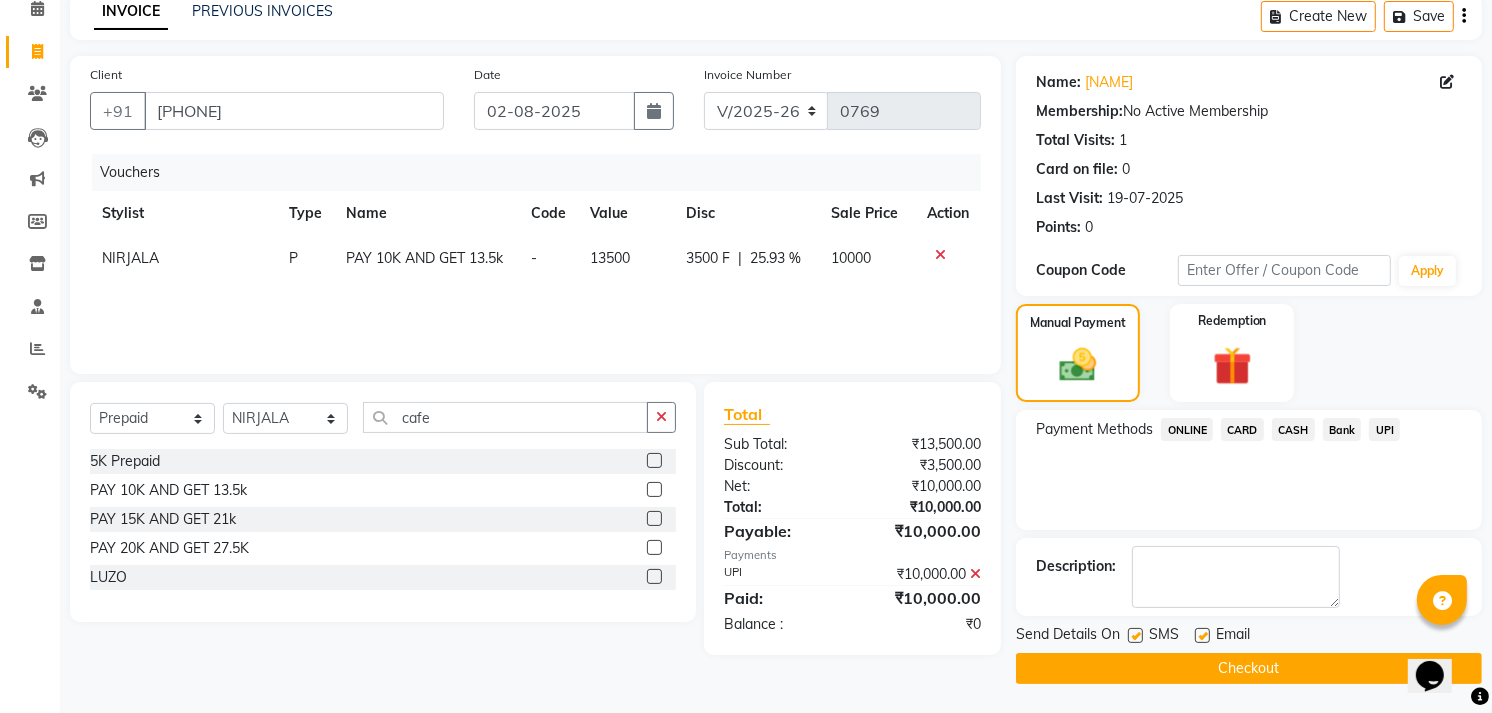 click on "Checkout" 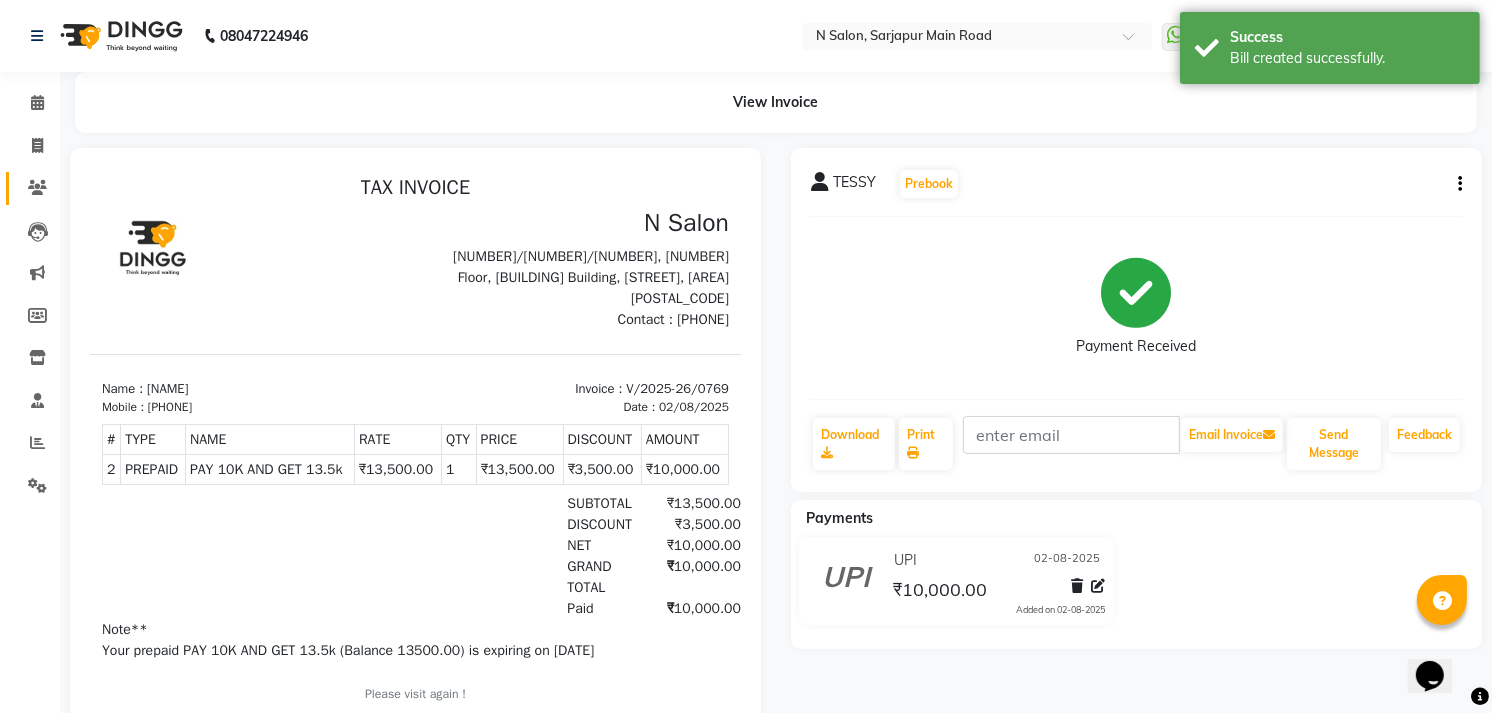 scroll, scrollTop: 0, scrollLeft: 0, axis: both 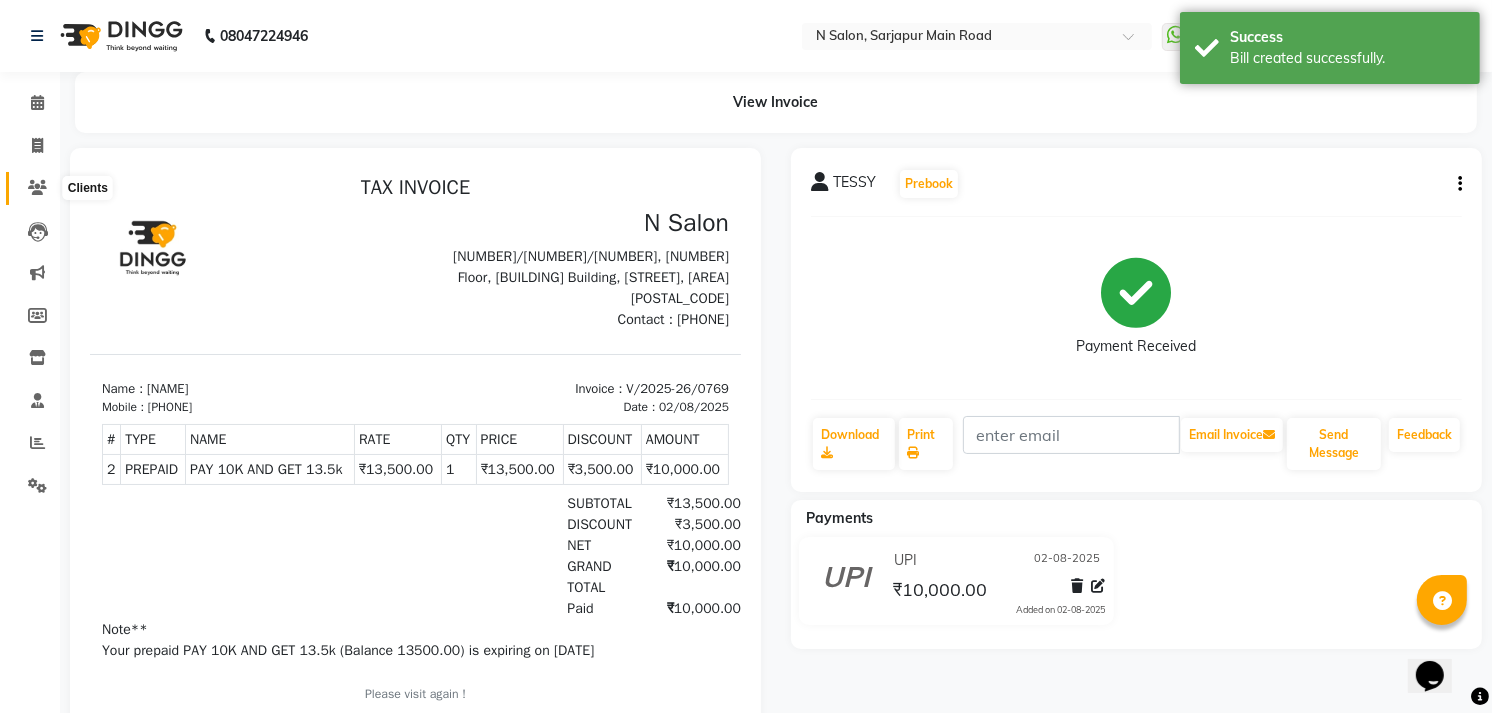 click 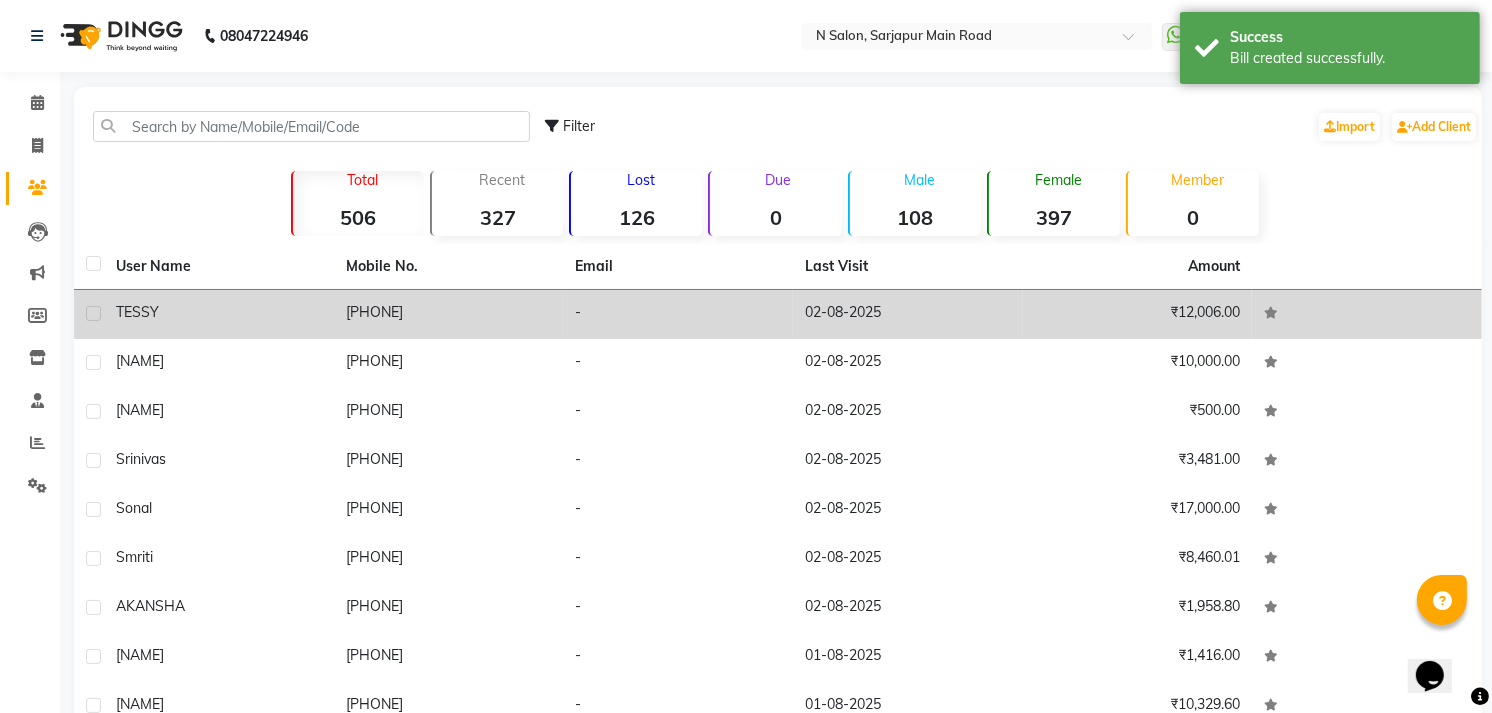 click on "TESSY" 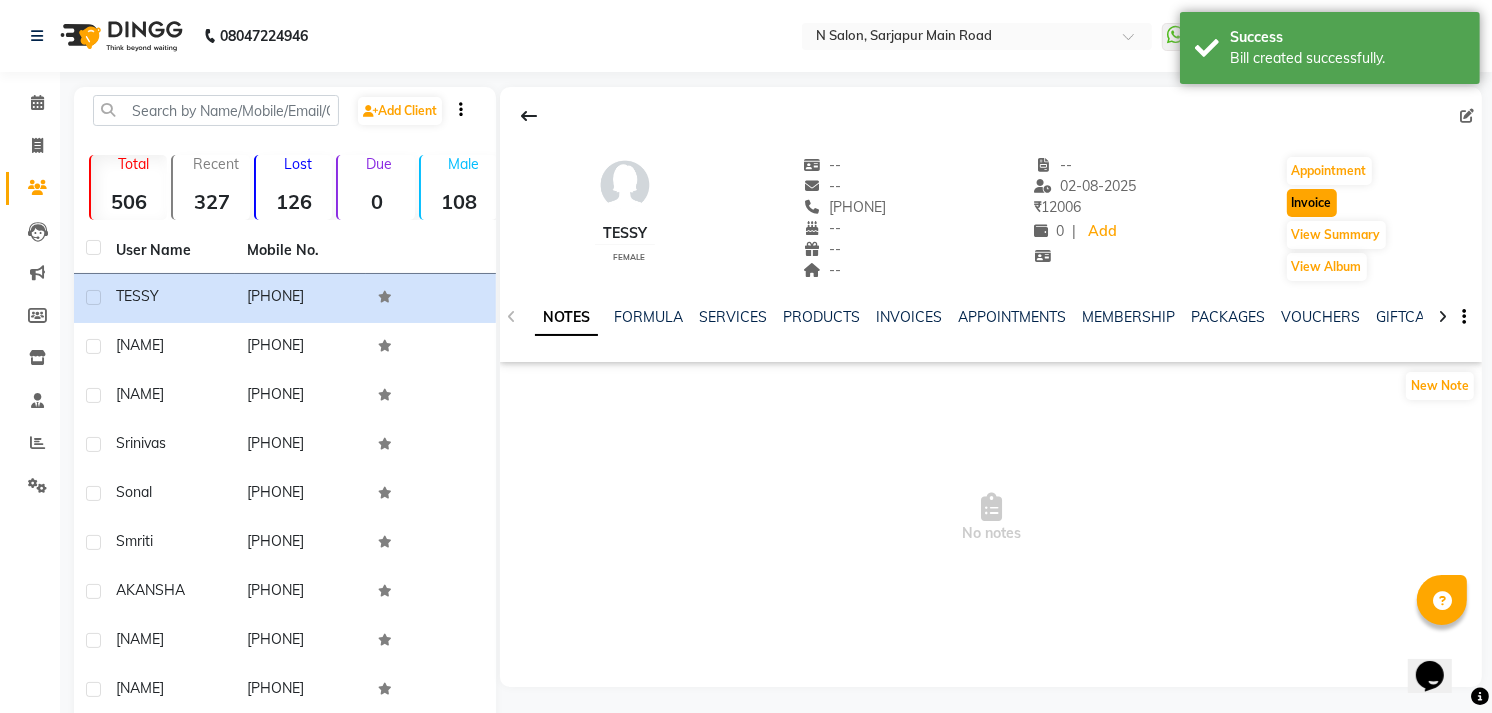 click on "Invoice" 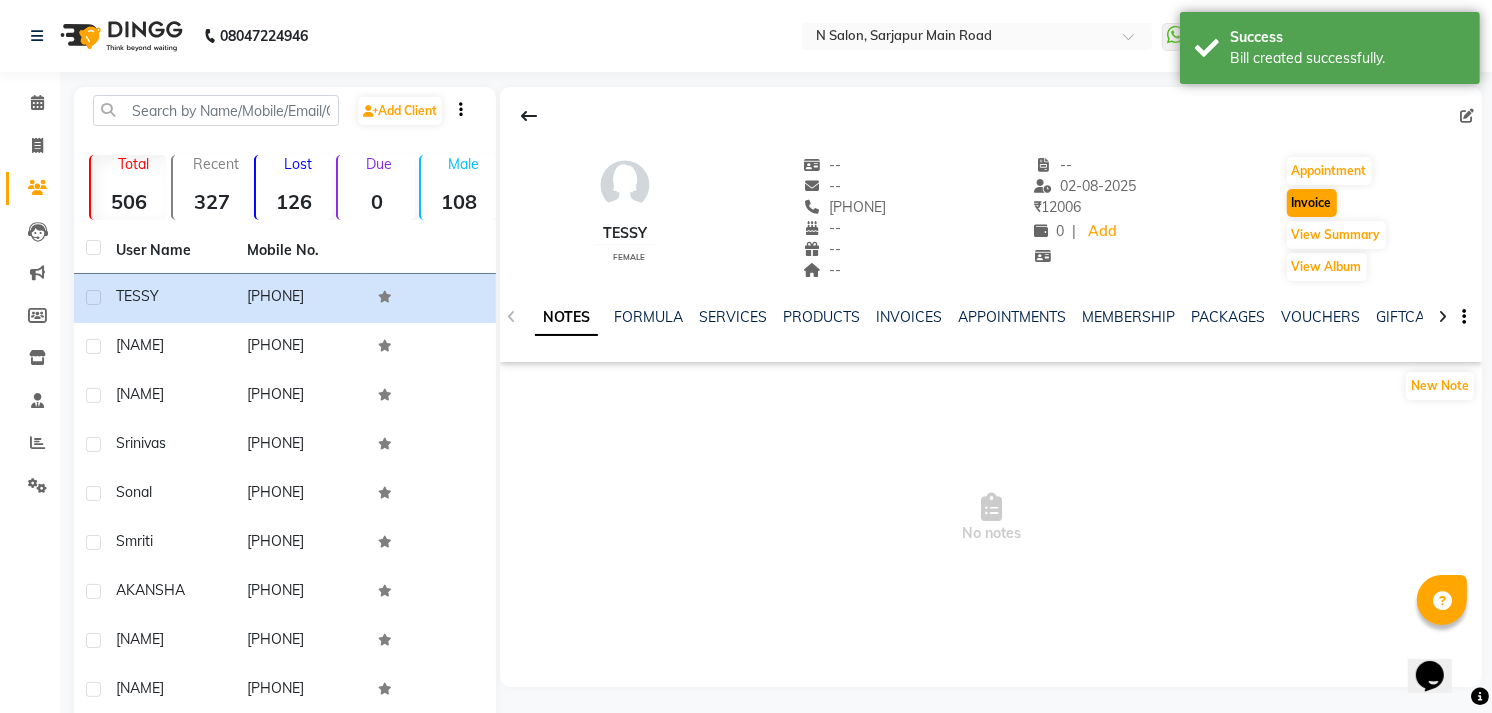 select on "service" 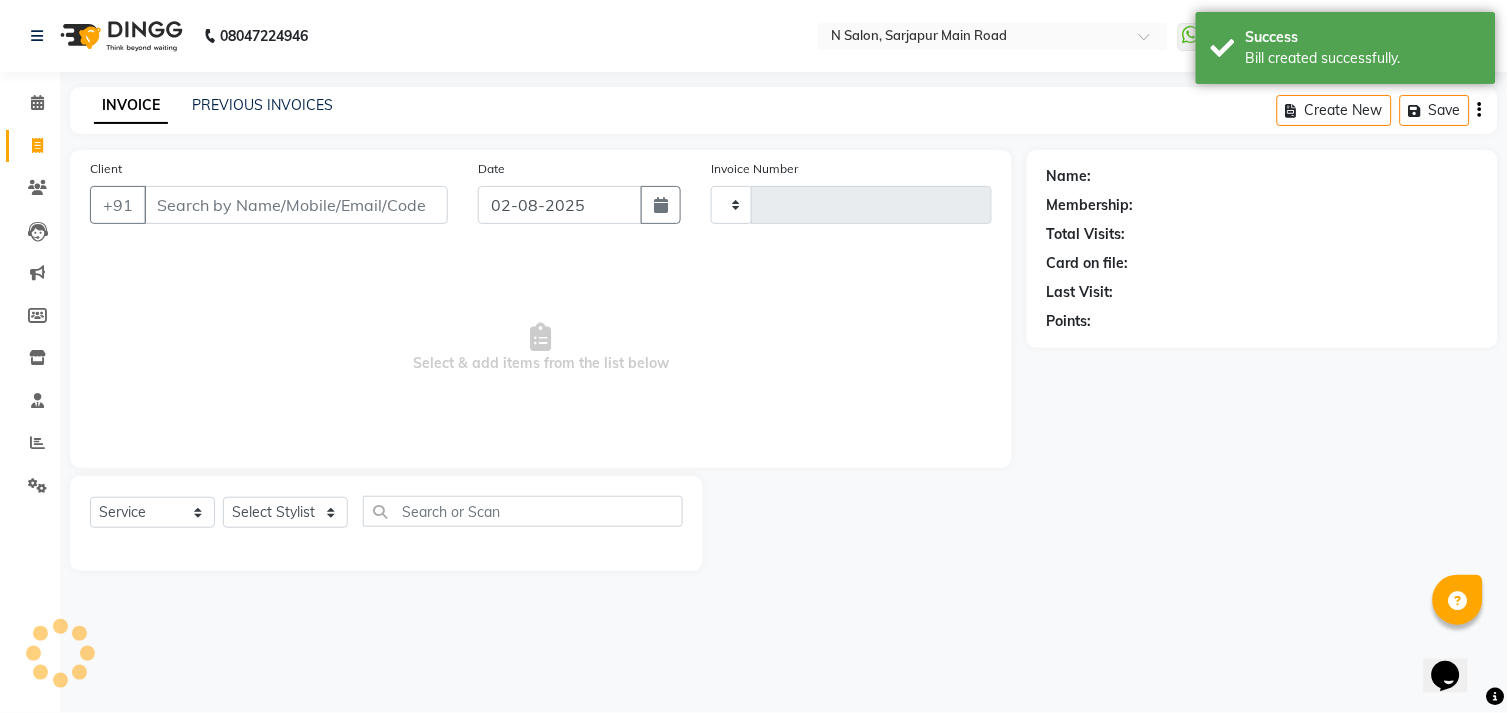 type on "0770" 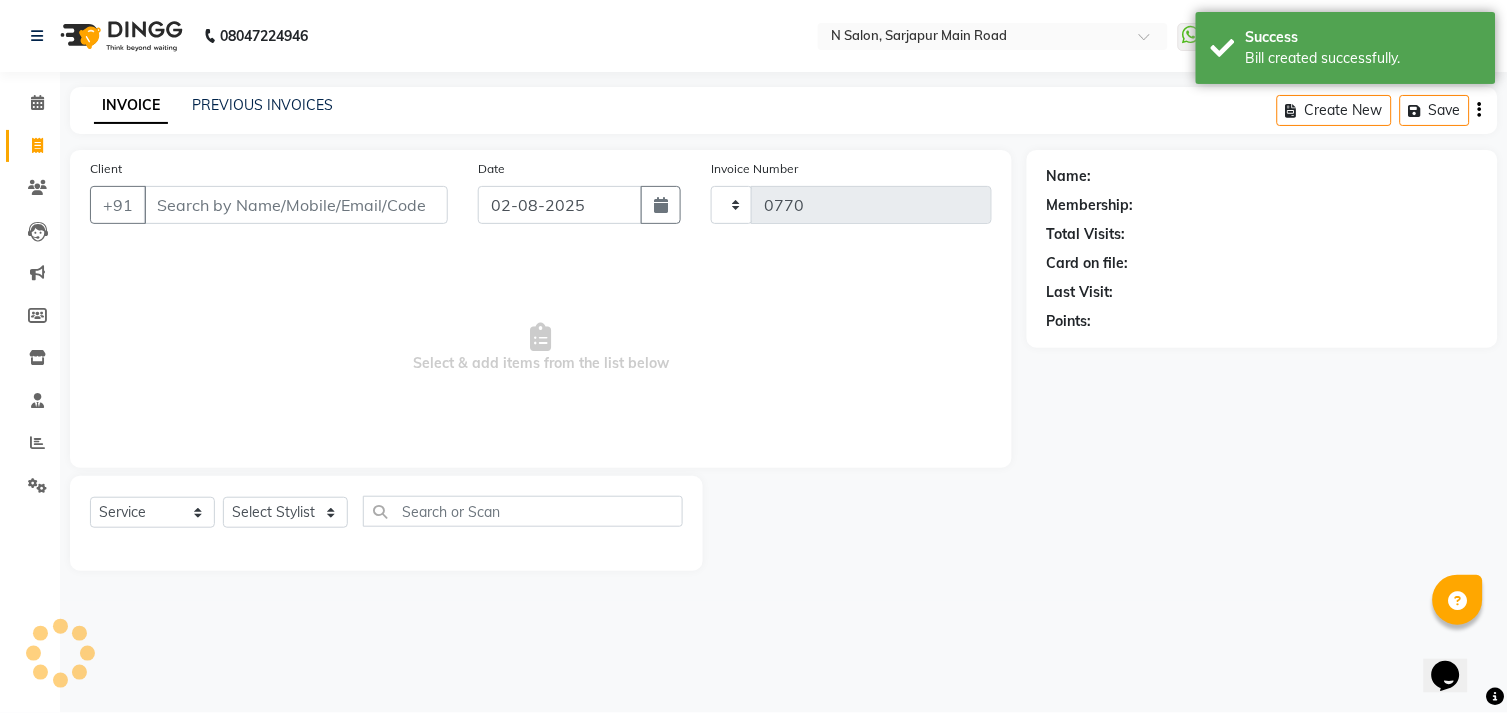 select on "7871" 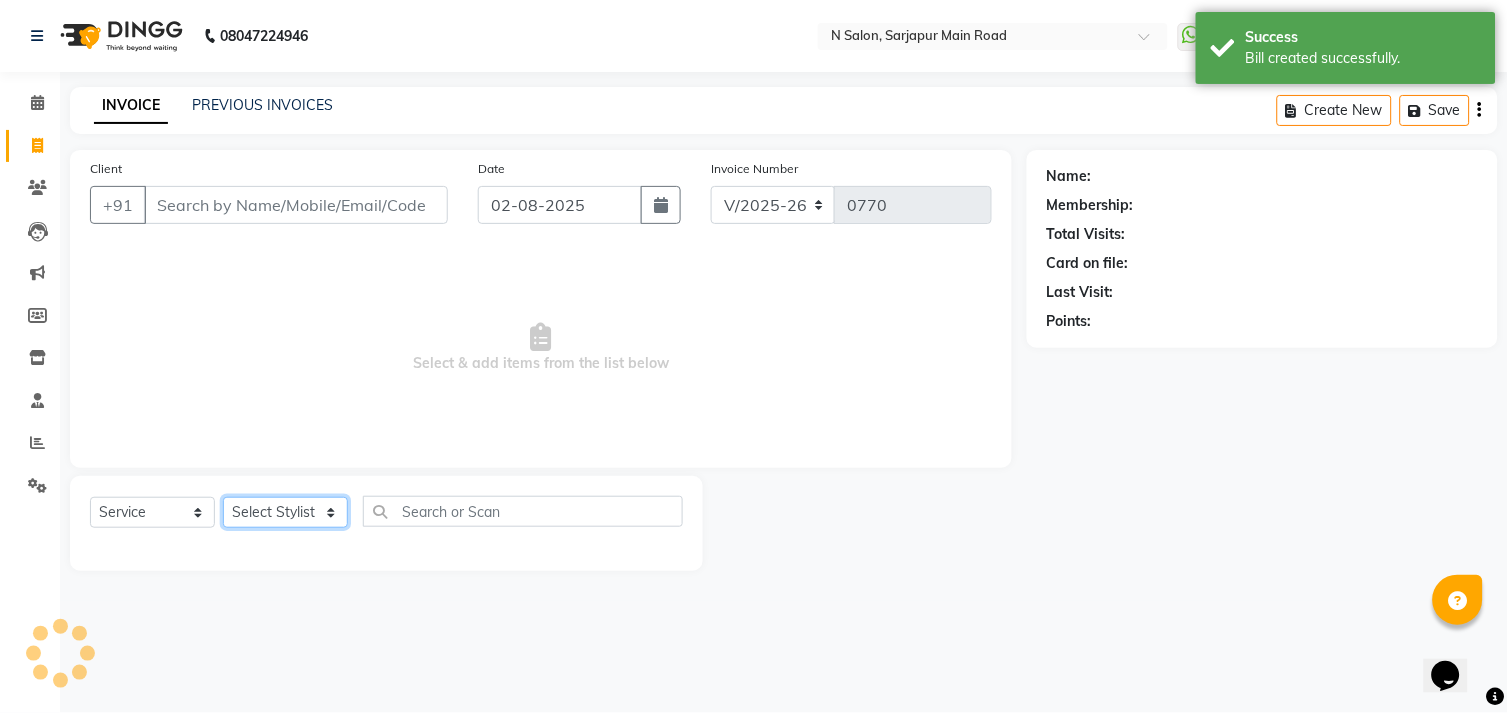 click on "Select Stylist" 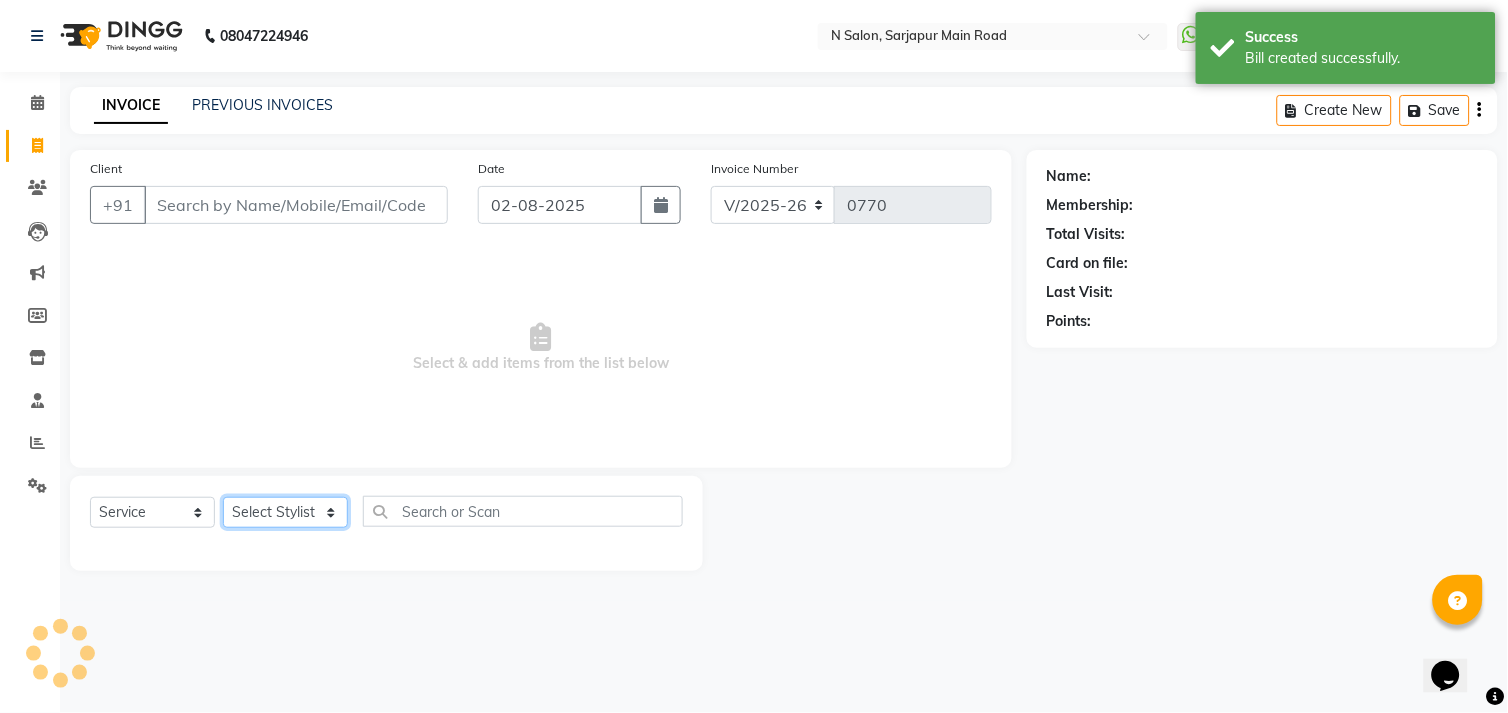 type on "[PHONE]" 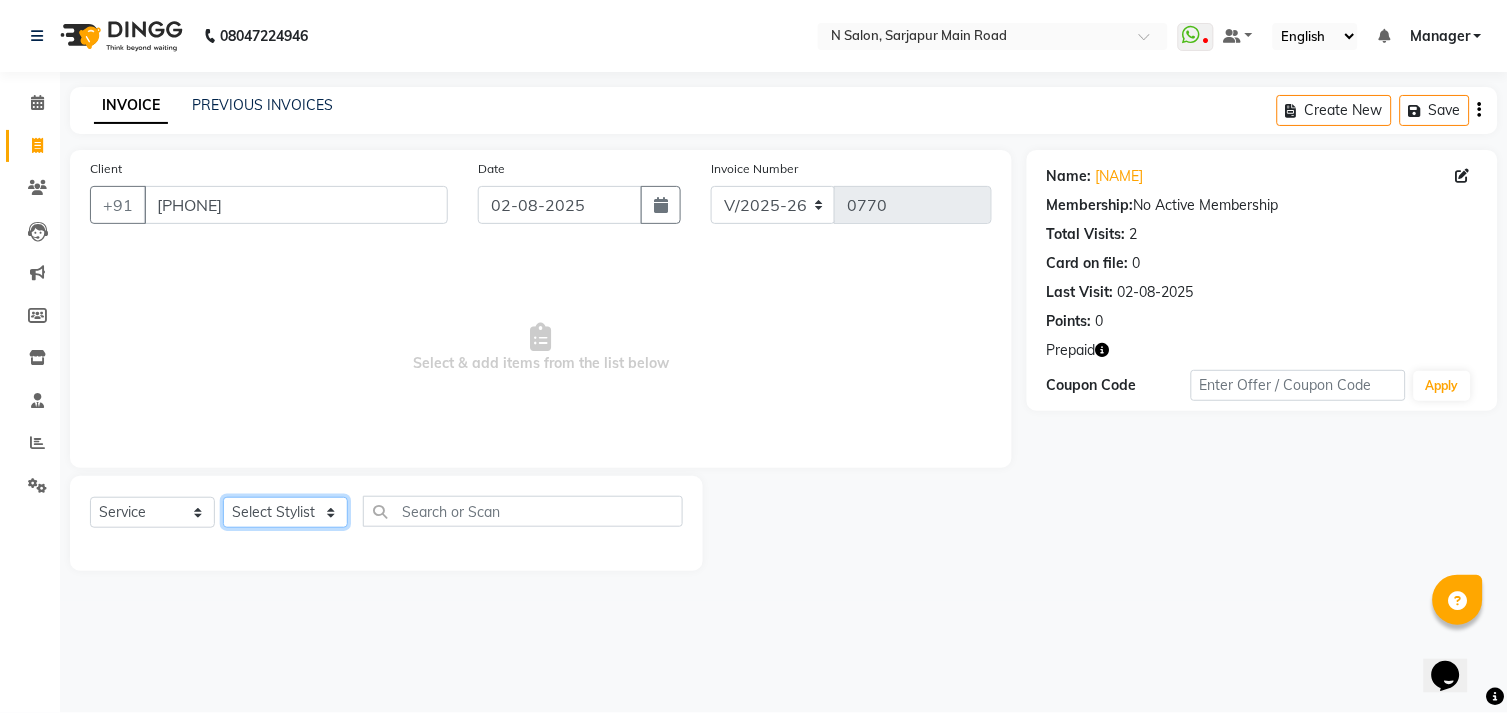select on "79049" 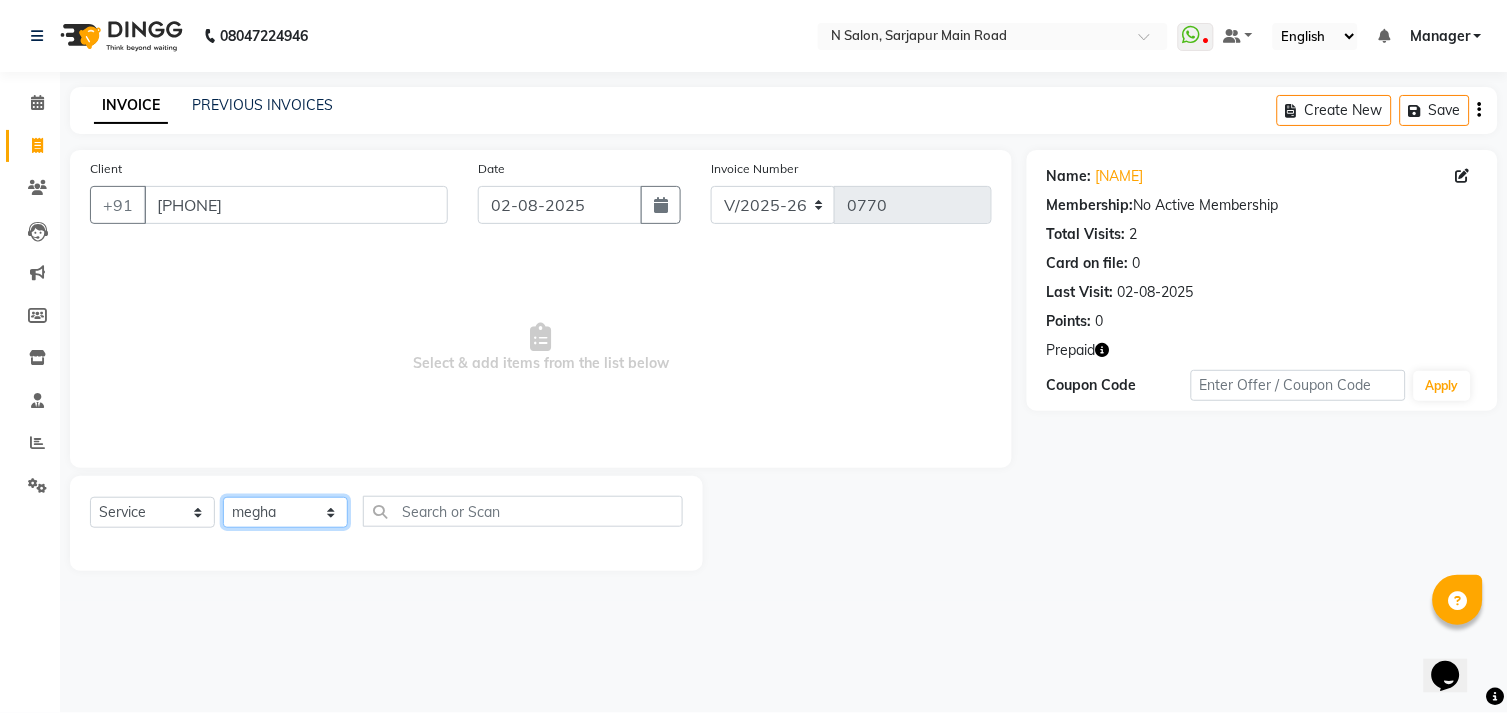 click on "Select Stylist Amgha Arish CHANDU DIPEN kajal kupu  Manager megha Mukul Aggarwal NIRJALA Owner Pankaj Rahul Sir shradha" 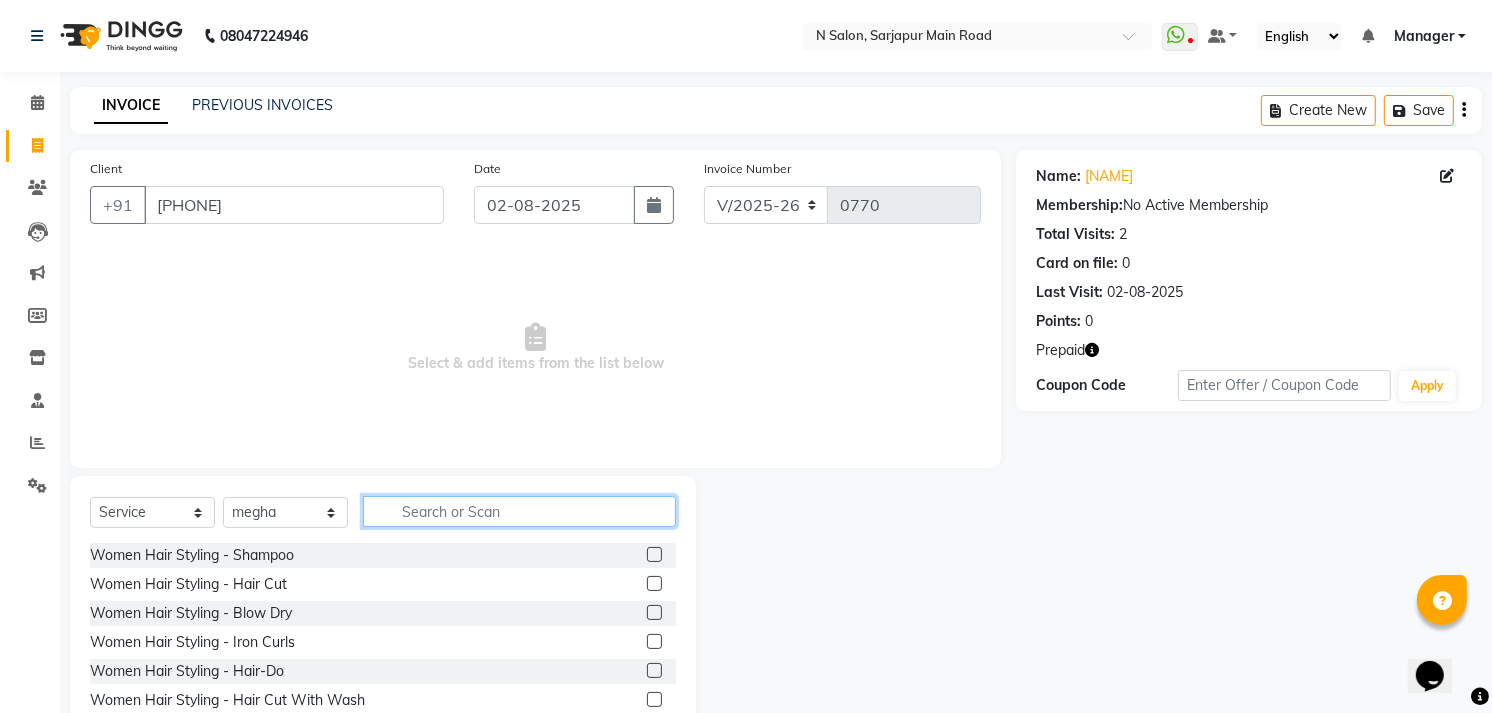 click 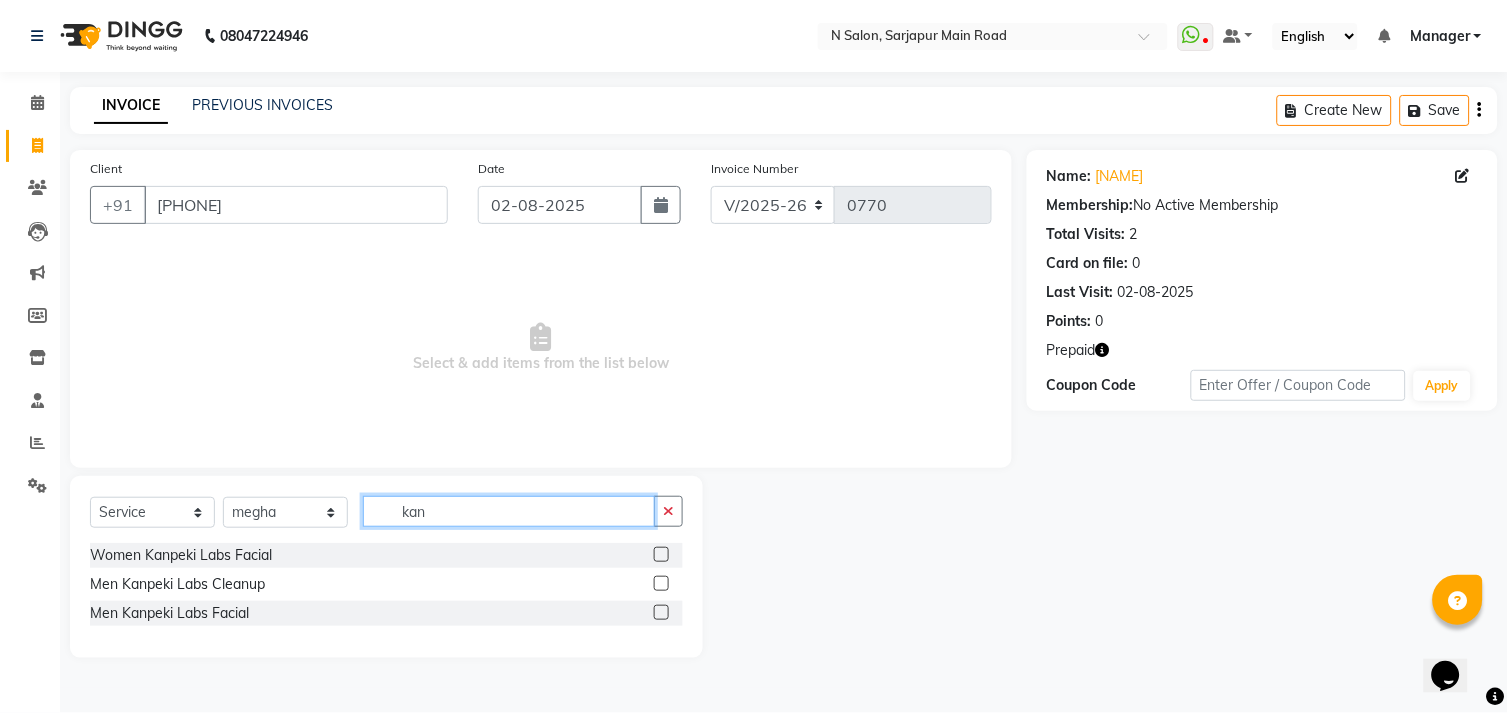 type on "kan" 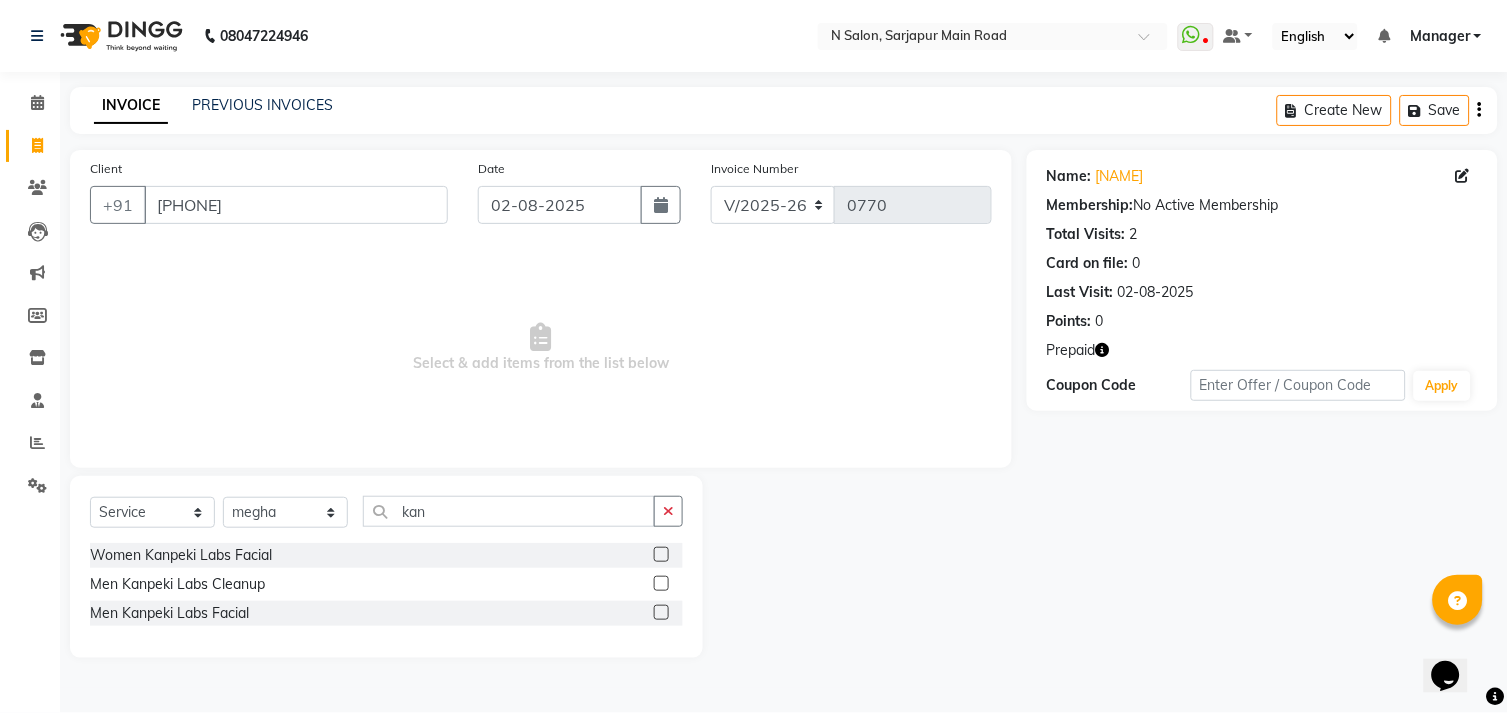 click 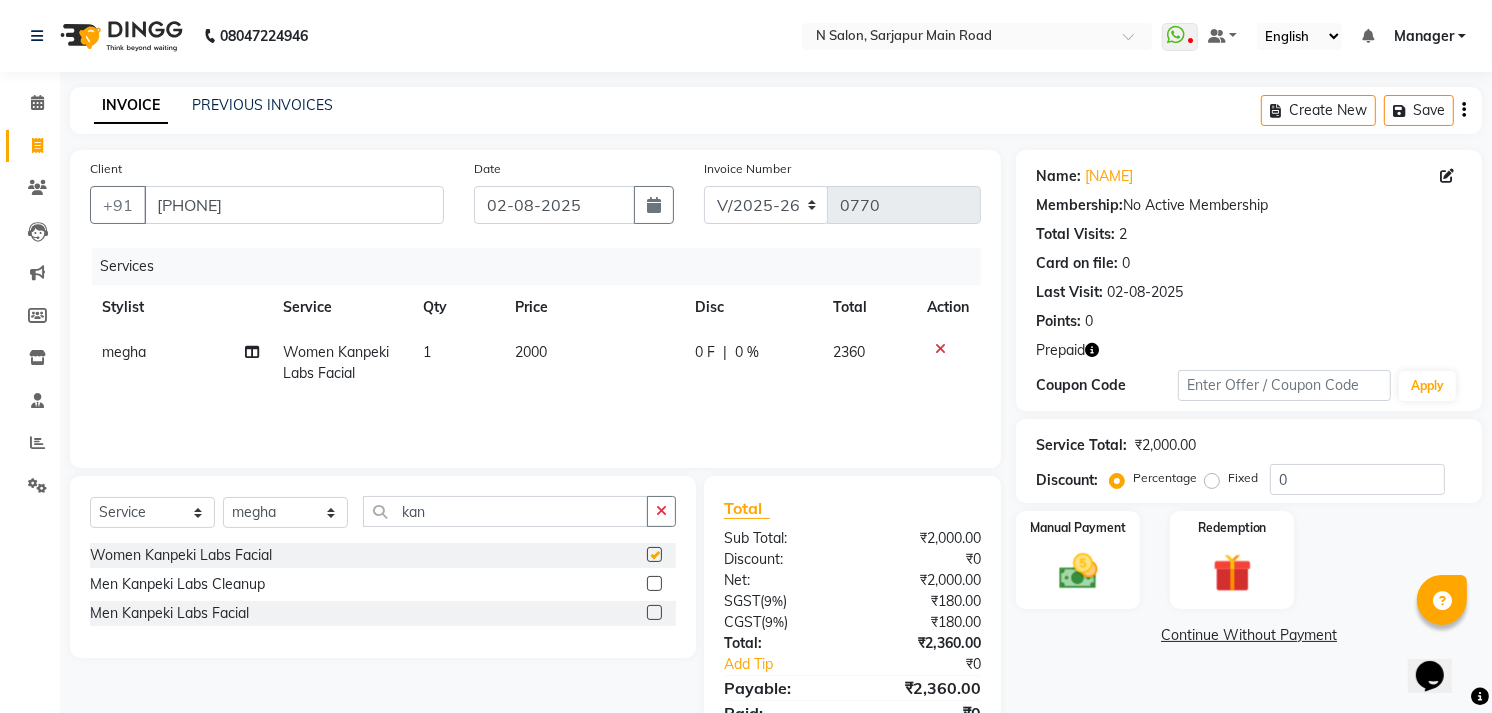checkbox on "false" 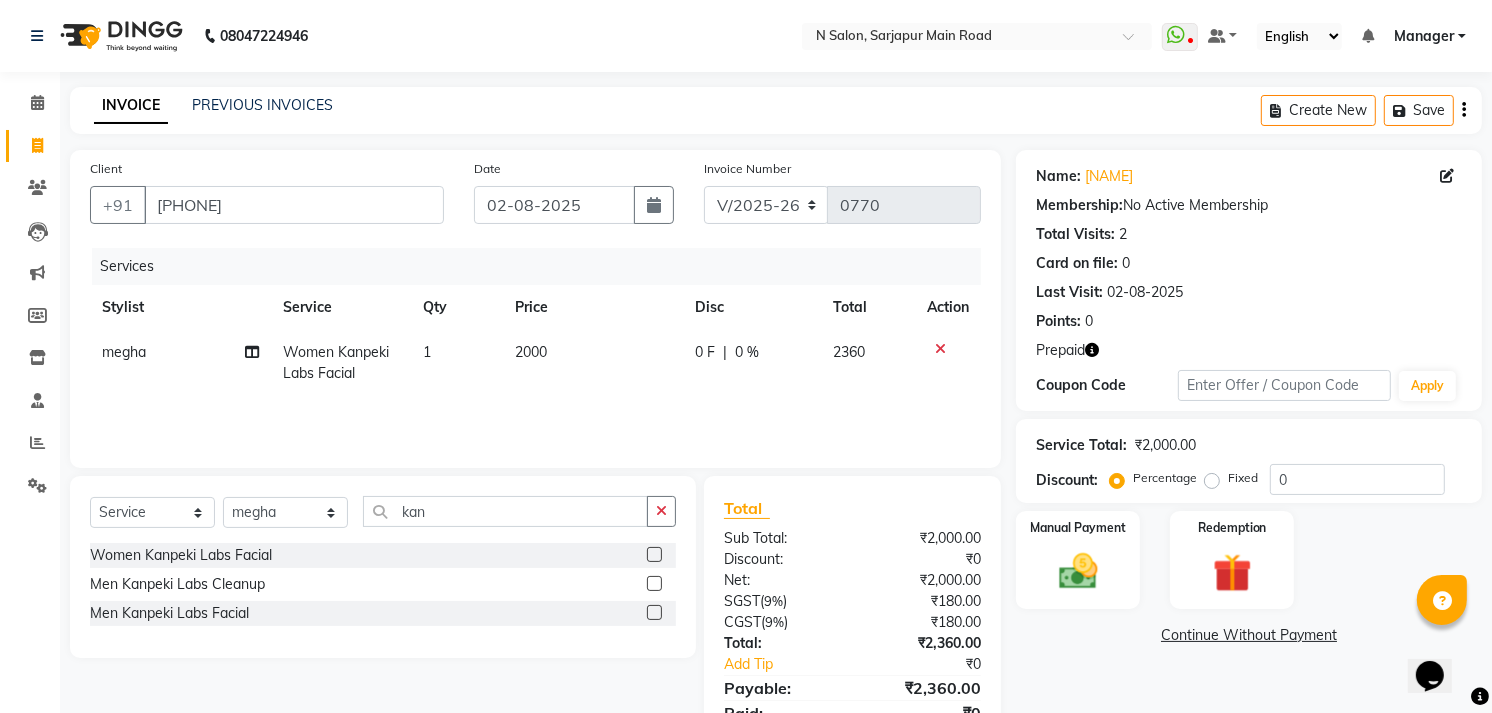 click on "2000" 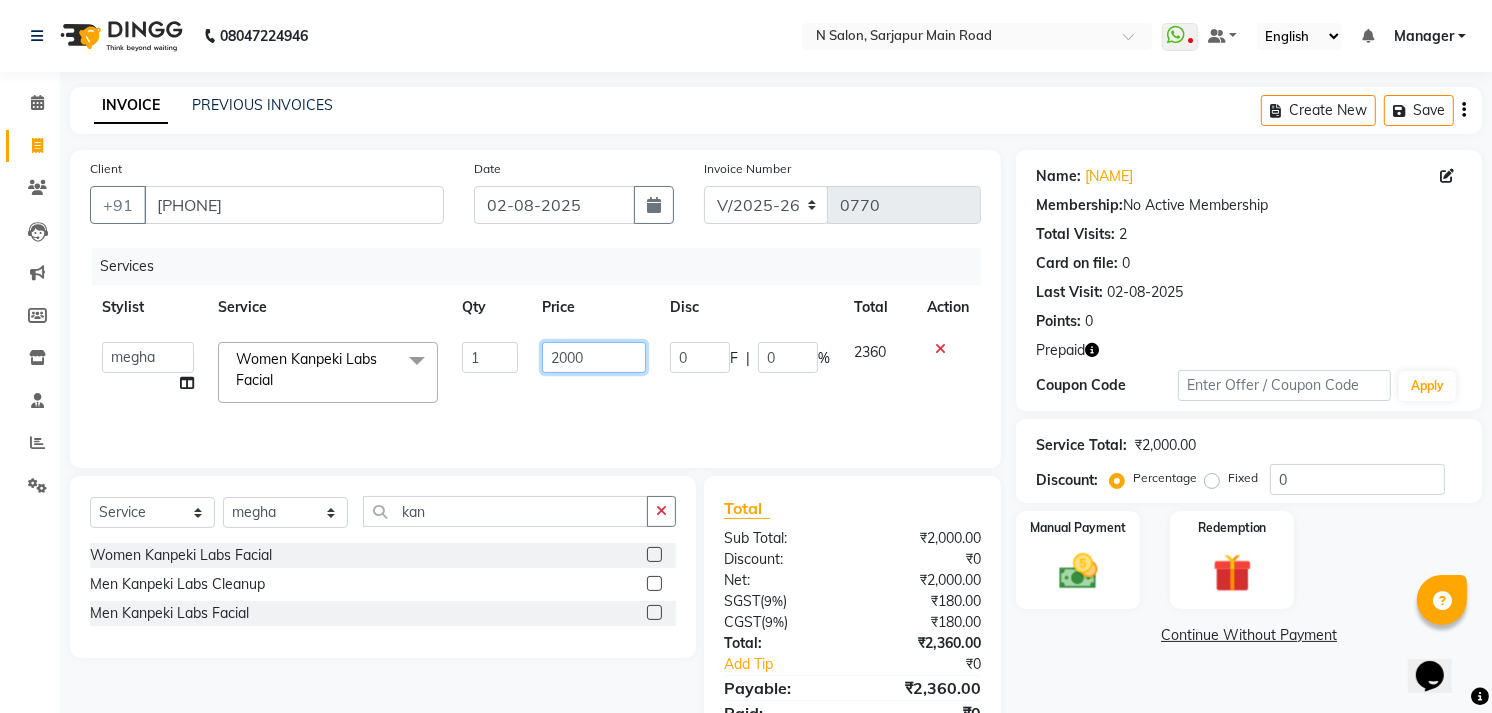 click on "2000" 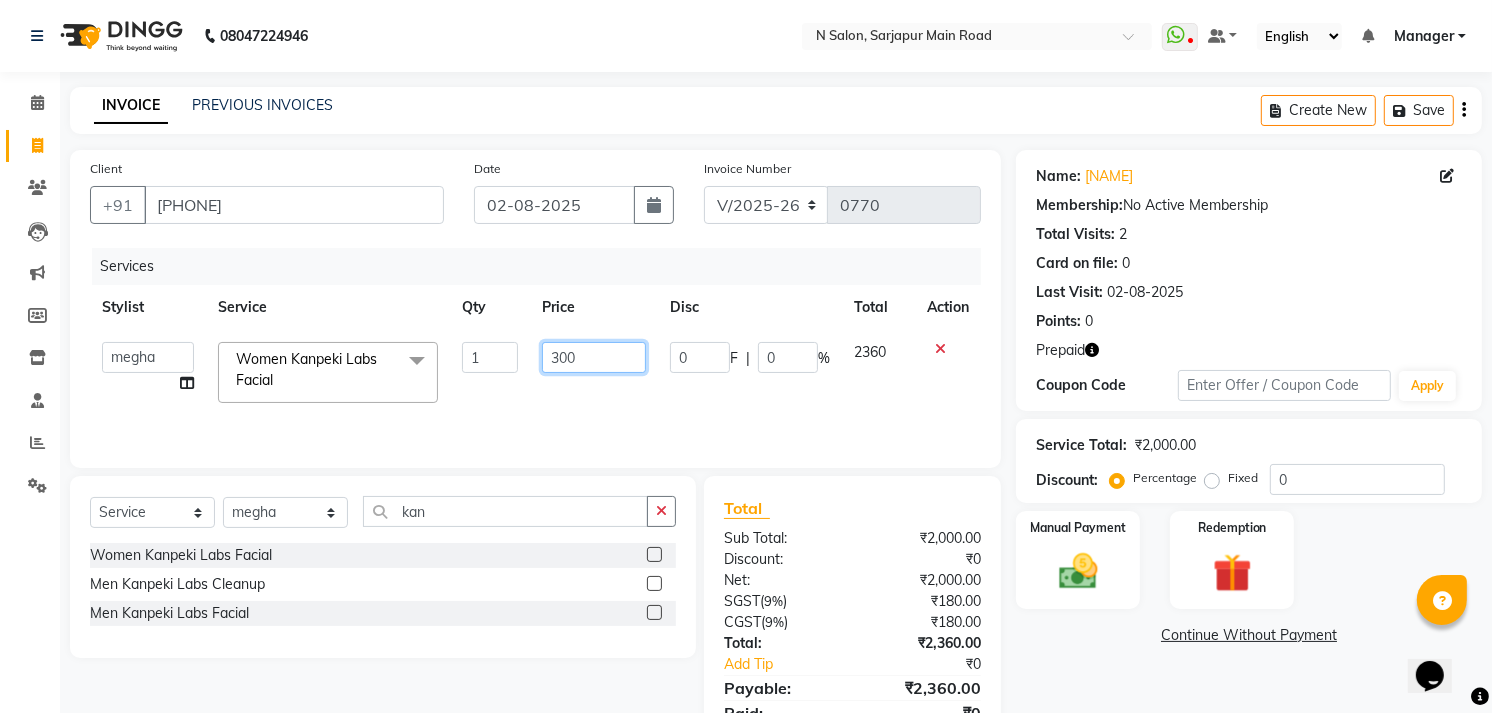 type on "3000" 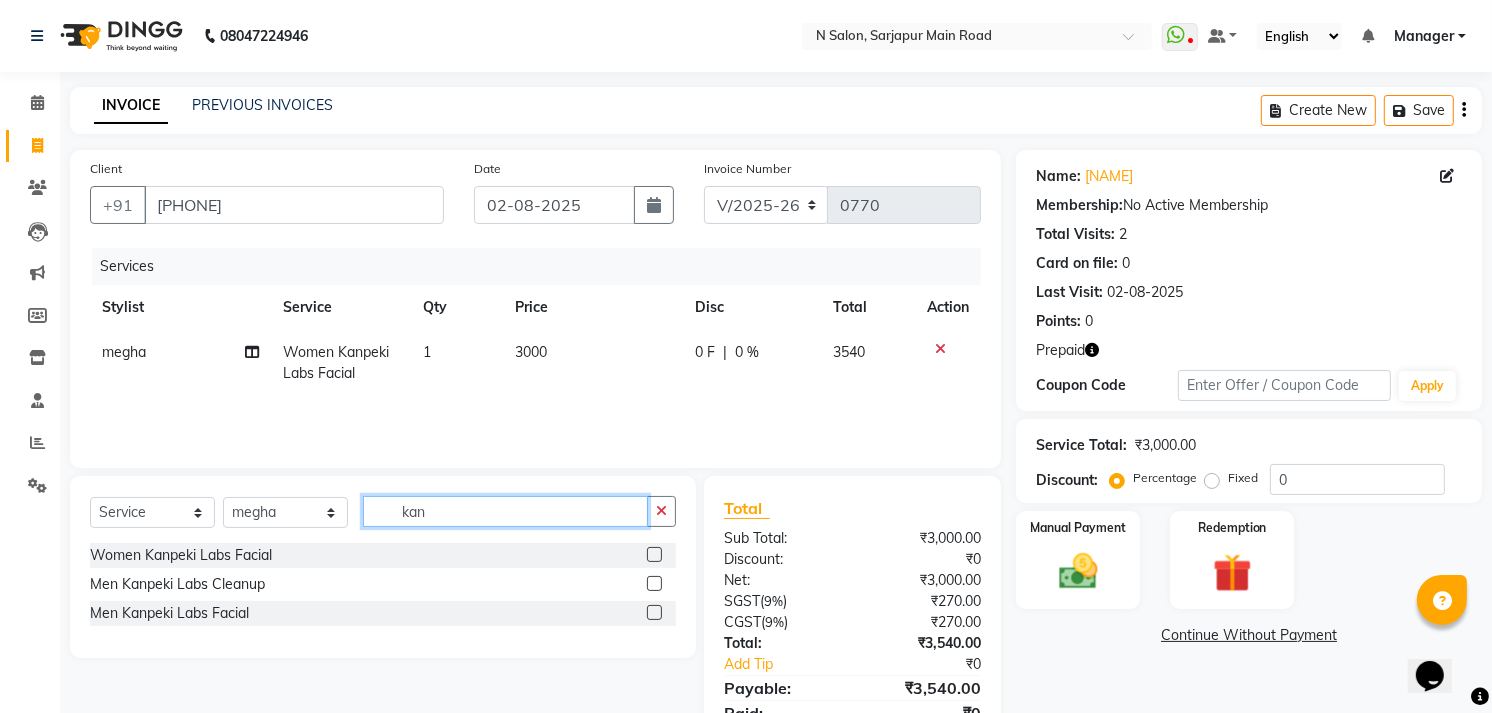 click on "kan" 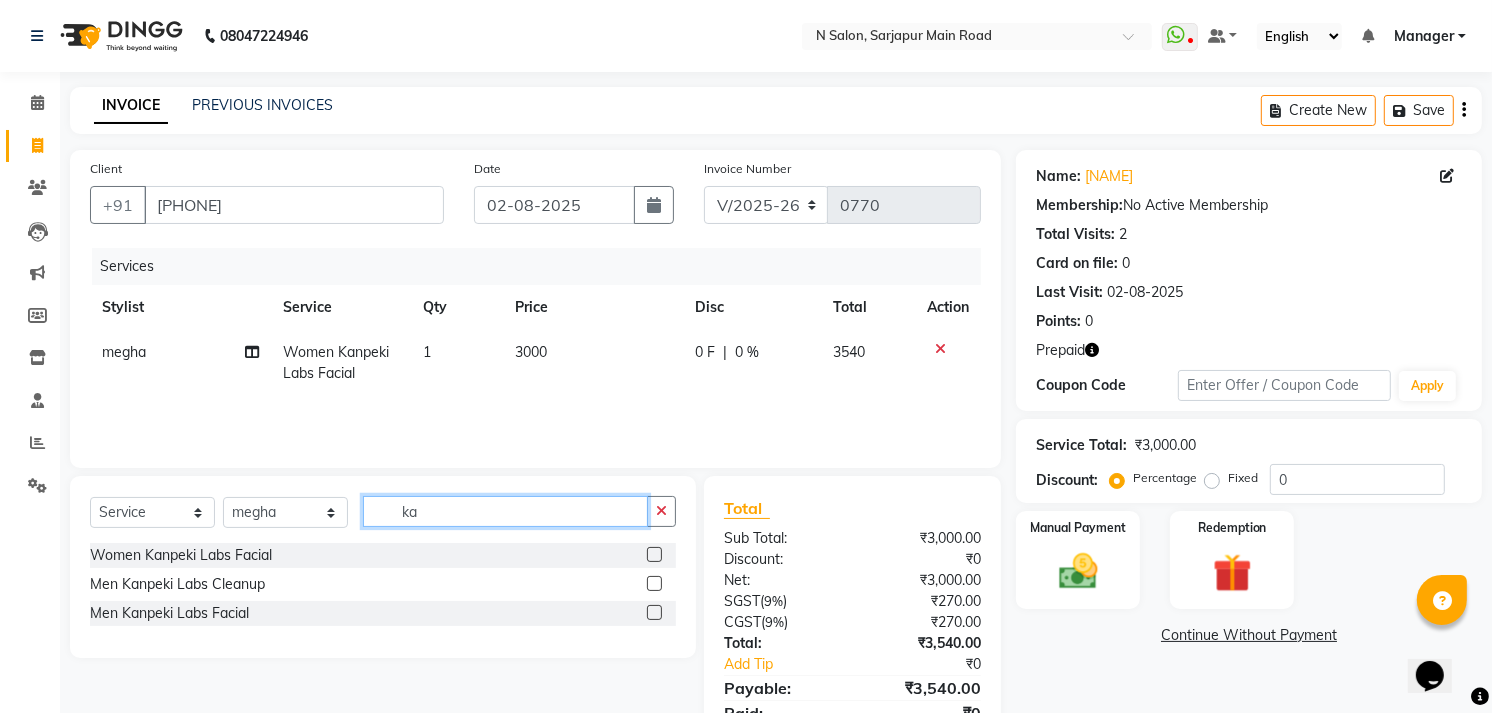 type on "k" 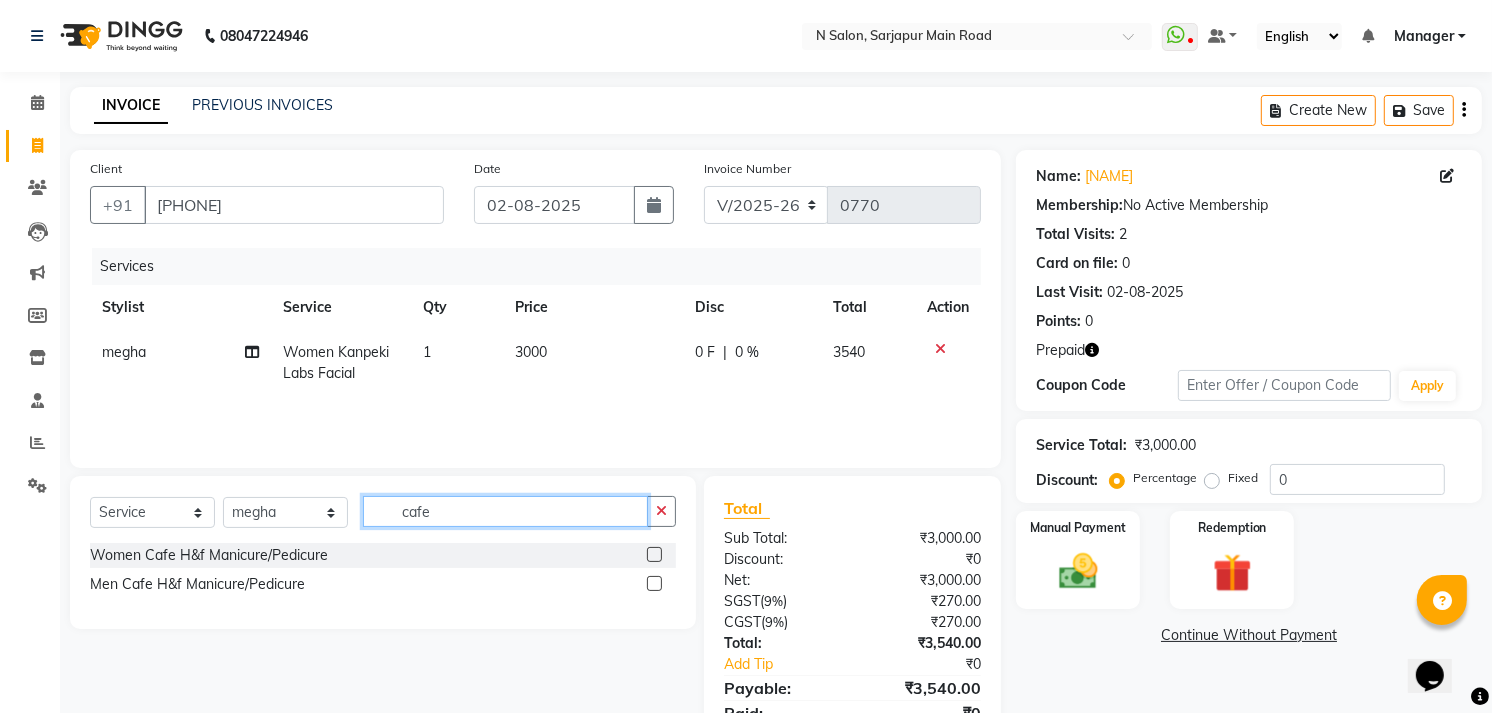 type on "cafe" 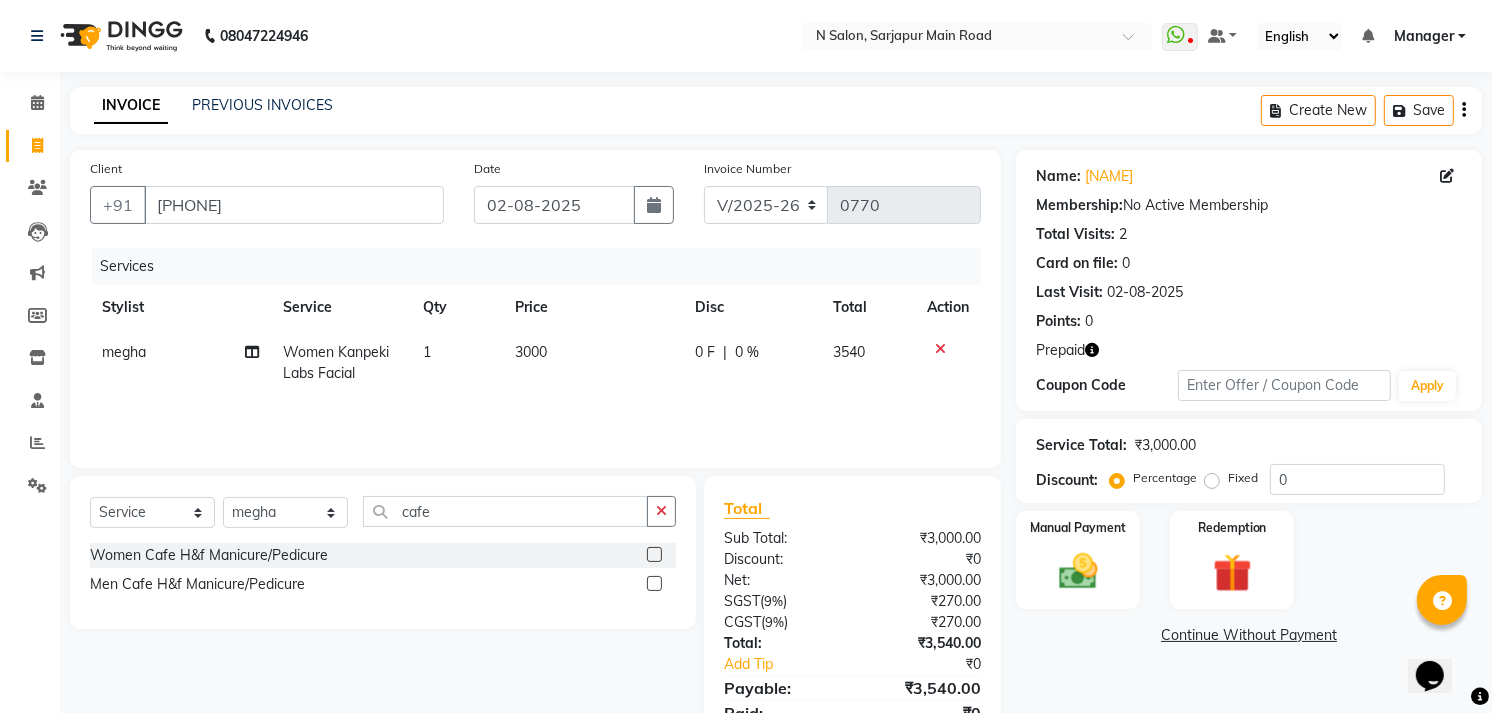 click 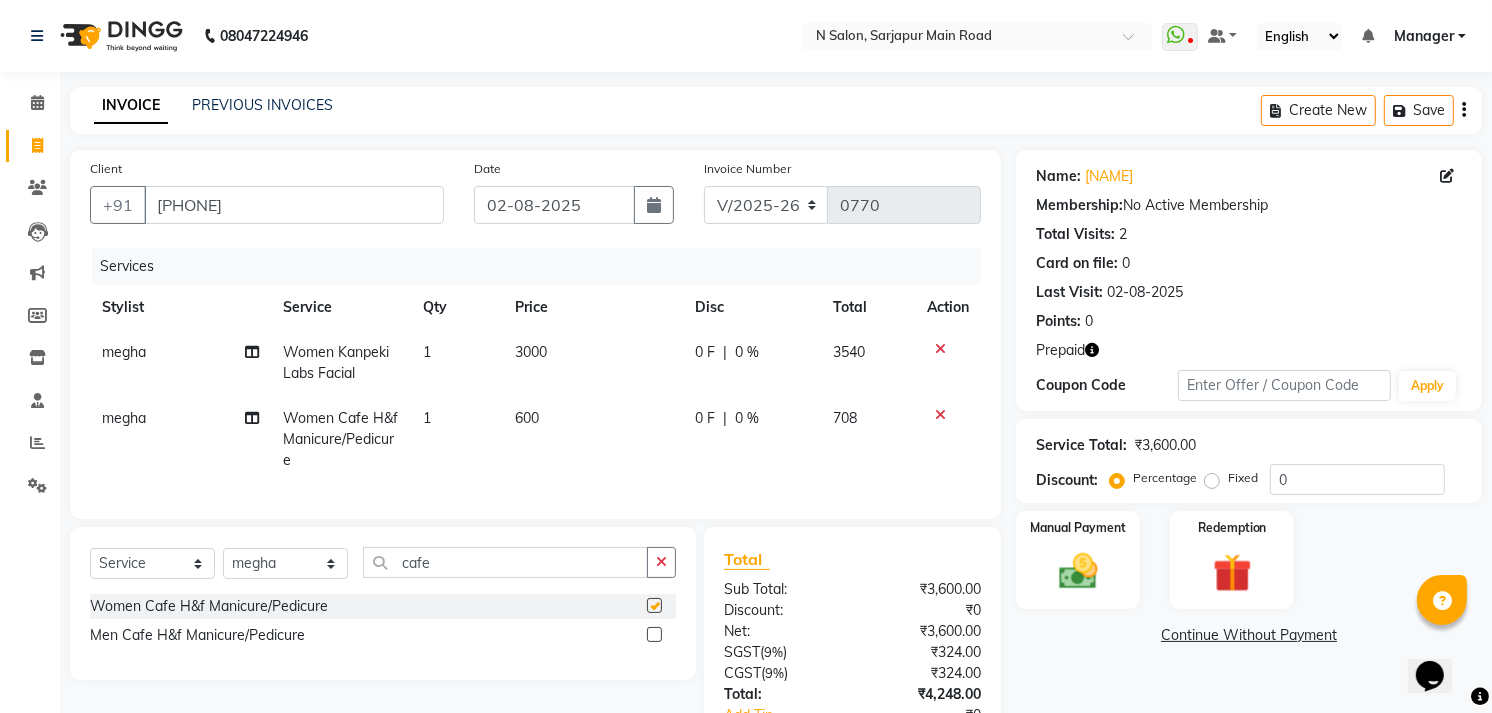 checkbox on "false" 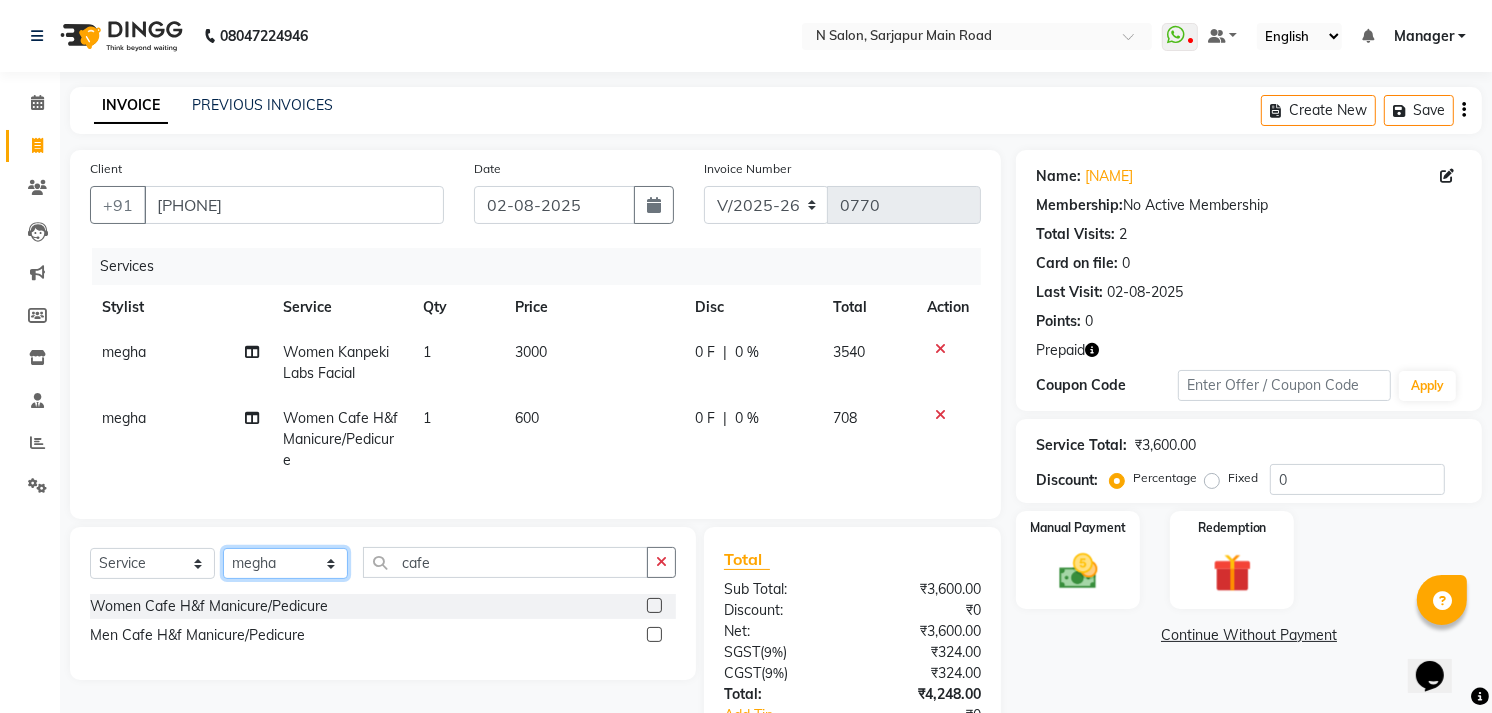 click on "Select Stylist Amgha Arish CHANDU DIPEN kajal kupu  Manager megha Mukul Aggarwal NIRJALA Owner Pankaj Rahul Sir shradha" 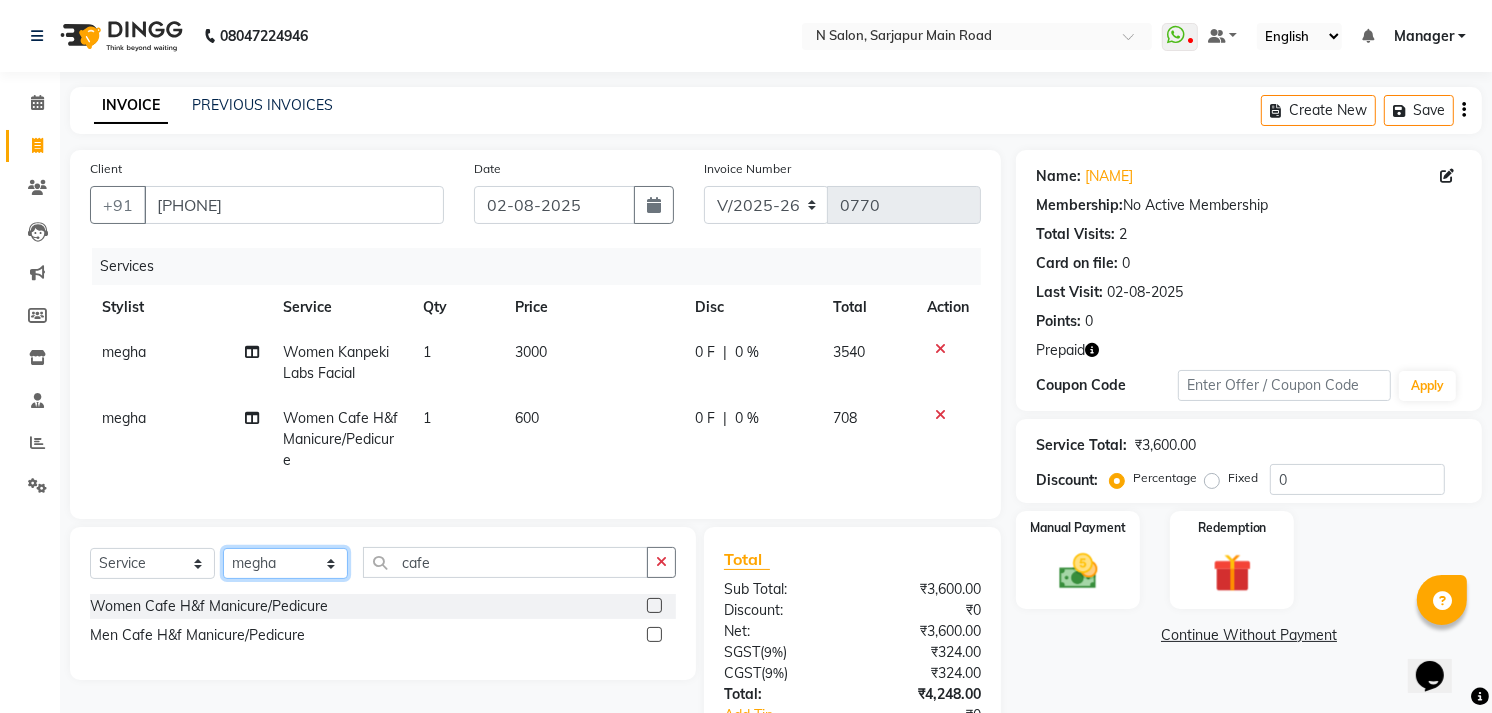 select on "78759" 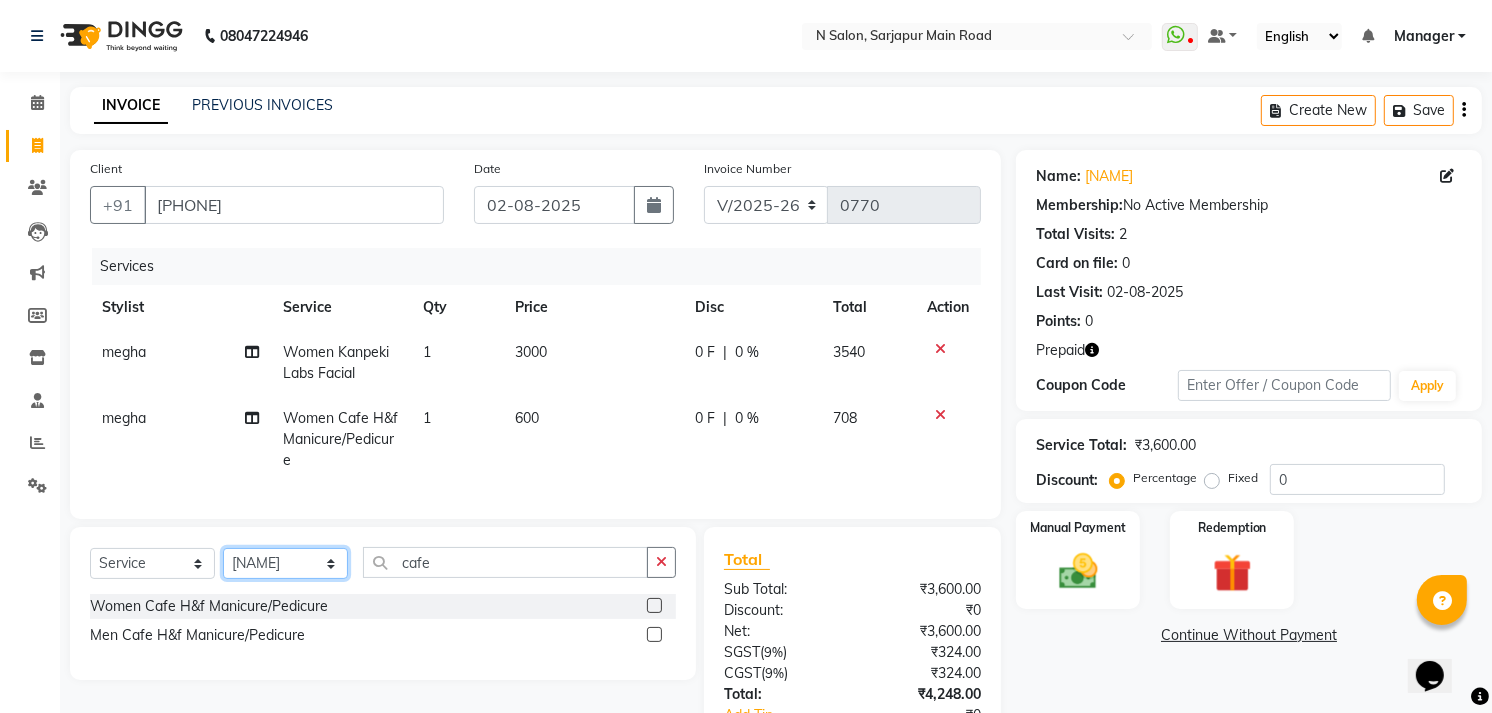 click on "Select Stylist Amgha Arish CHANDU DIPEN kajal kupu  Manager megha Mukul Aggarwal NIRJALA Owner Pankaj Rahul Sir shradha" 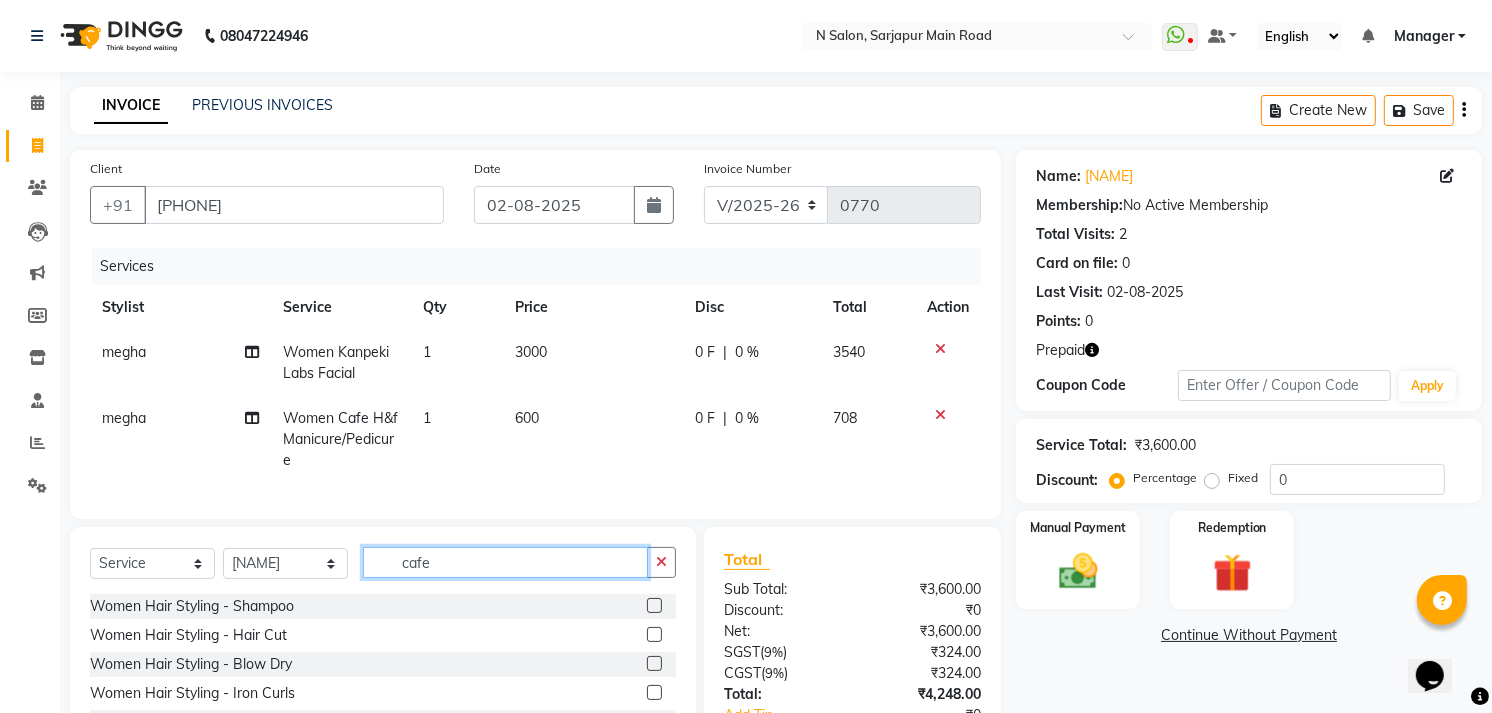 click on "cafe" 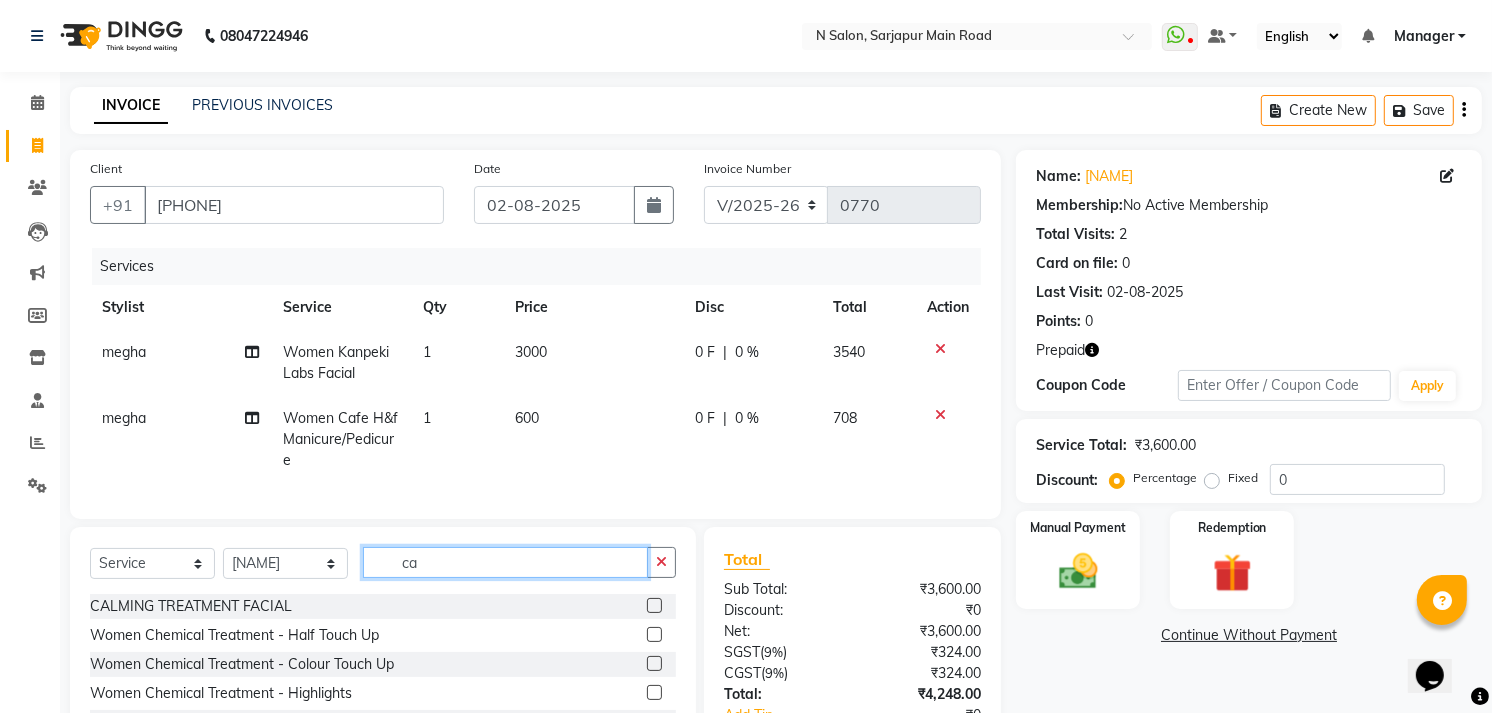 type on "c" 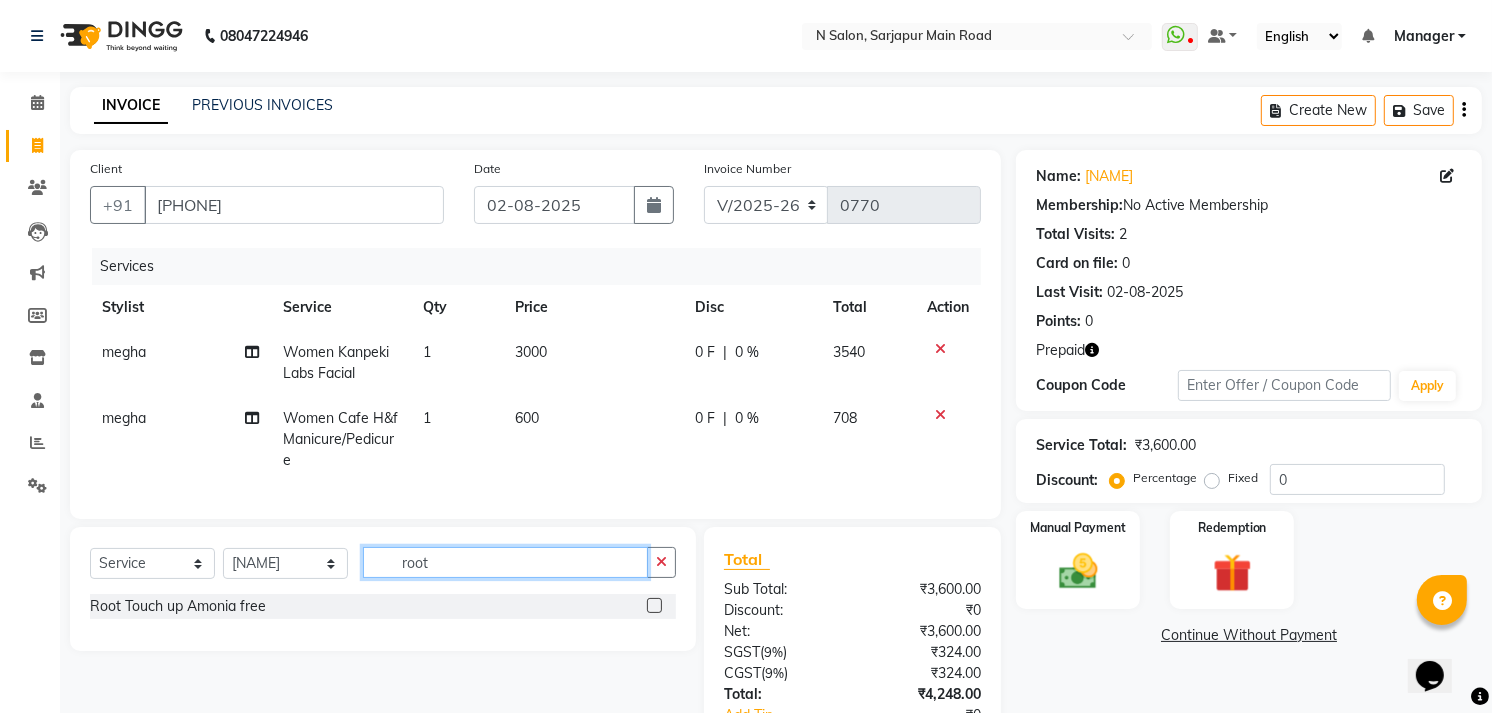 type on "root" 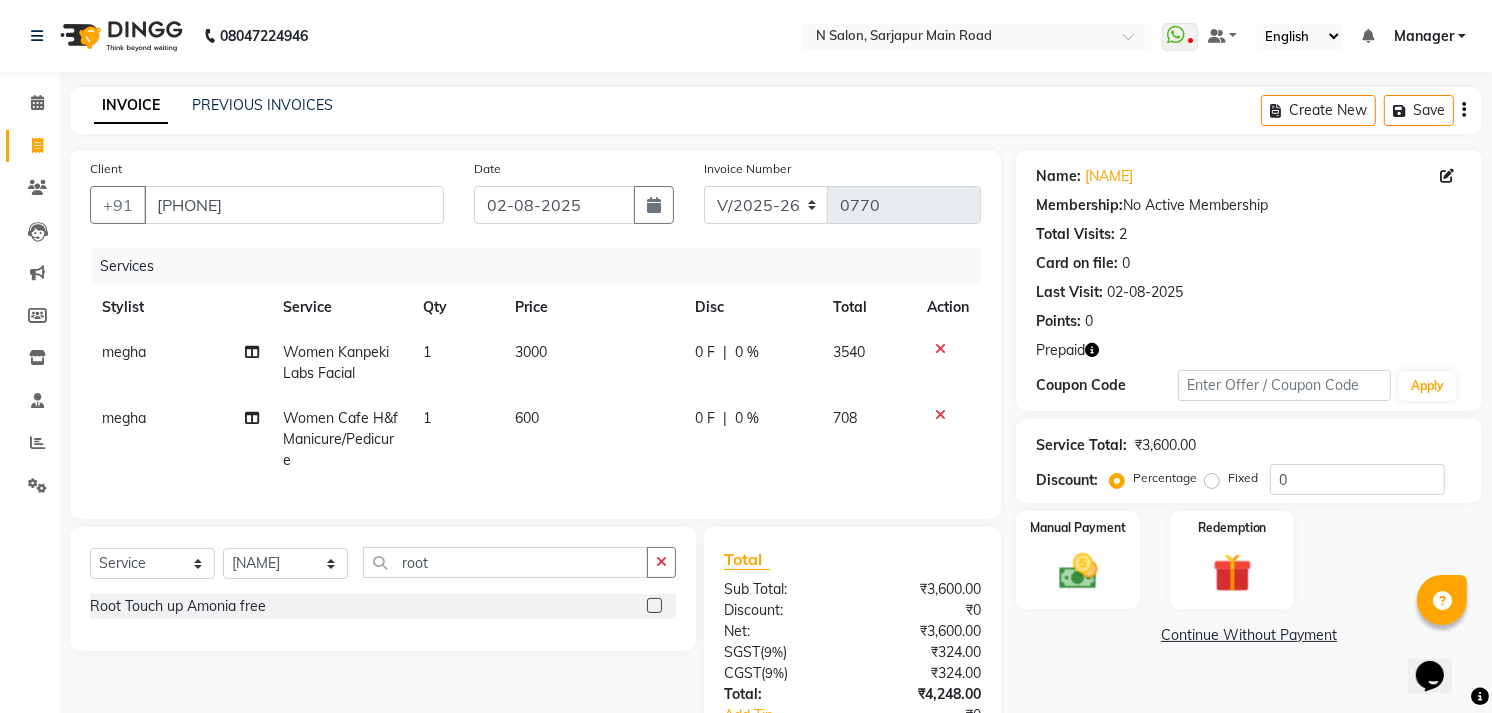 click 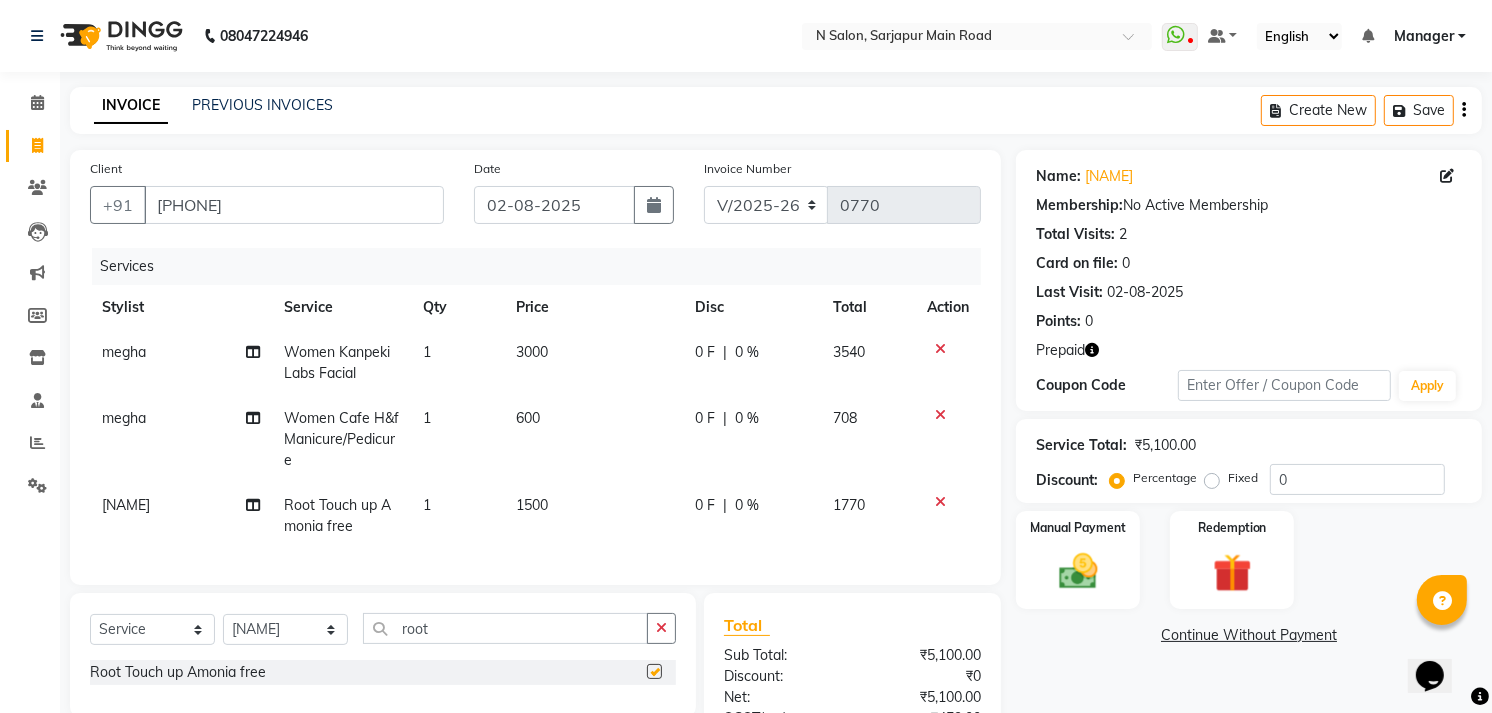 checkbox on "false" 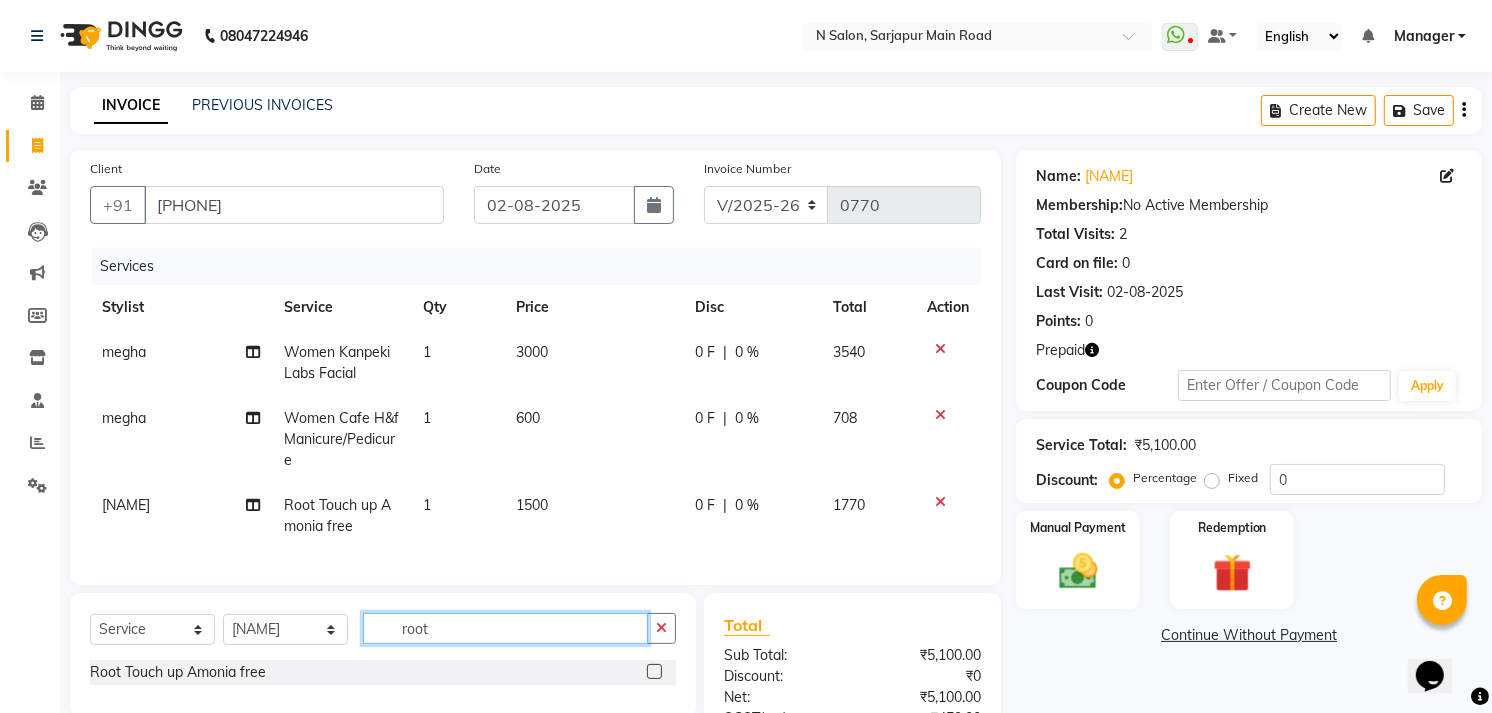 click on "root" 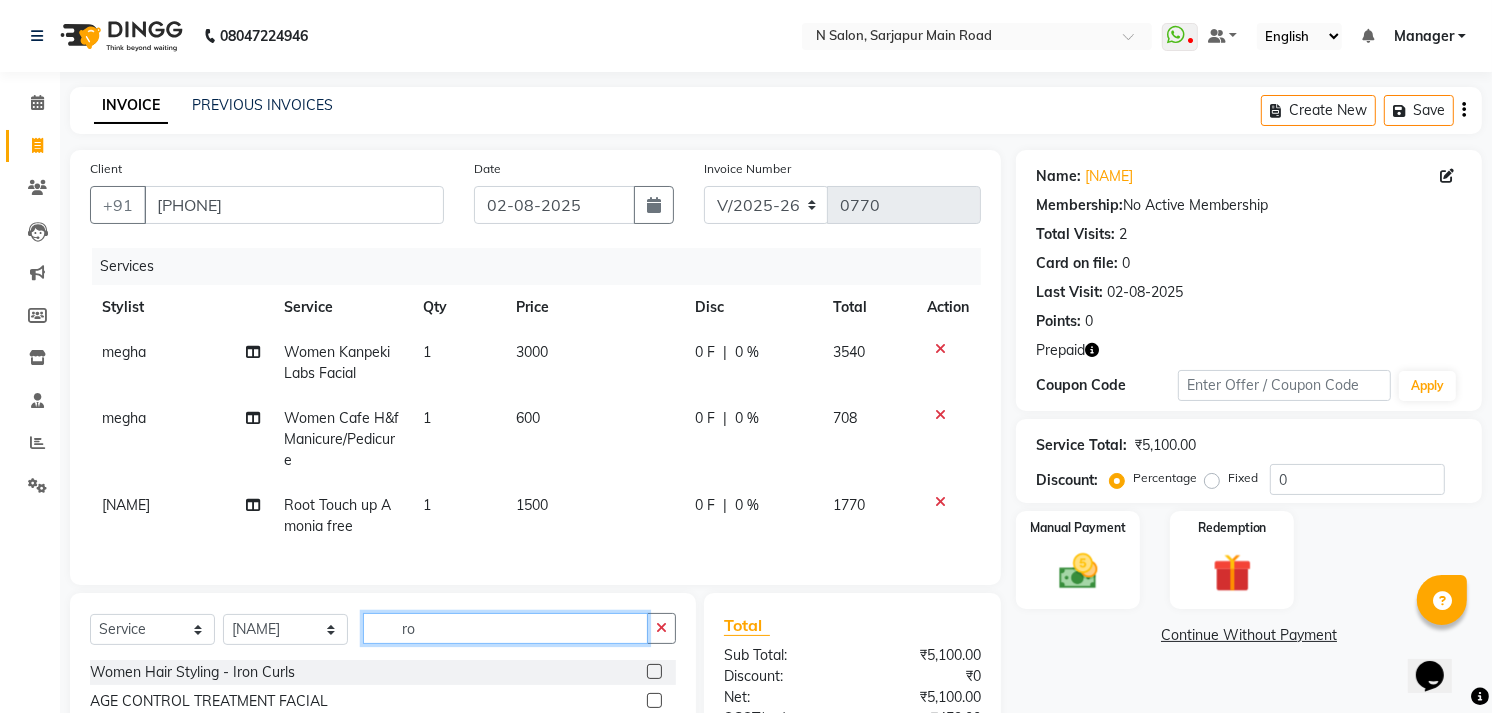 type on "r" 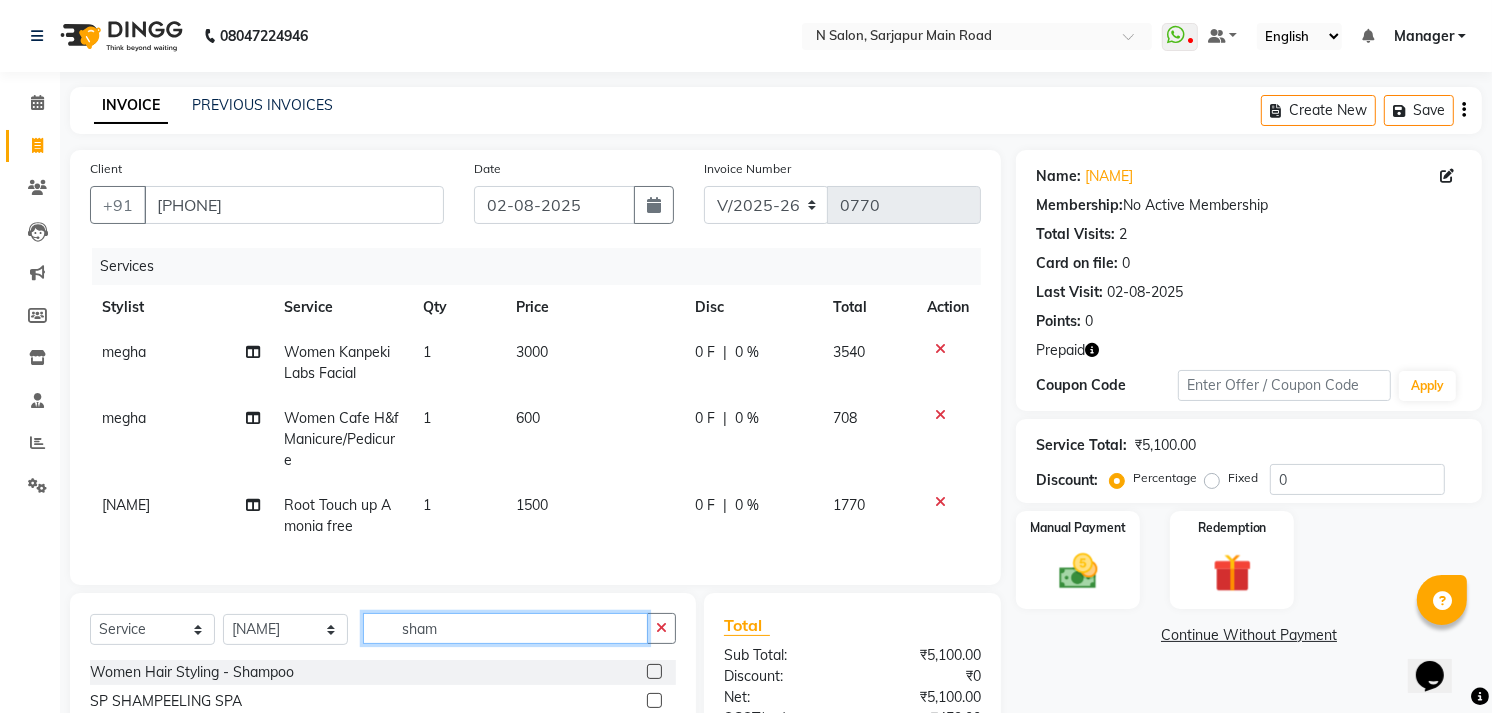 type on "sham" 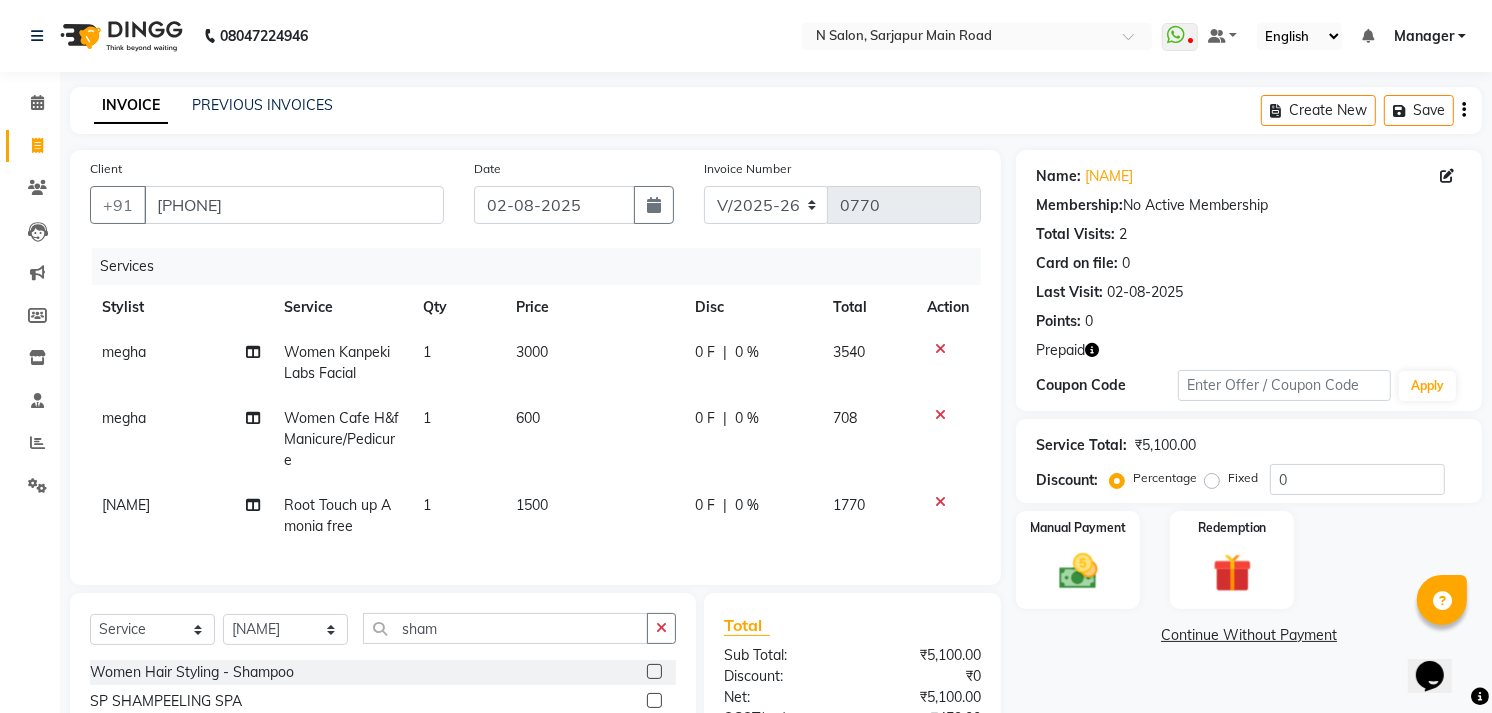 click 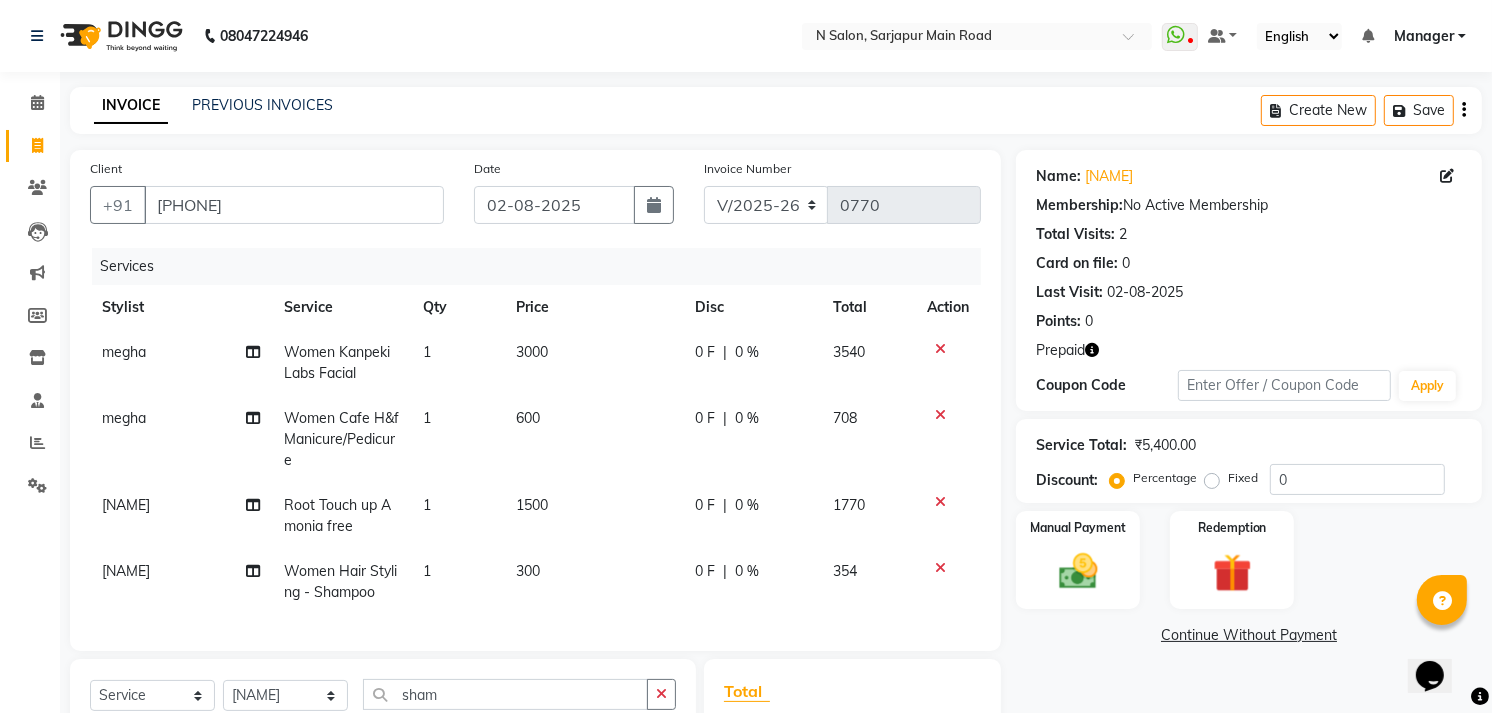 checkbox on "false" 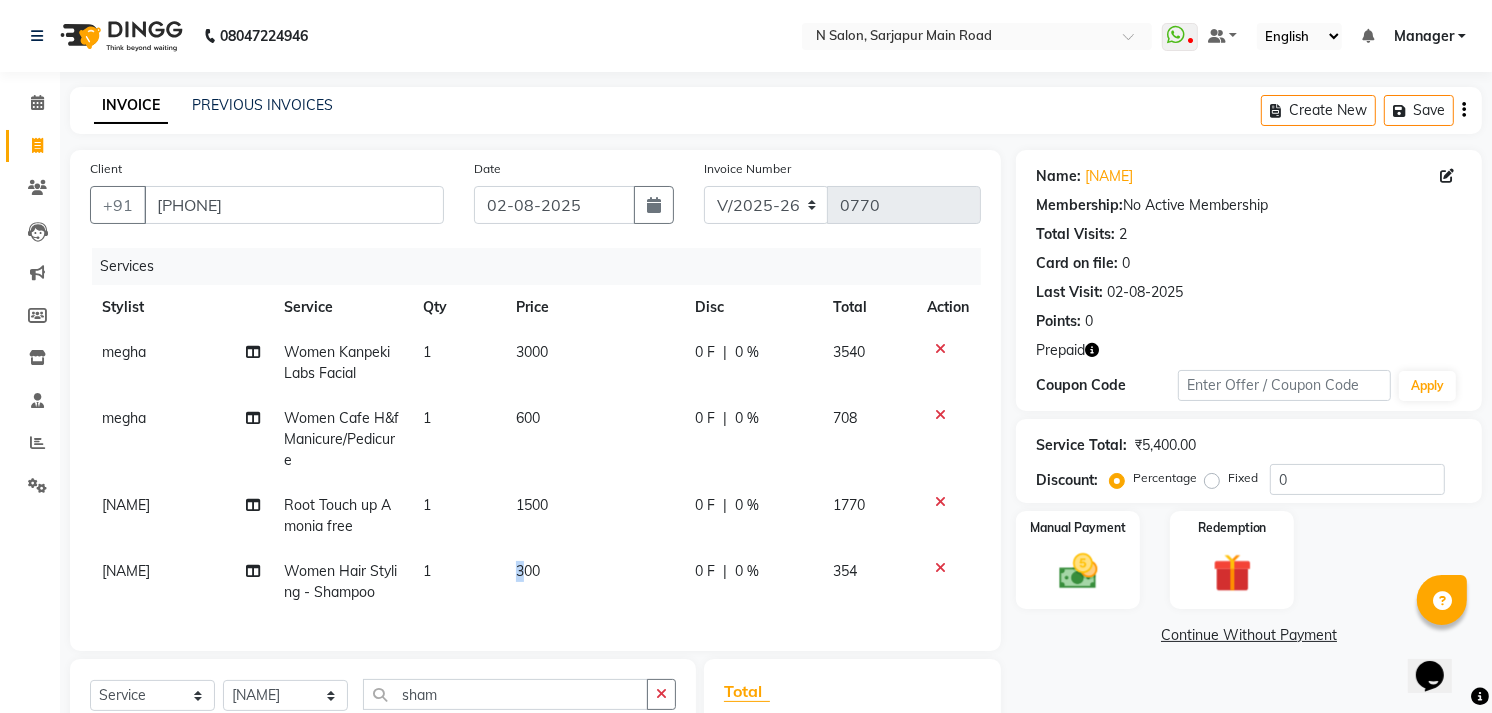 click on "300" 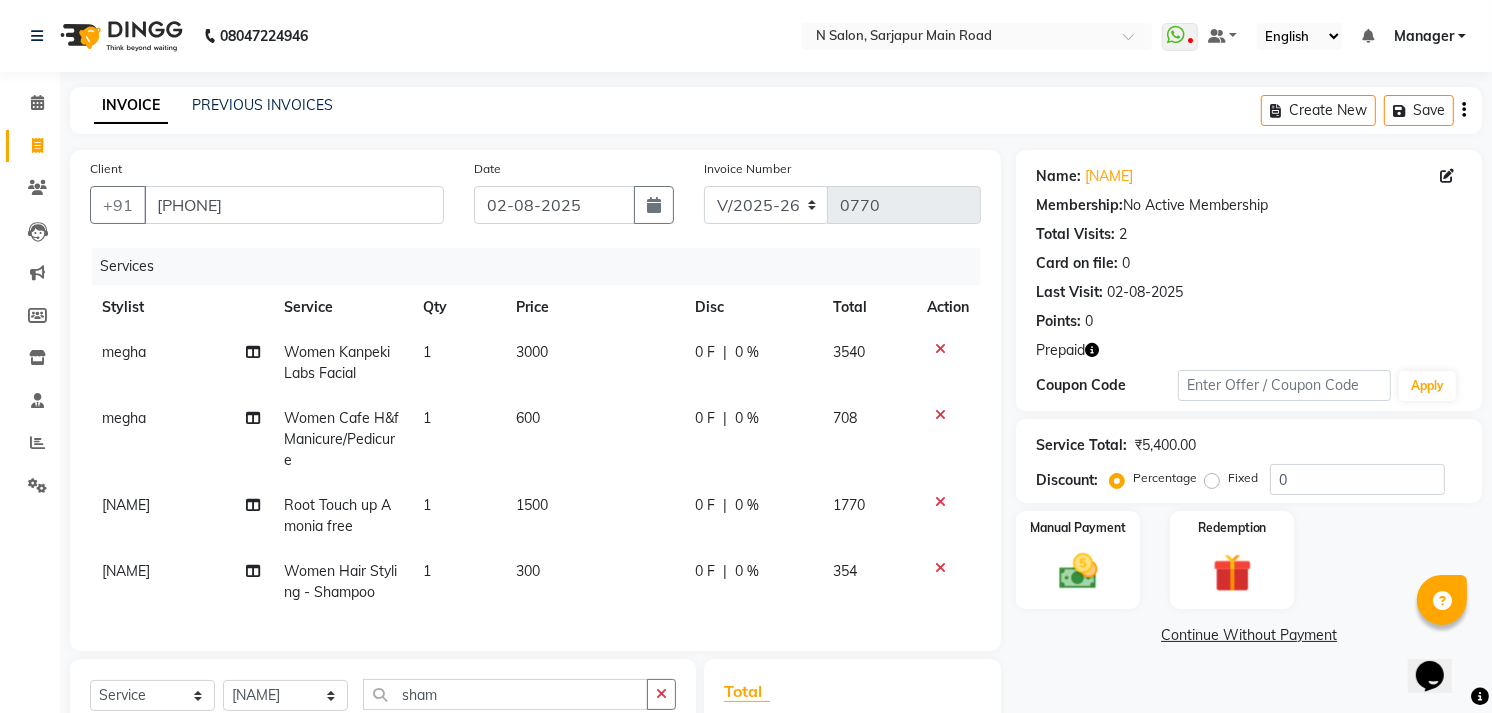 select on "78759" 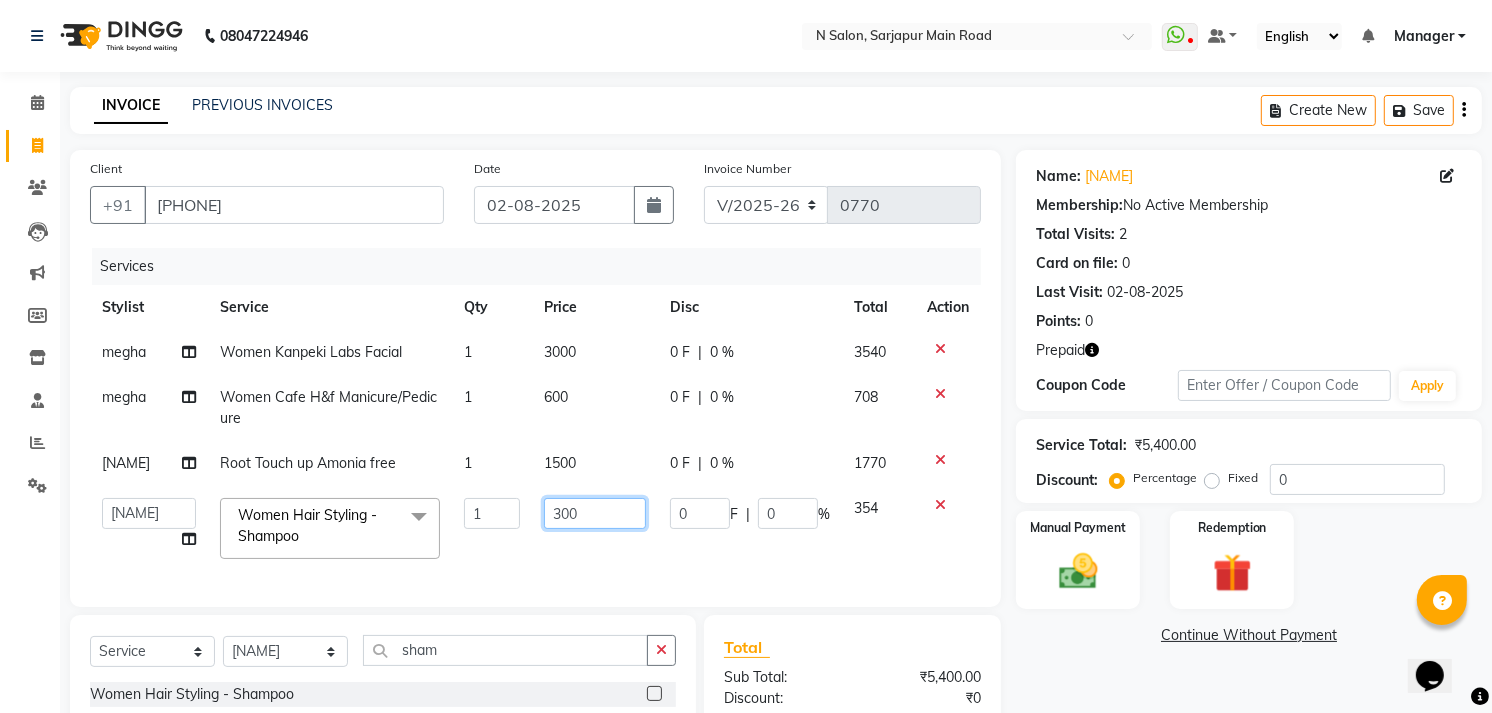 click on "300" 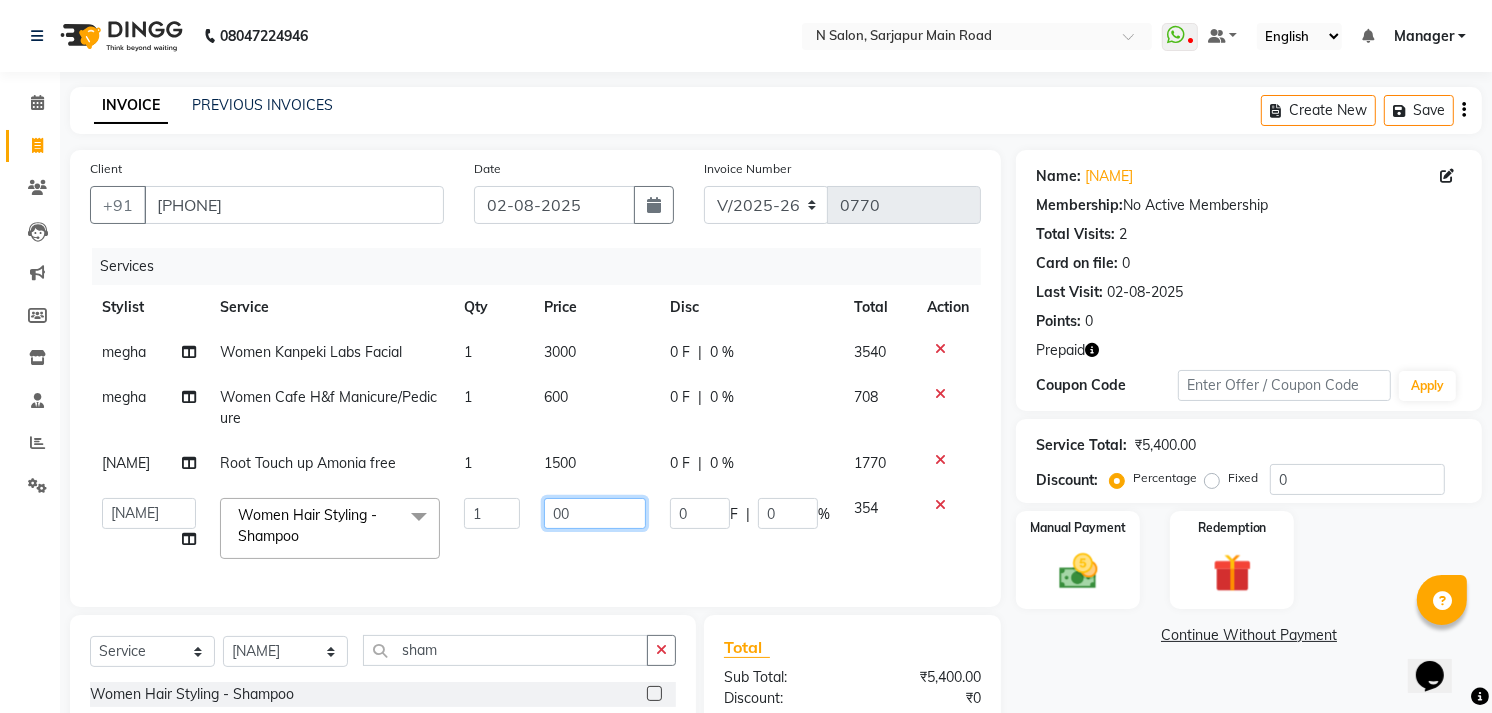type on "200" 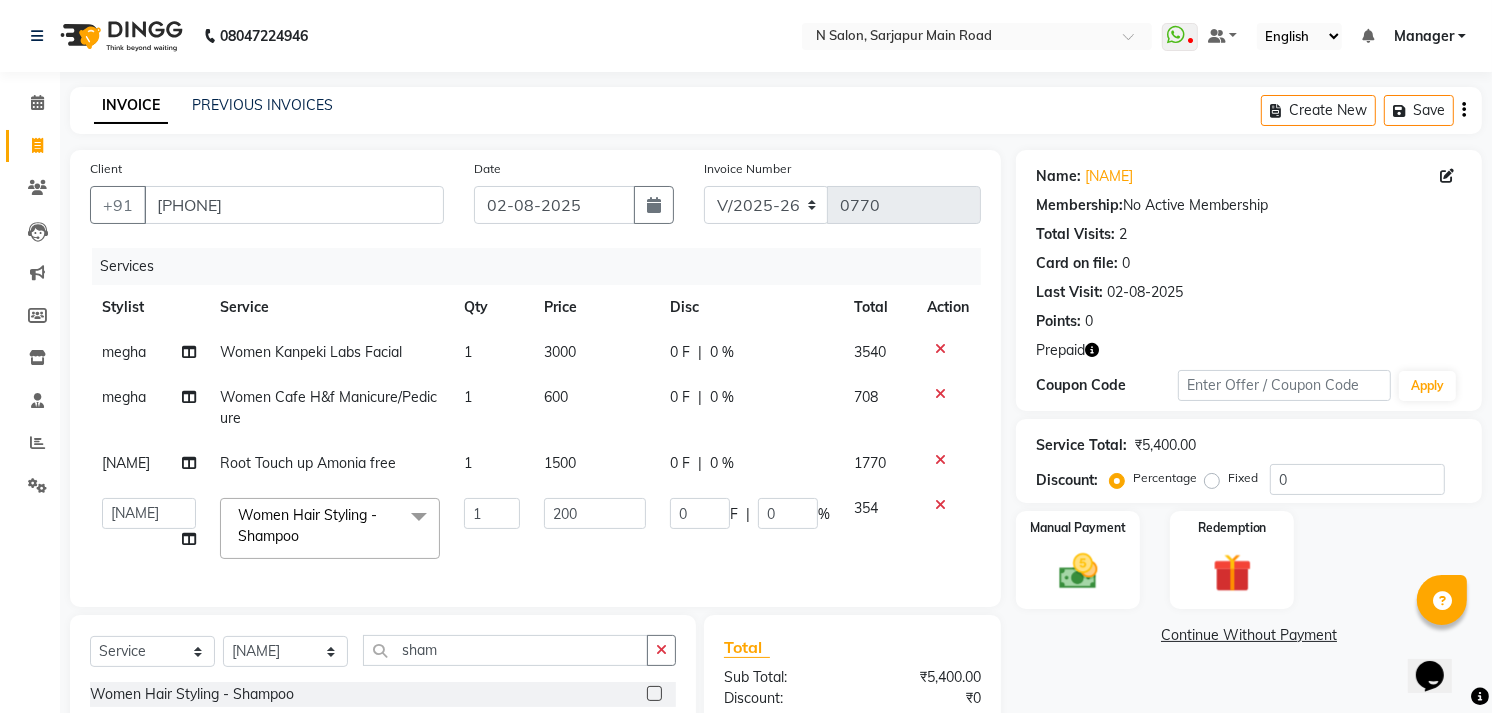 scroll, scrollTop: 222, scrollLeft: 0, axis: vertical 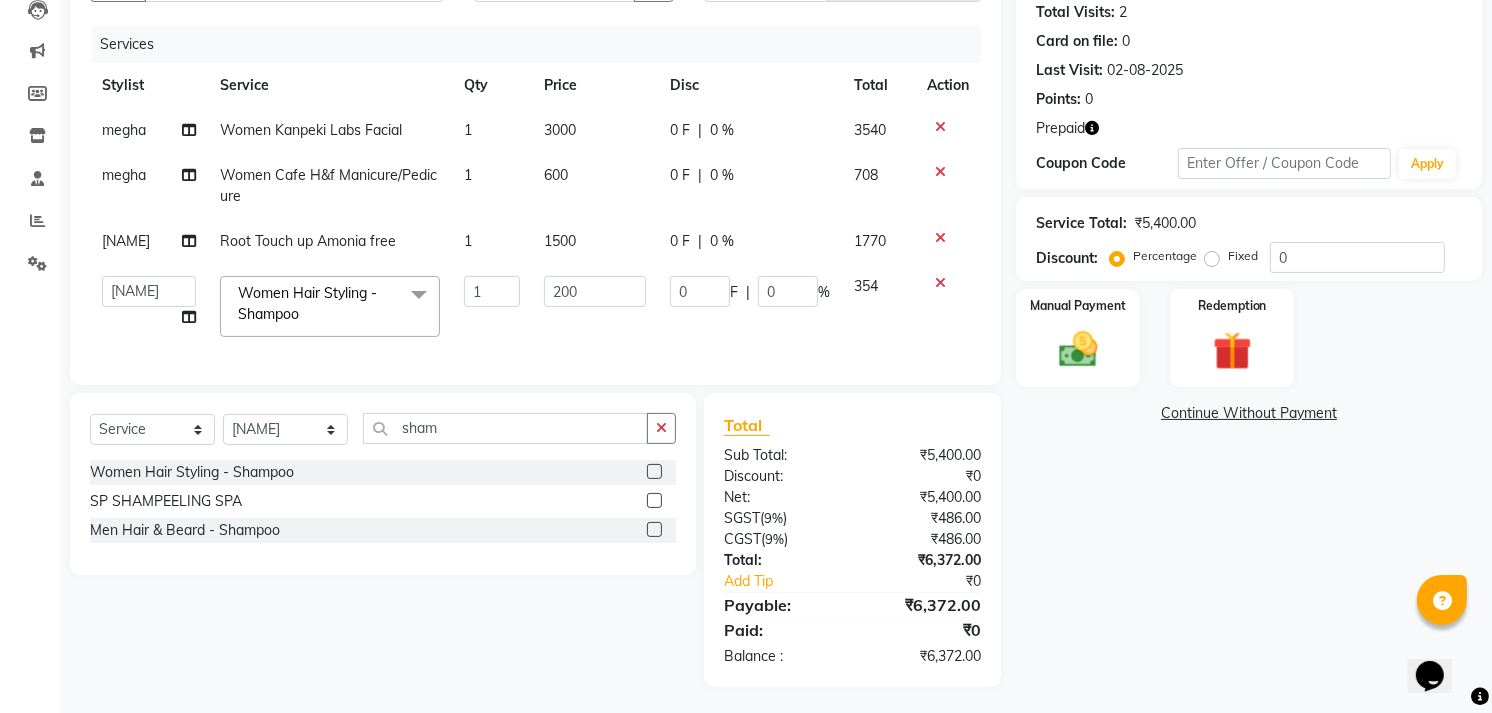 click on "Name  : [NAME]  Membership:  No Active Membership  Total Visits:  2 Card on file:  0 Last Visit:   [DATE] Points:   0  Prepaid Coupon Code Apply Service Total:  ₹5,400.00  Discount:  Percentage   Fixed  0 Manual Payment Redemption  Continue Without Payment" 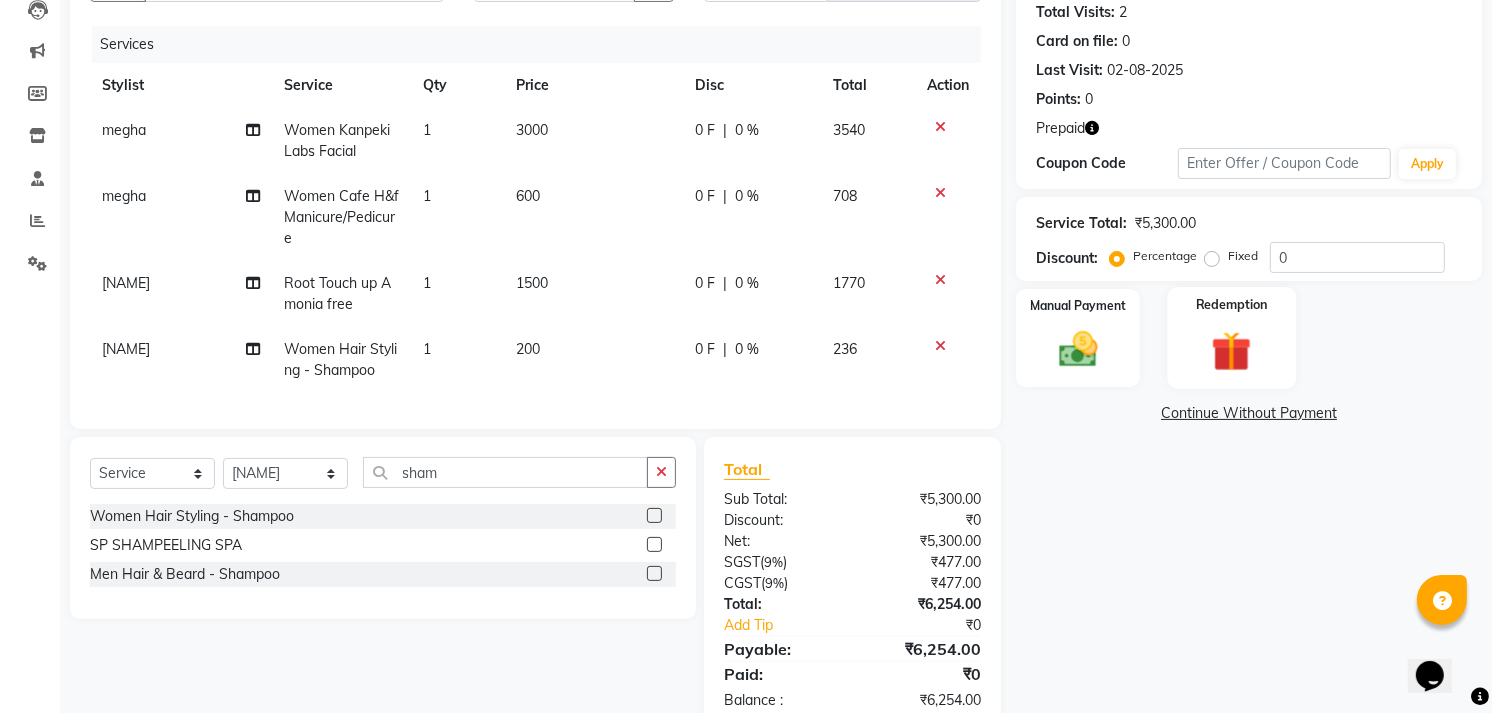 click on "Redemption" 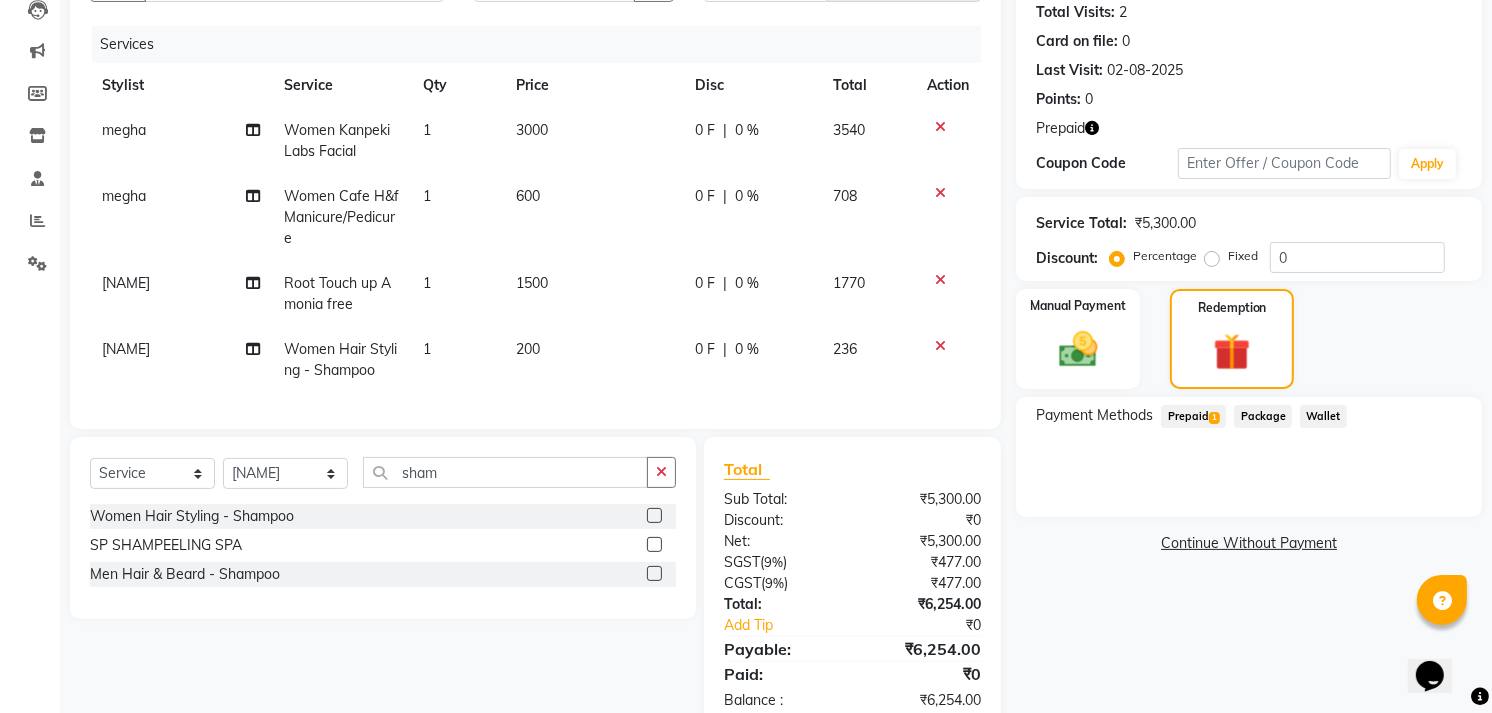 click on "Prepaid  1" 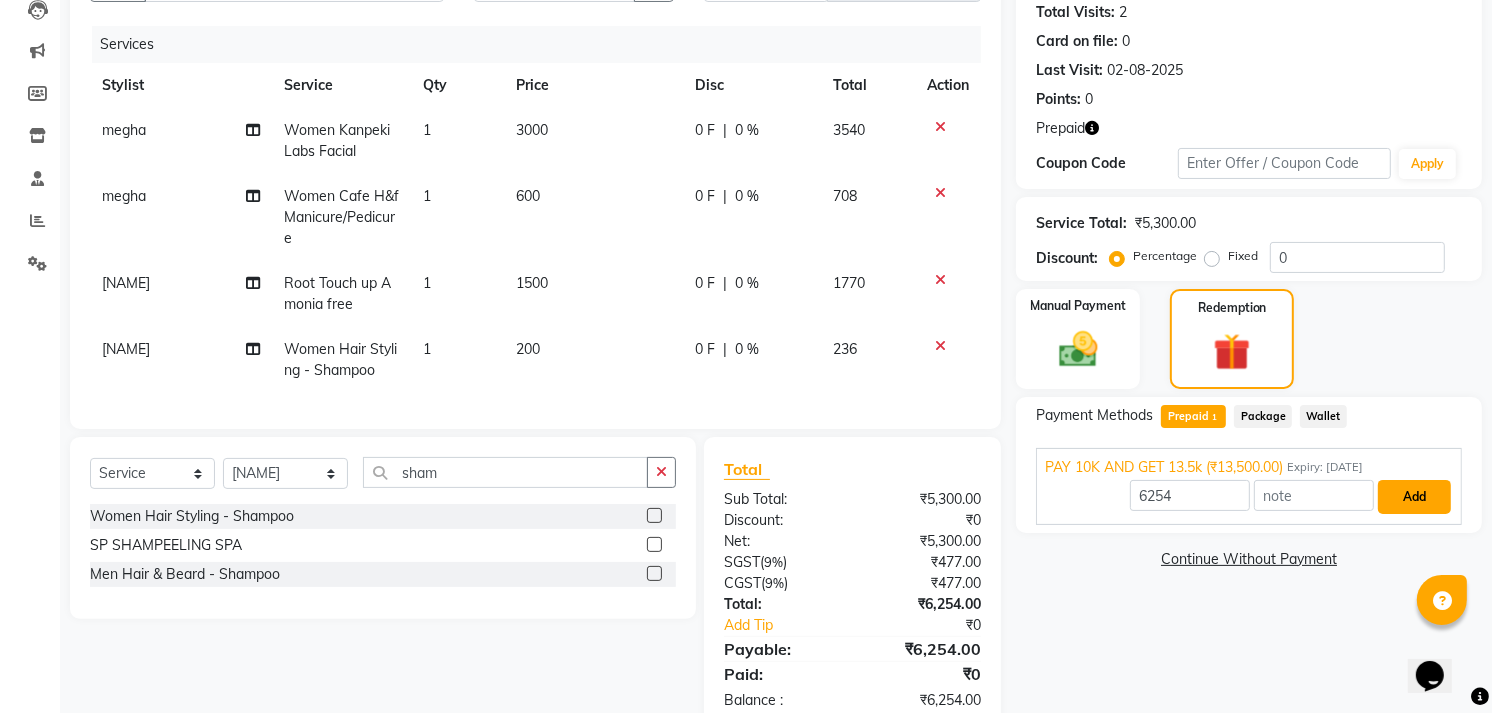 click on "Add" at bounding box center [1414, 497] 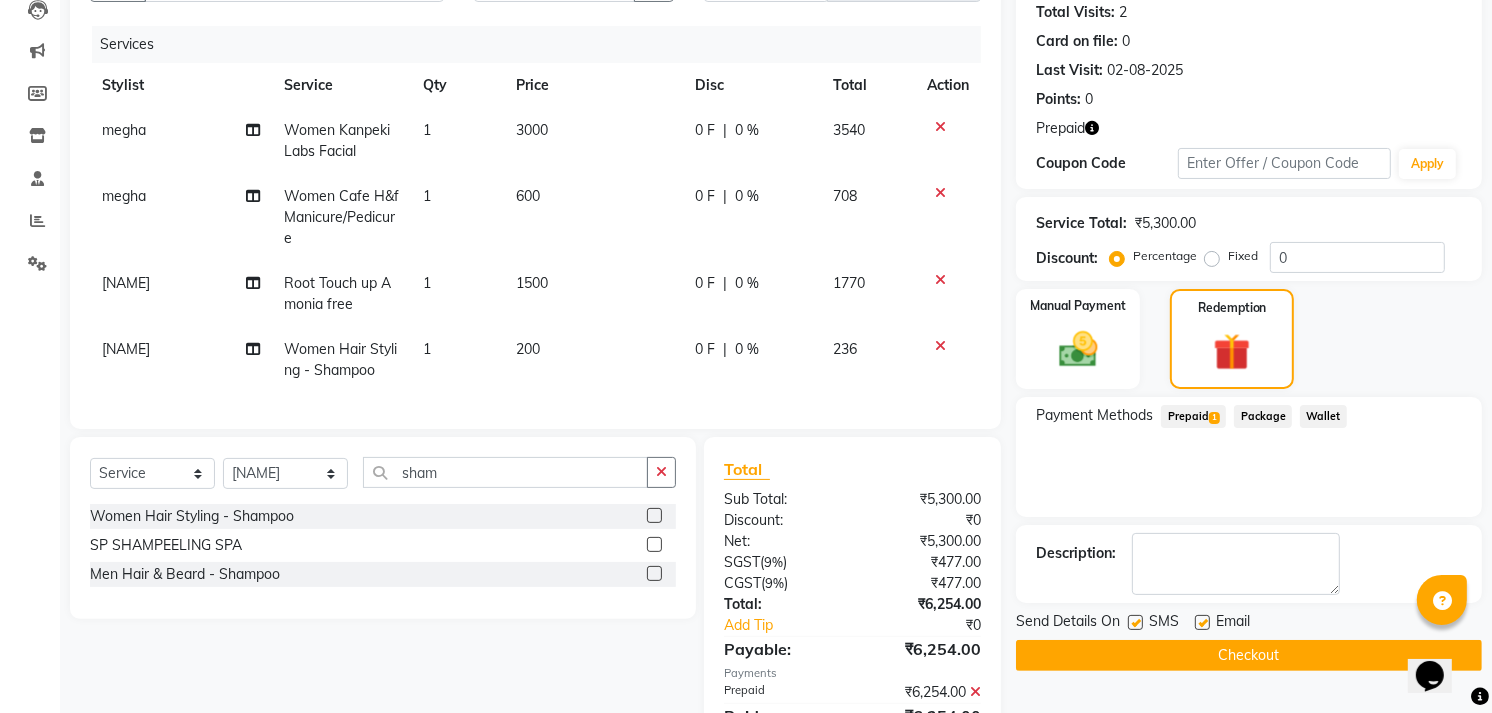scroll, scrollTop: 327, scrollLeft: 0, axis: vertical 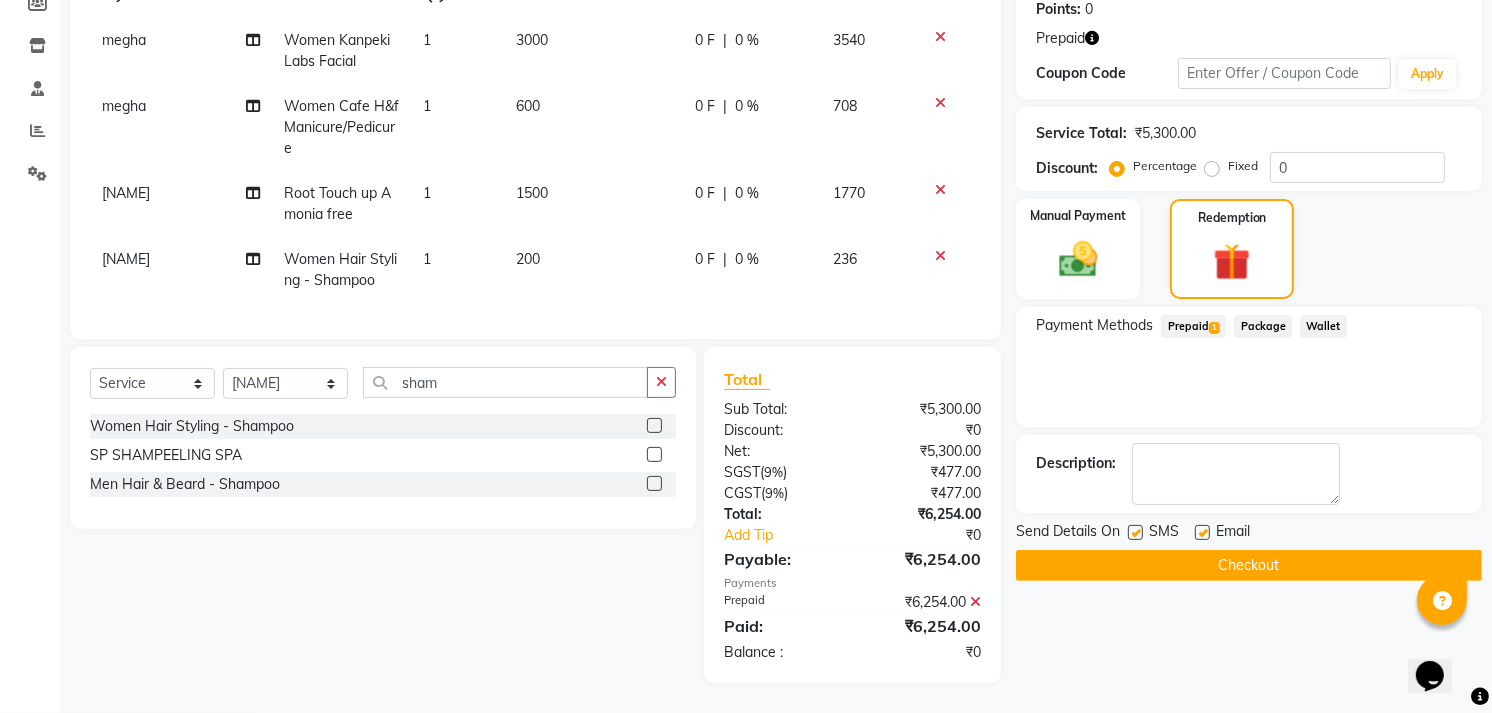 click on "Checkout" 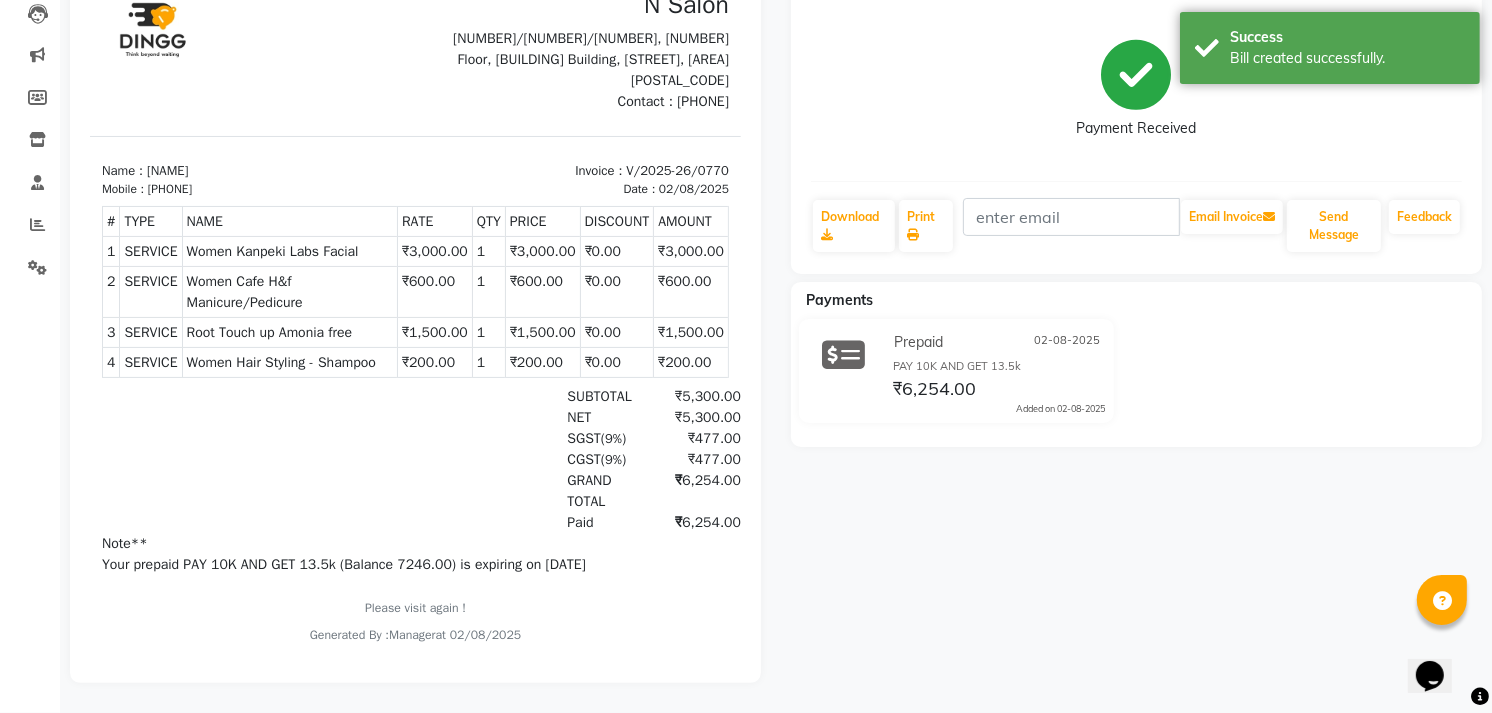 scroll, scrollTop: 0, scrollLeft: 0, axis: both 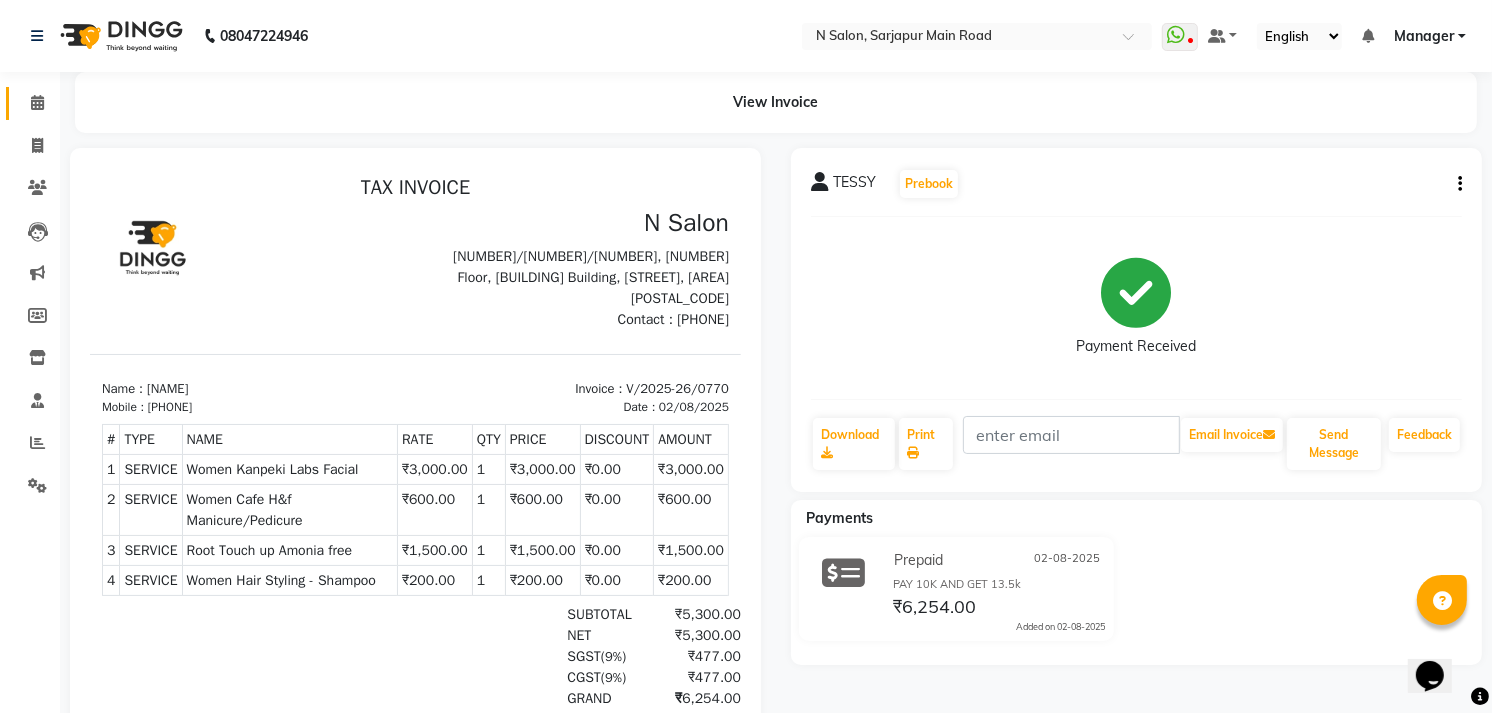 click on "Calendar" 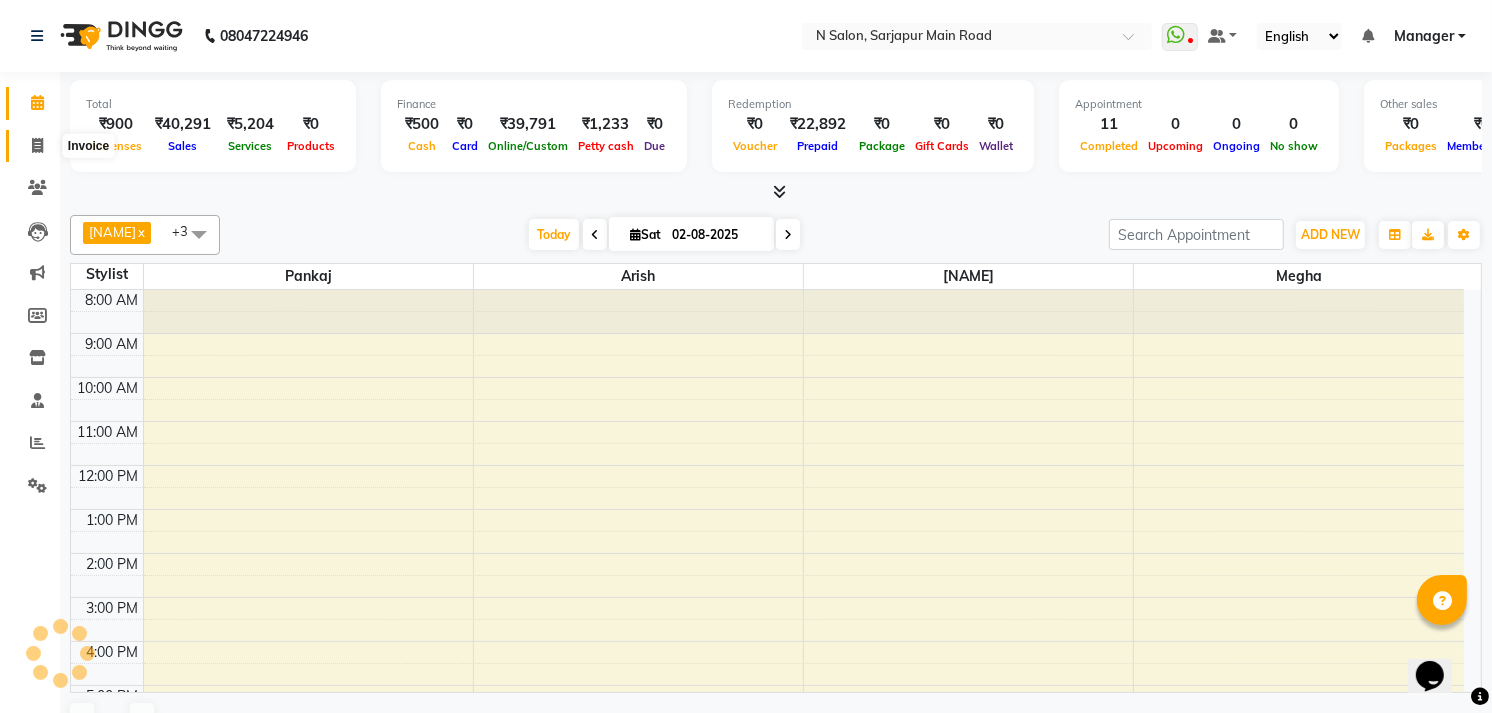 scroll, scrollTop: 0, scrollLeft: 0, axis: both 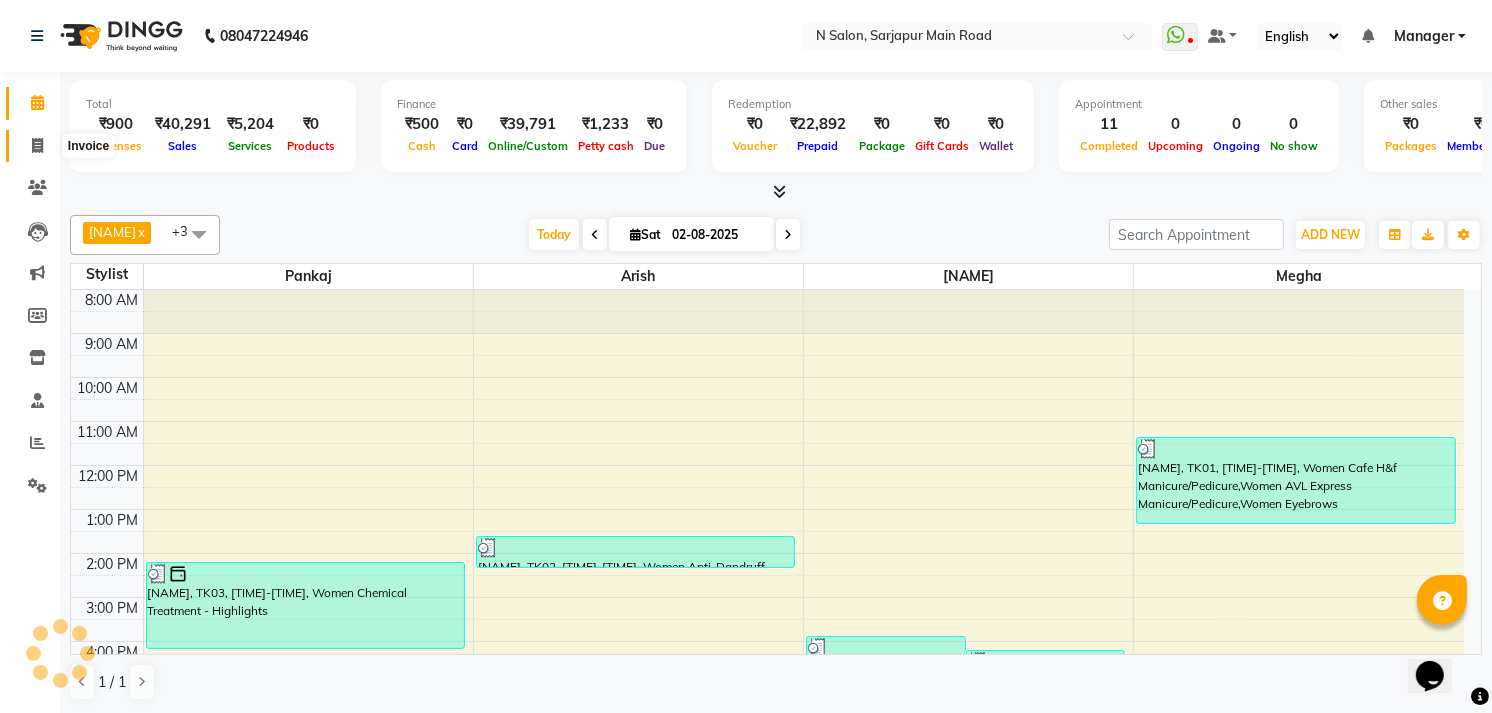 click 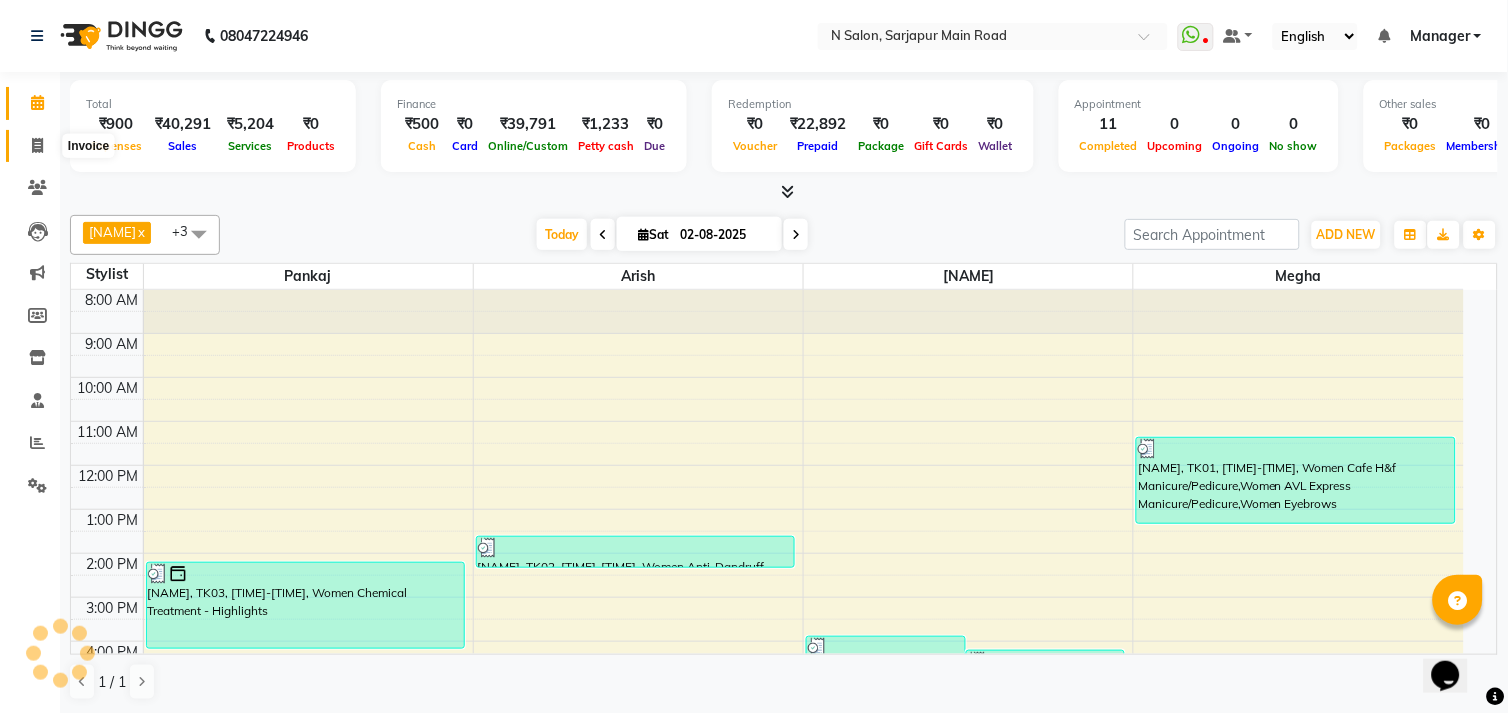 select on "service" 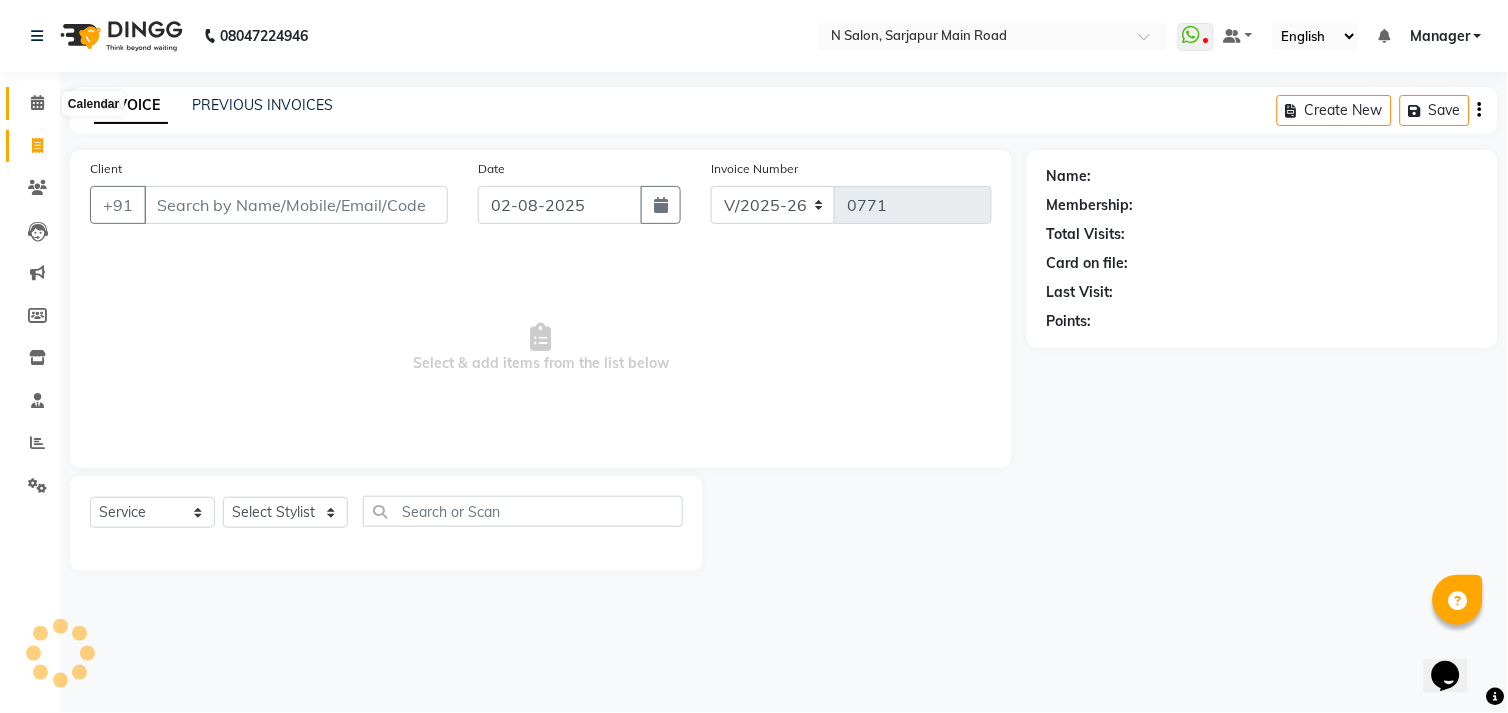 click 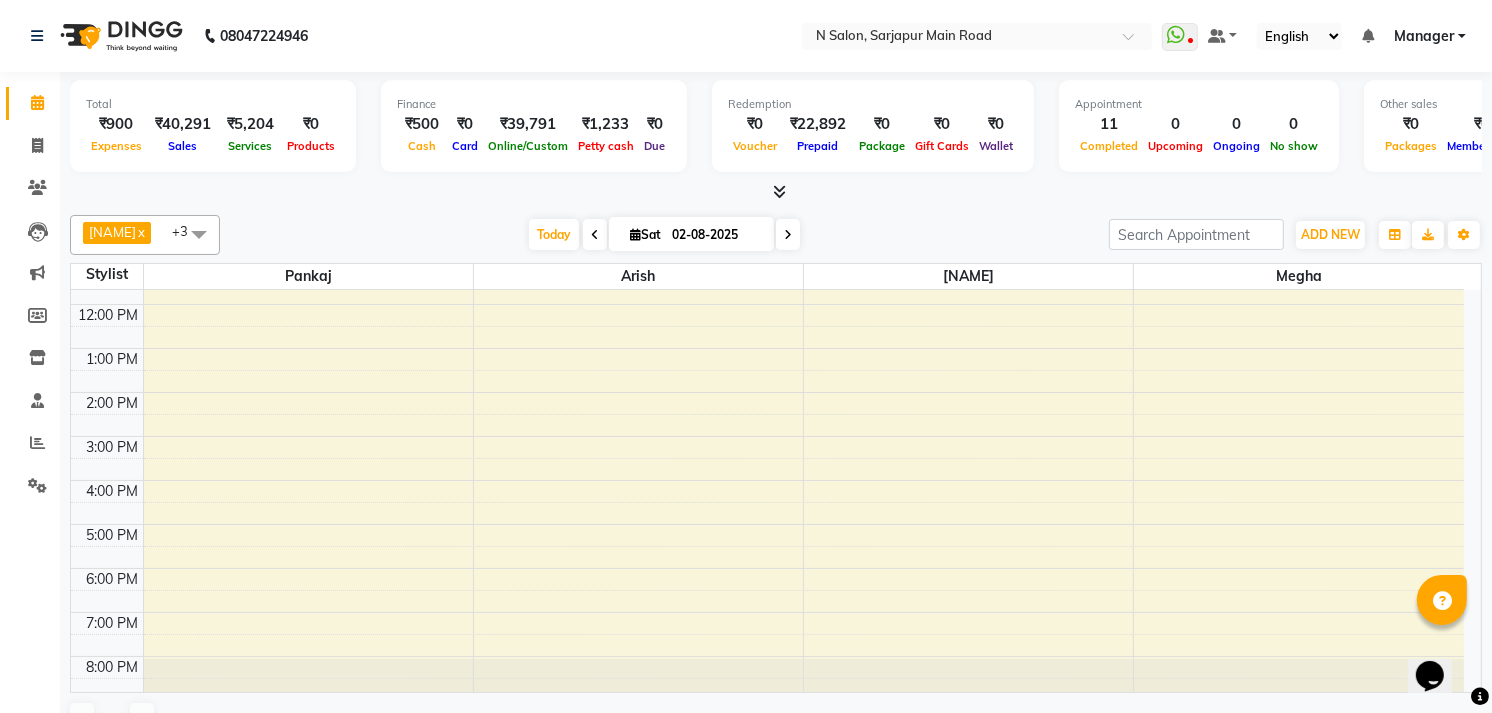 scroll, scrollTop: 0, scrollLeft: 0, axis: both 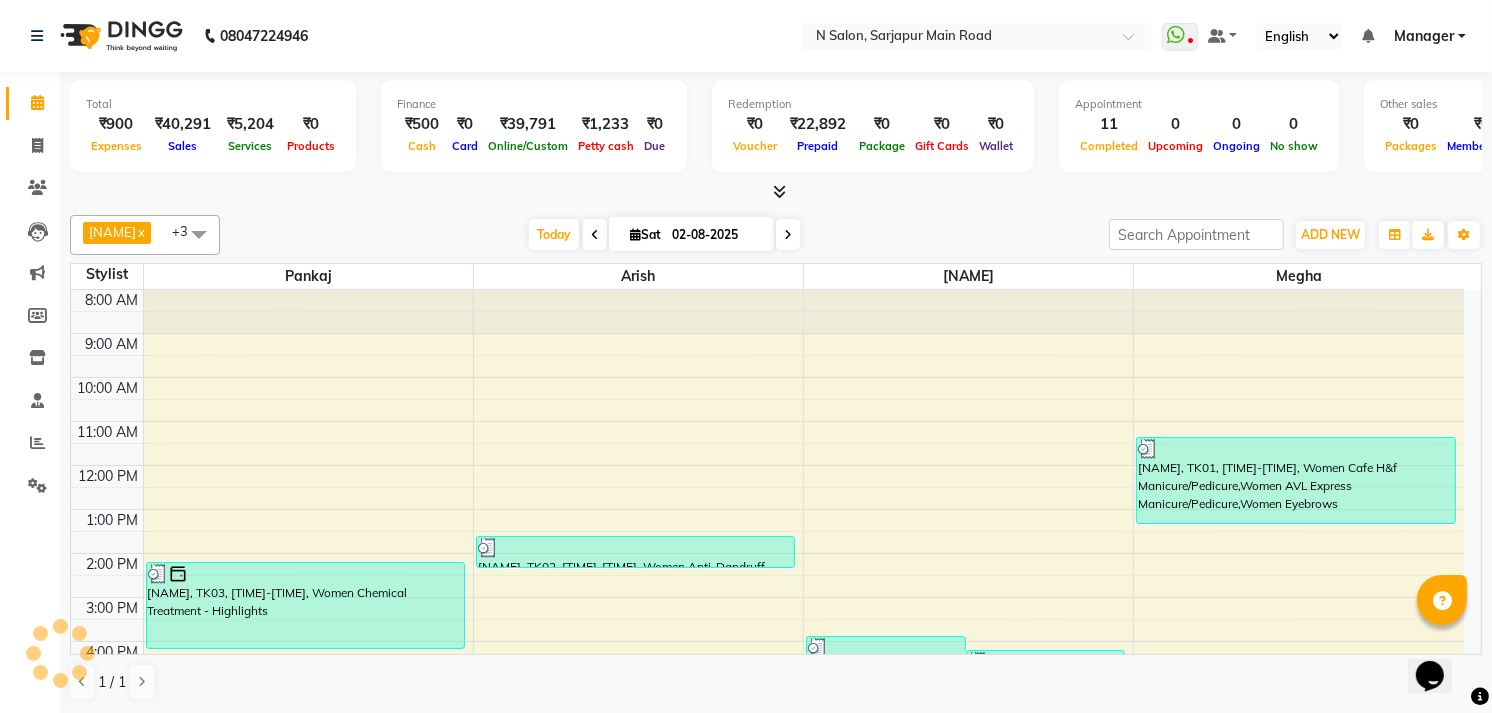 click at bounding box center (780, 191) 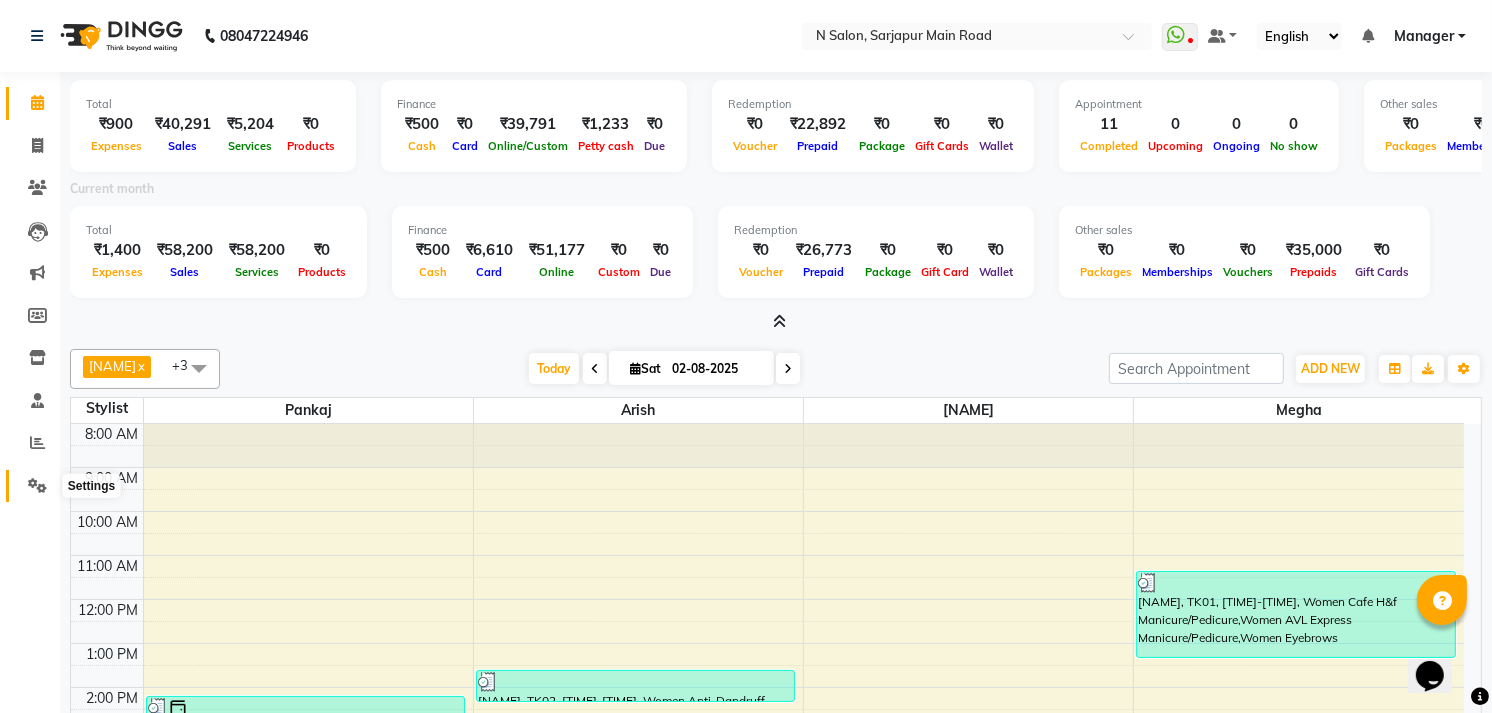 click 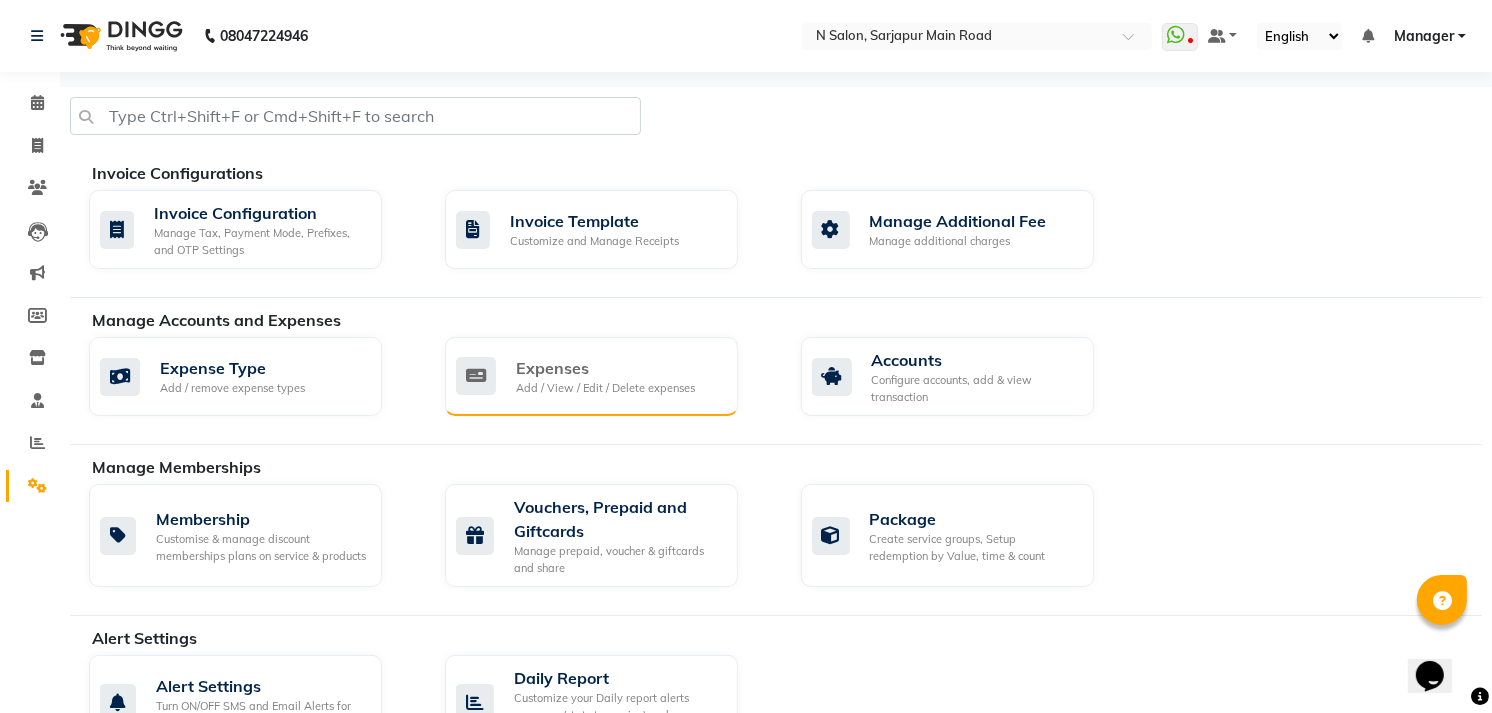 click on "Expenses" 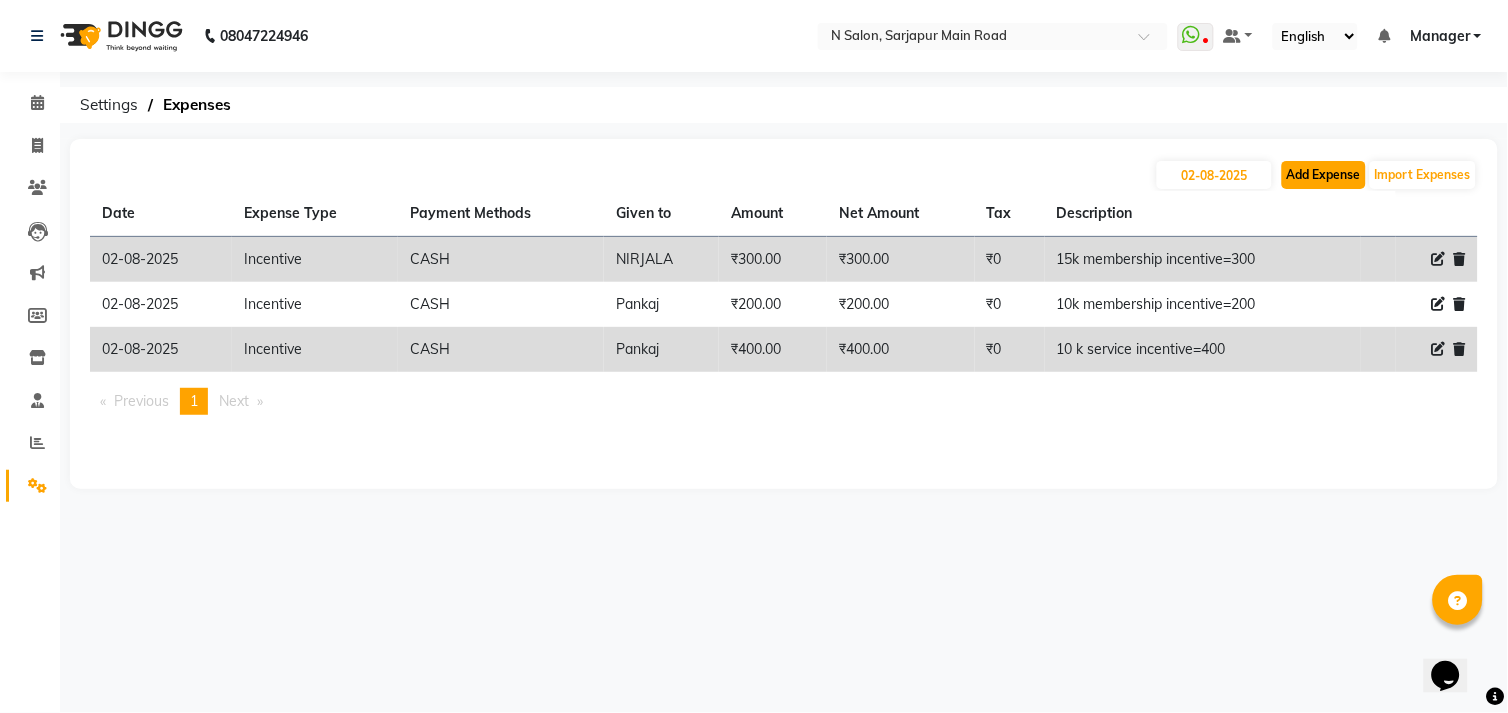 click on "Add Expense" 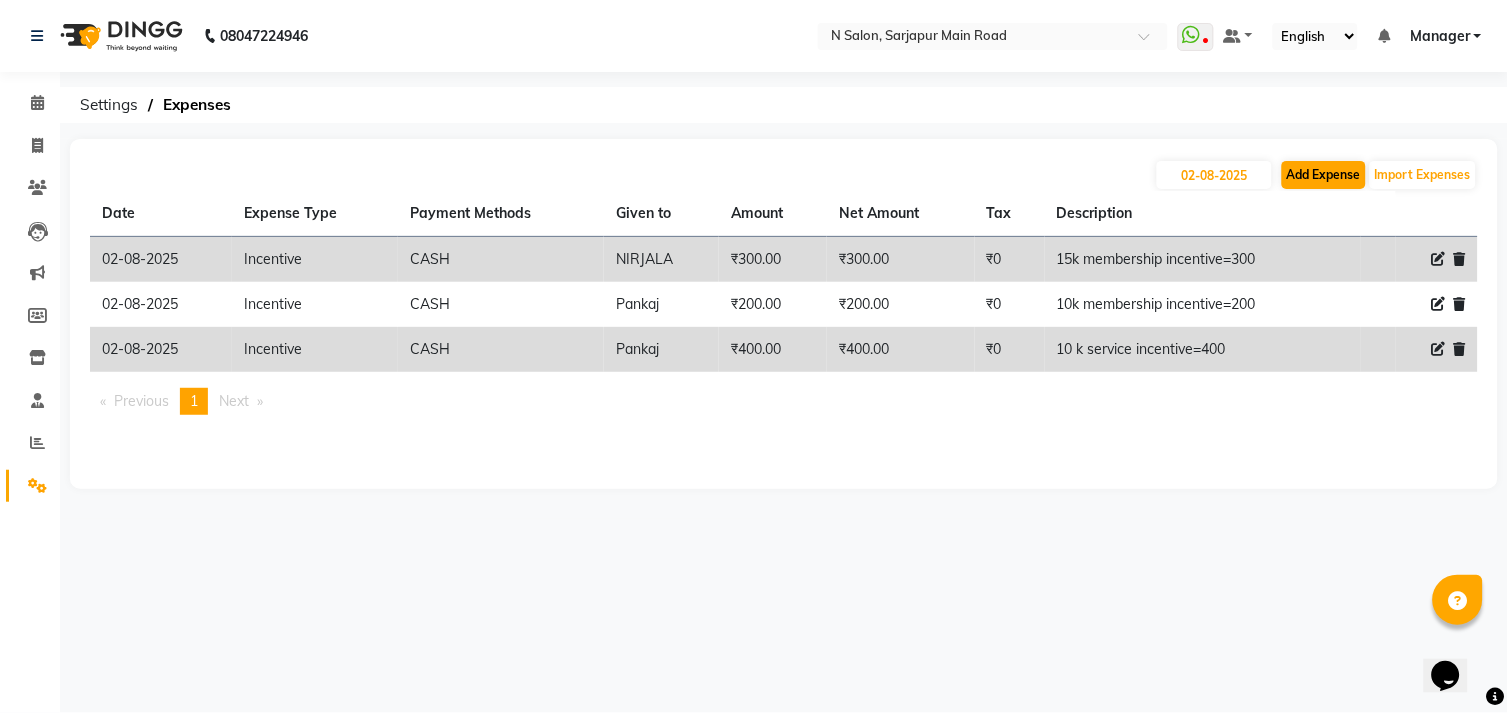 select on "1" 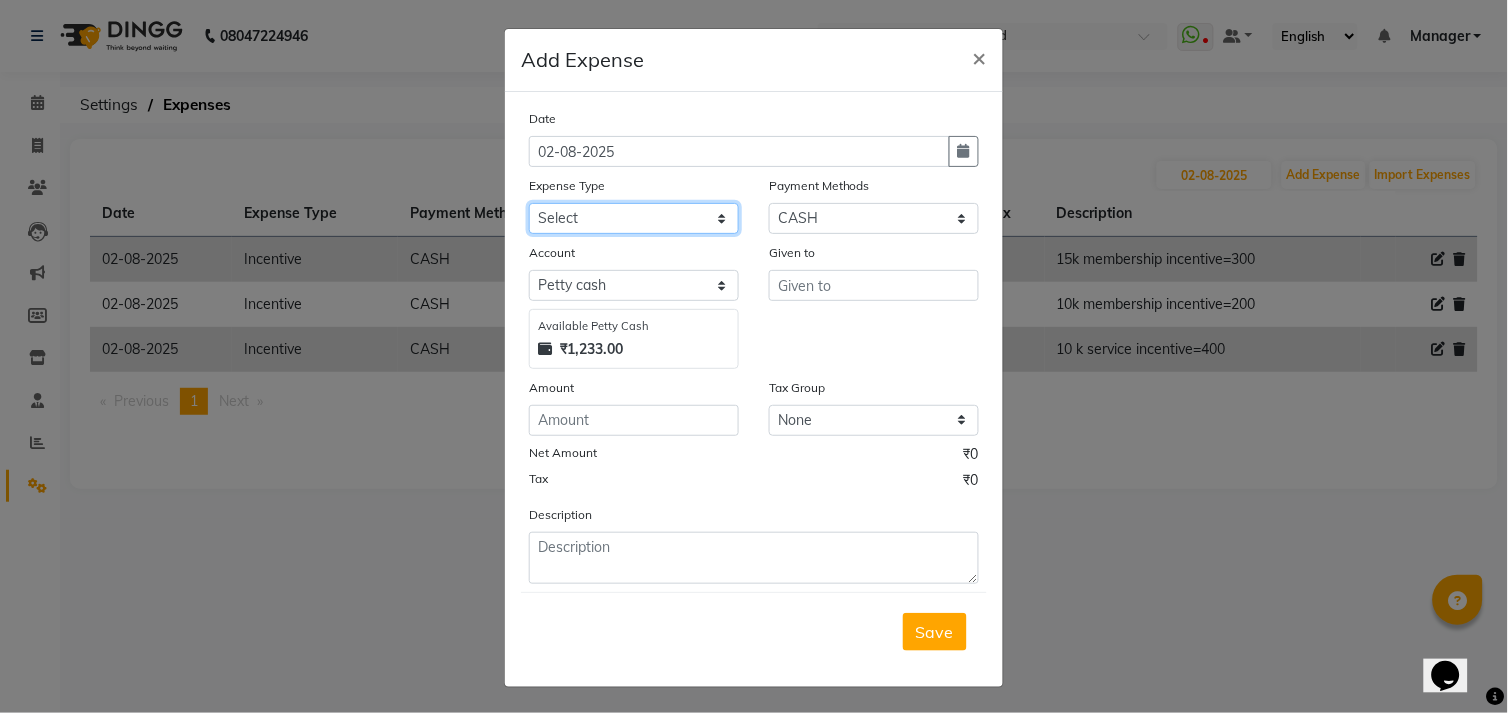 click on "Select advance salary BANK DEPOSIT building  maintenance Day target DIESEL electrician charges foil Fuel garbage HandOver Incentive Laundry lunch Maintenance majirel colour tube mandir Membership milk Miscellaneous office expense OT OTHER overtime OWNER Pantry pedicure incentive phone bill plumber charges Poter Product Rent room freshner Salary salon stock Tea & Refreshment tip TIPS FOR STAFF WATER water charges" 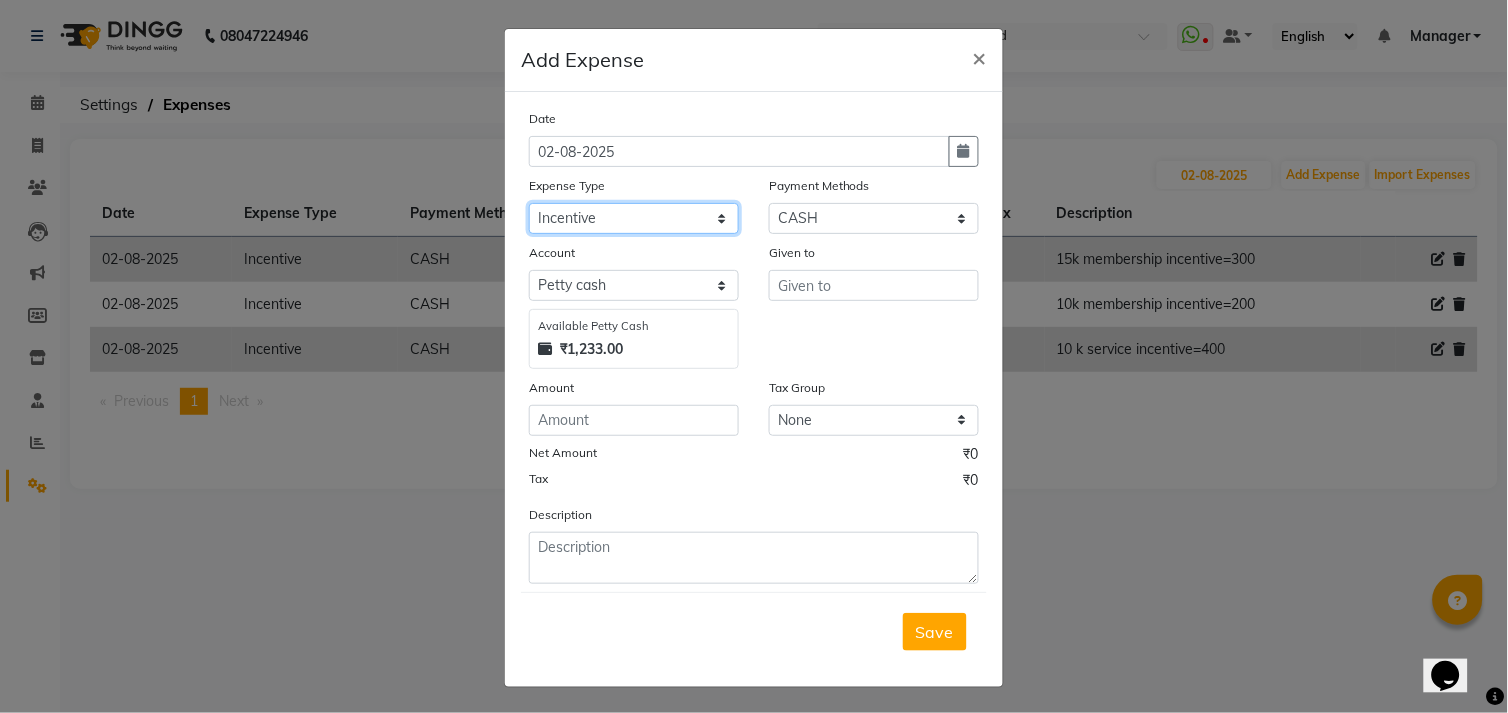 click on "Select advance salary BANK DEPOSIT building  maintenance Day target DIESEL electrician charges foil Fuel garbage HandOver Incentive Laundry lunch Maintenance majirel colour tube mandir Membership milk Miscellaneous office expense OT OTHER overtime OWNER Pantry pedicure incentive phone bill plumber charges Poter Product Rent room freshner Salary salon stock Tea & Refreshment tip TIPS FOR STAFF WATER water charges" 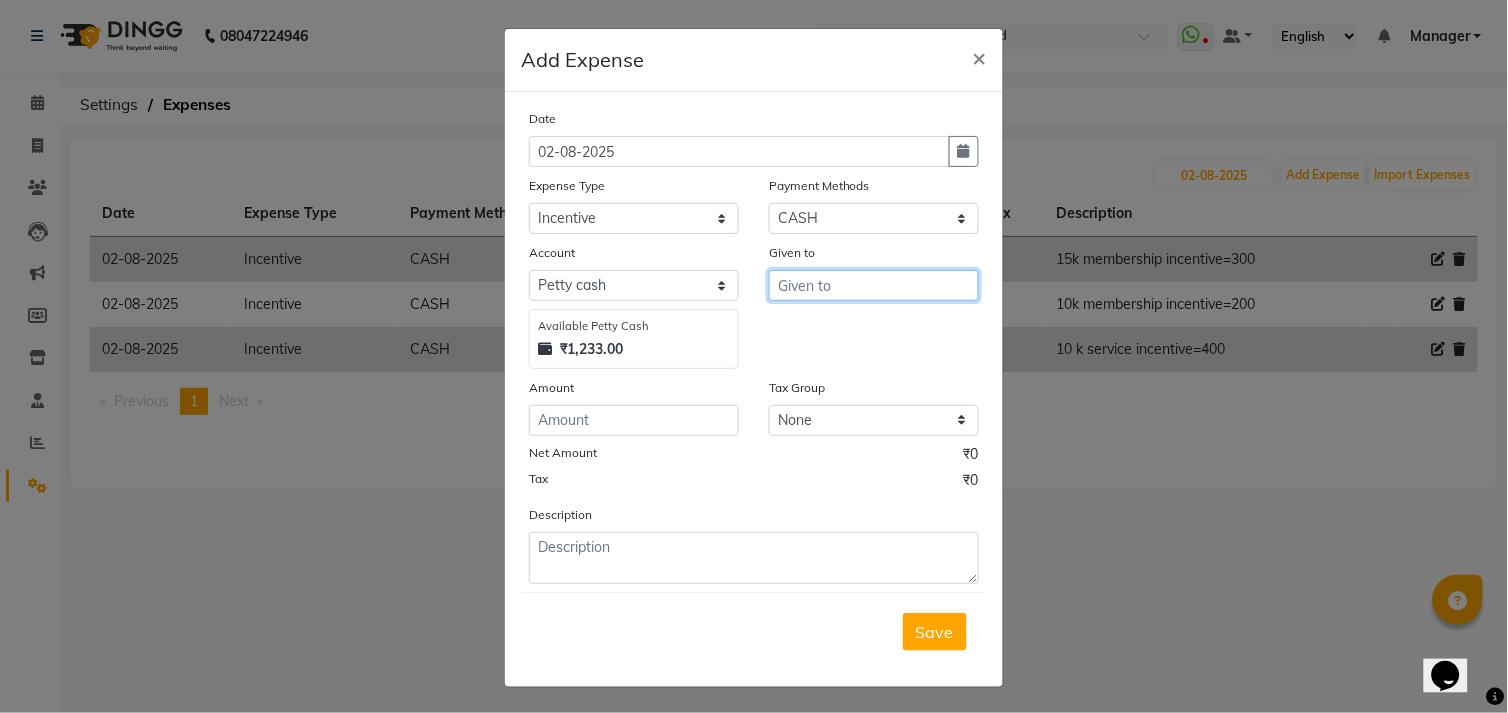 click at bounding box center [874, 285] 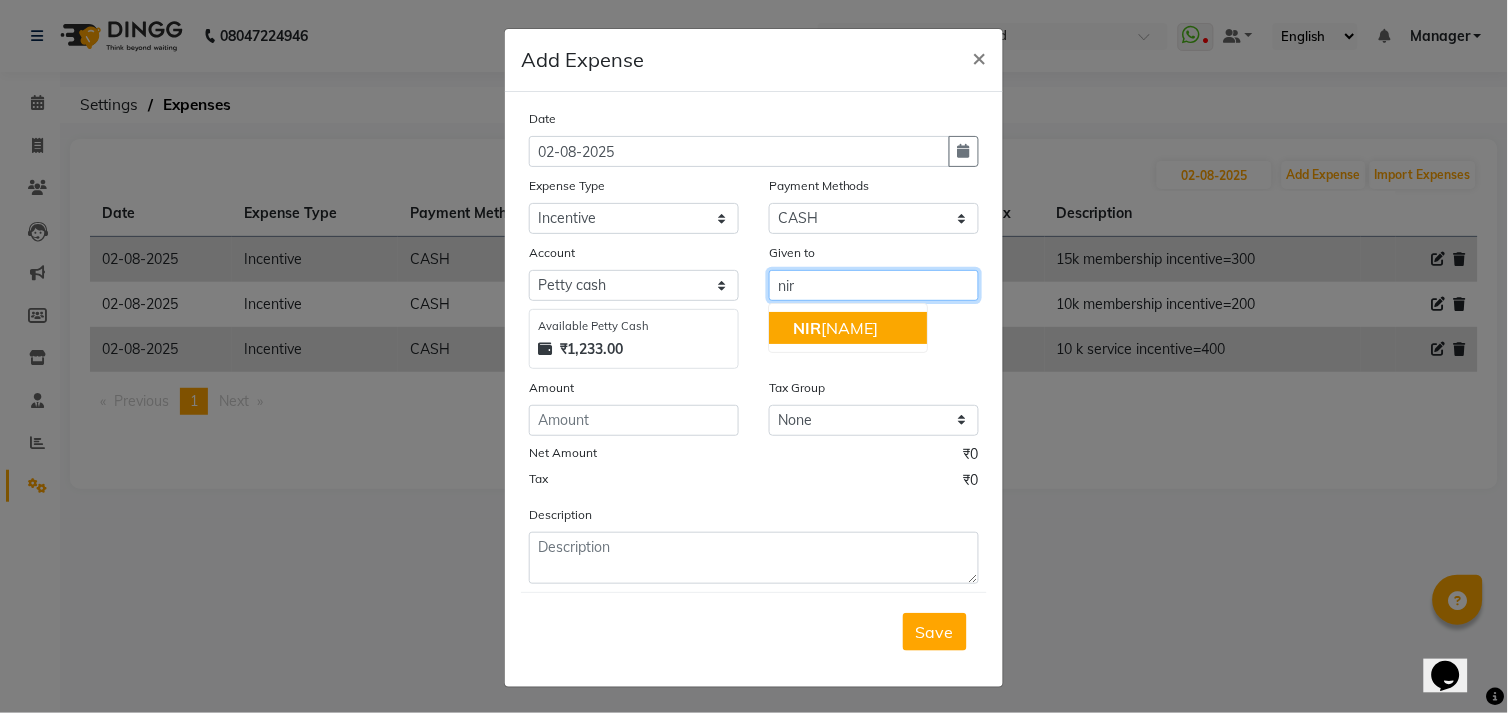 click on "[NAME]" at bounding box center (848, 328) 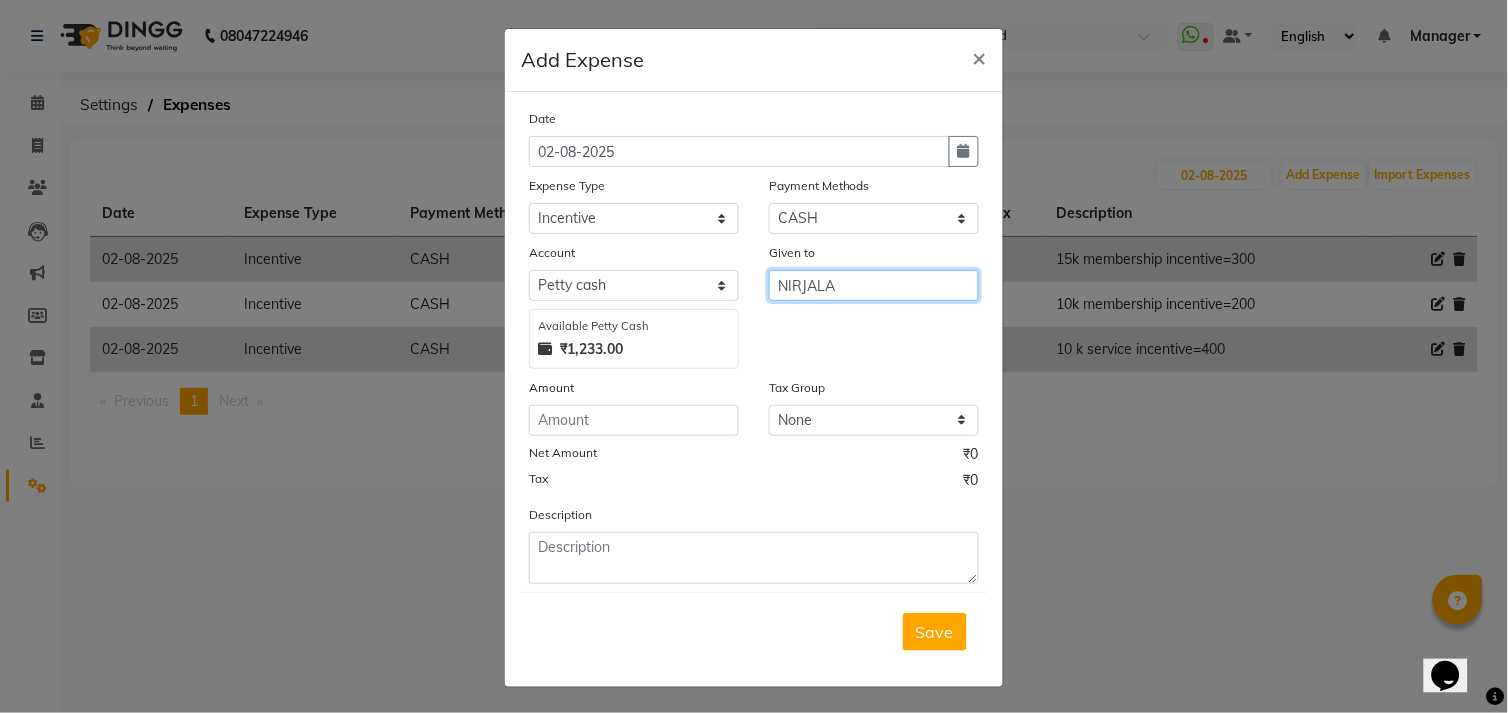 type on "NIRJALA" 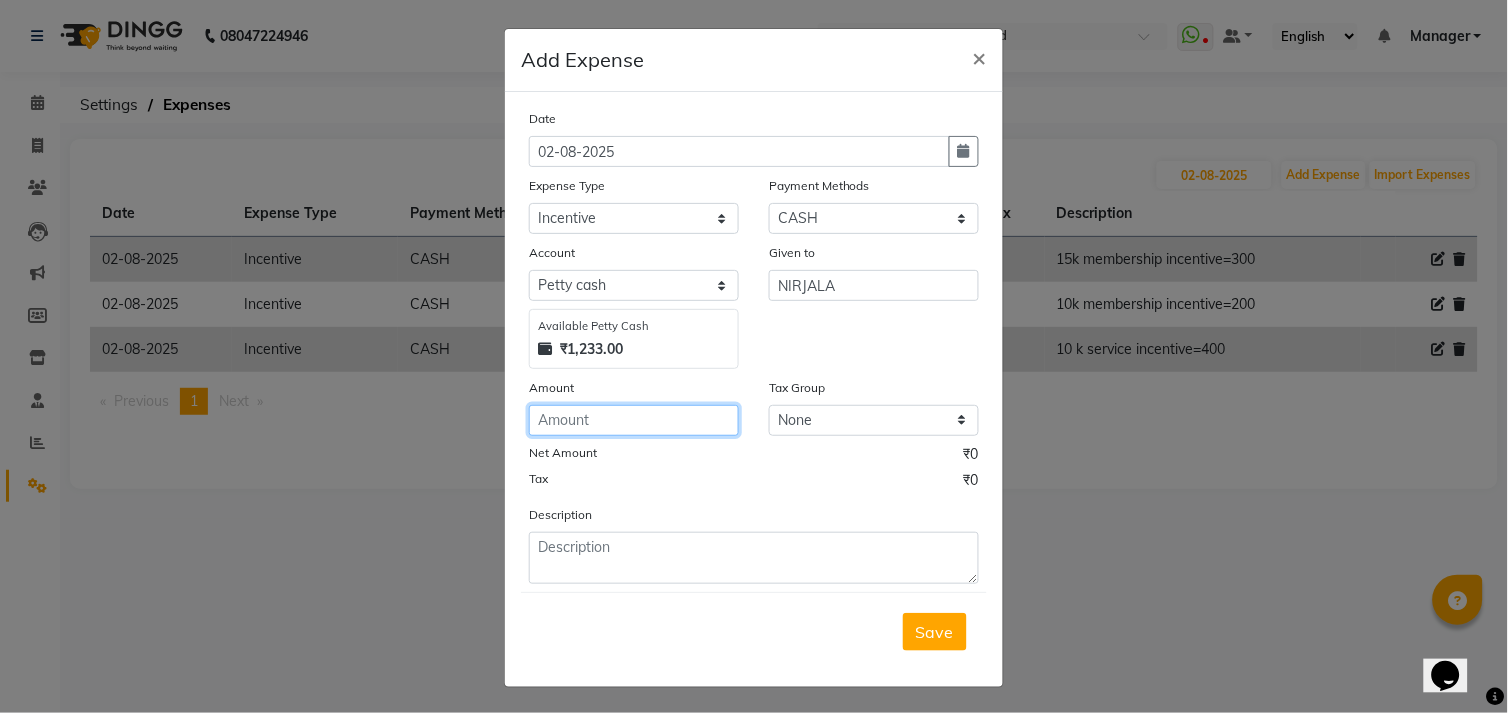 click 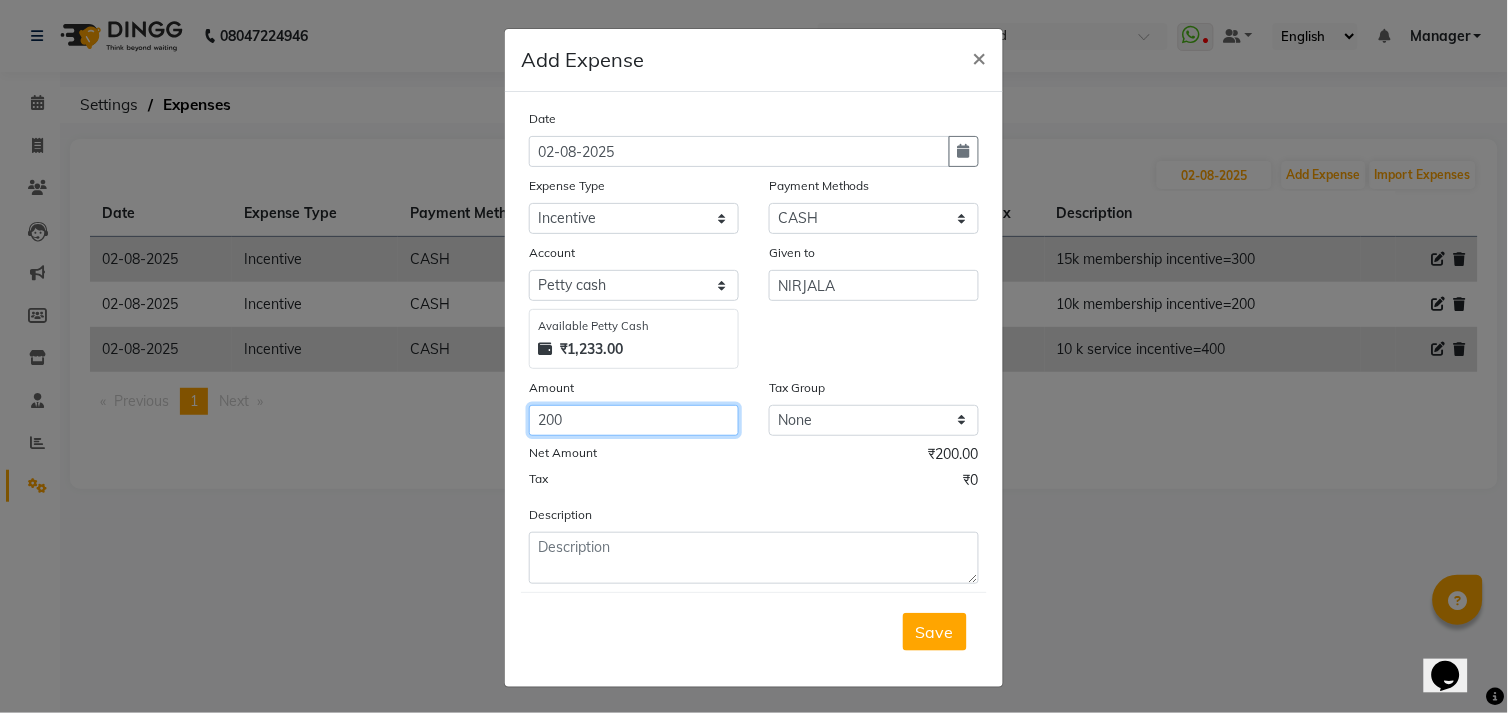 type on "200" 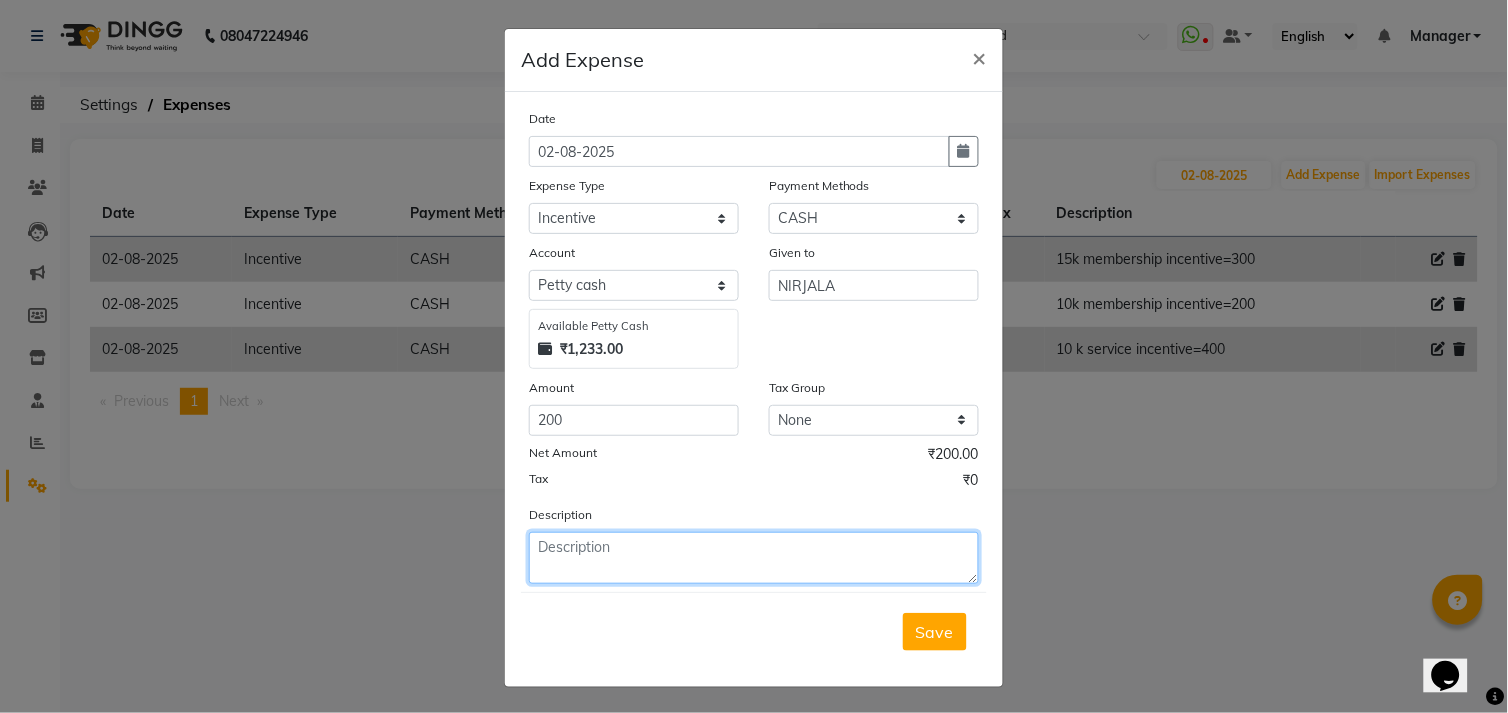 click 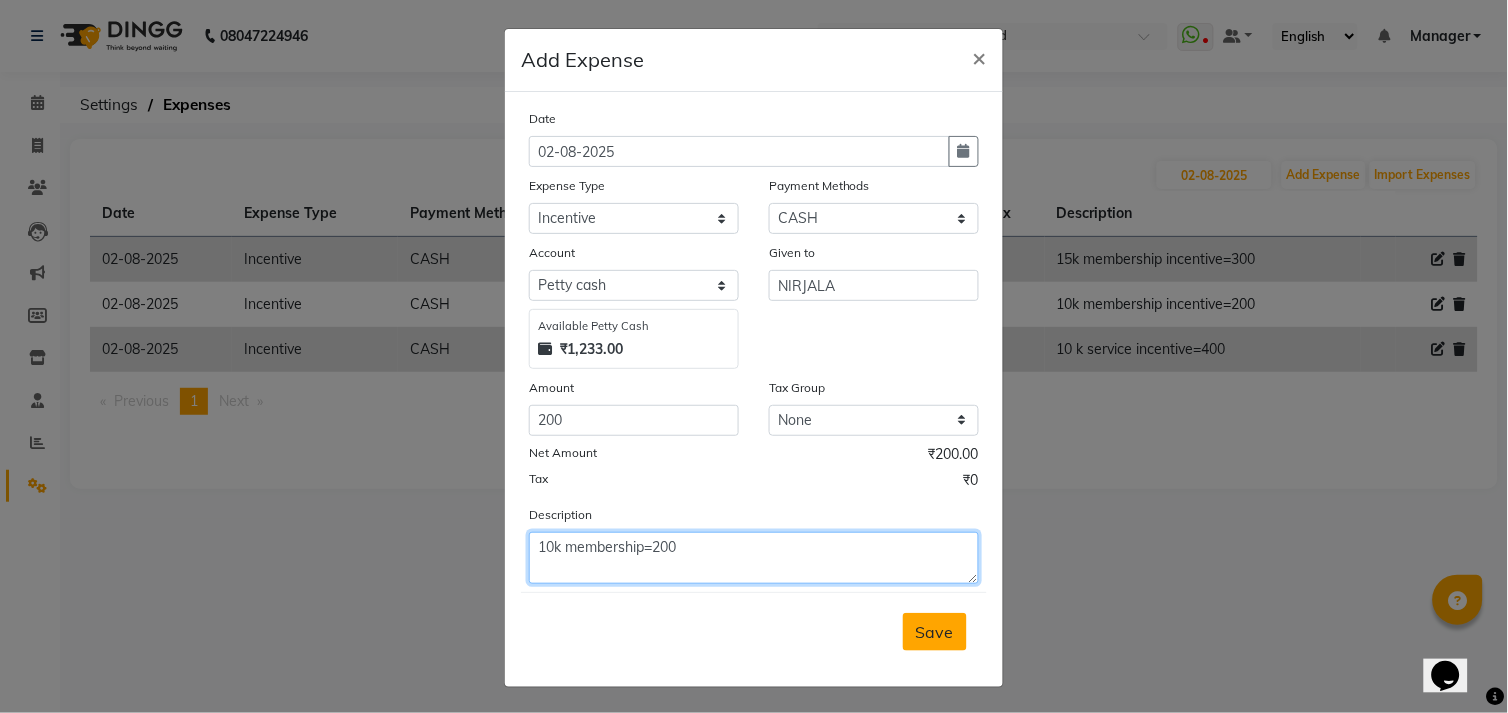 type on "10k membership=200" 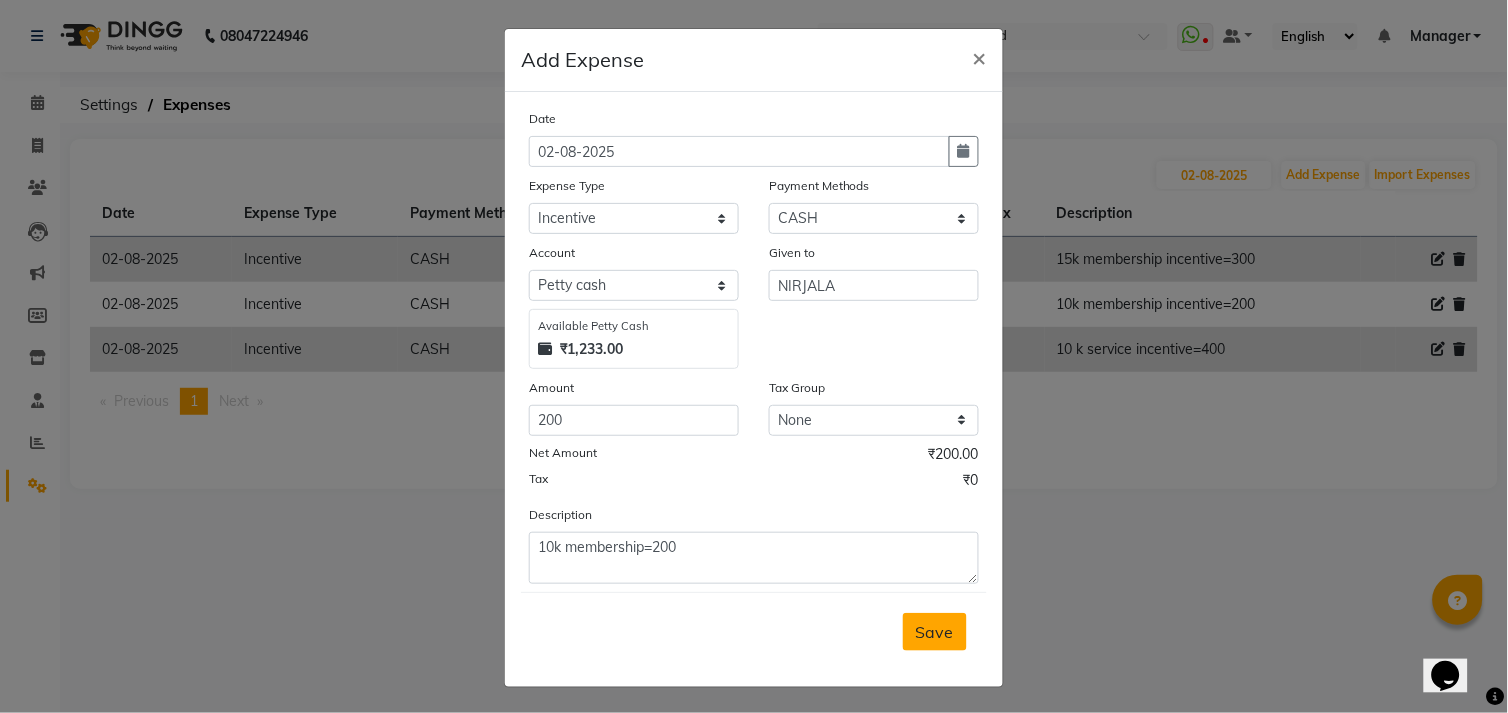 click on "Save" at bounding box center [935, 632] 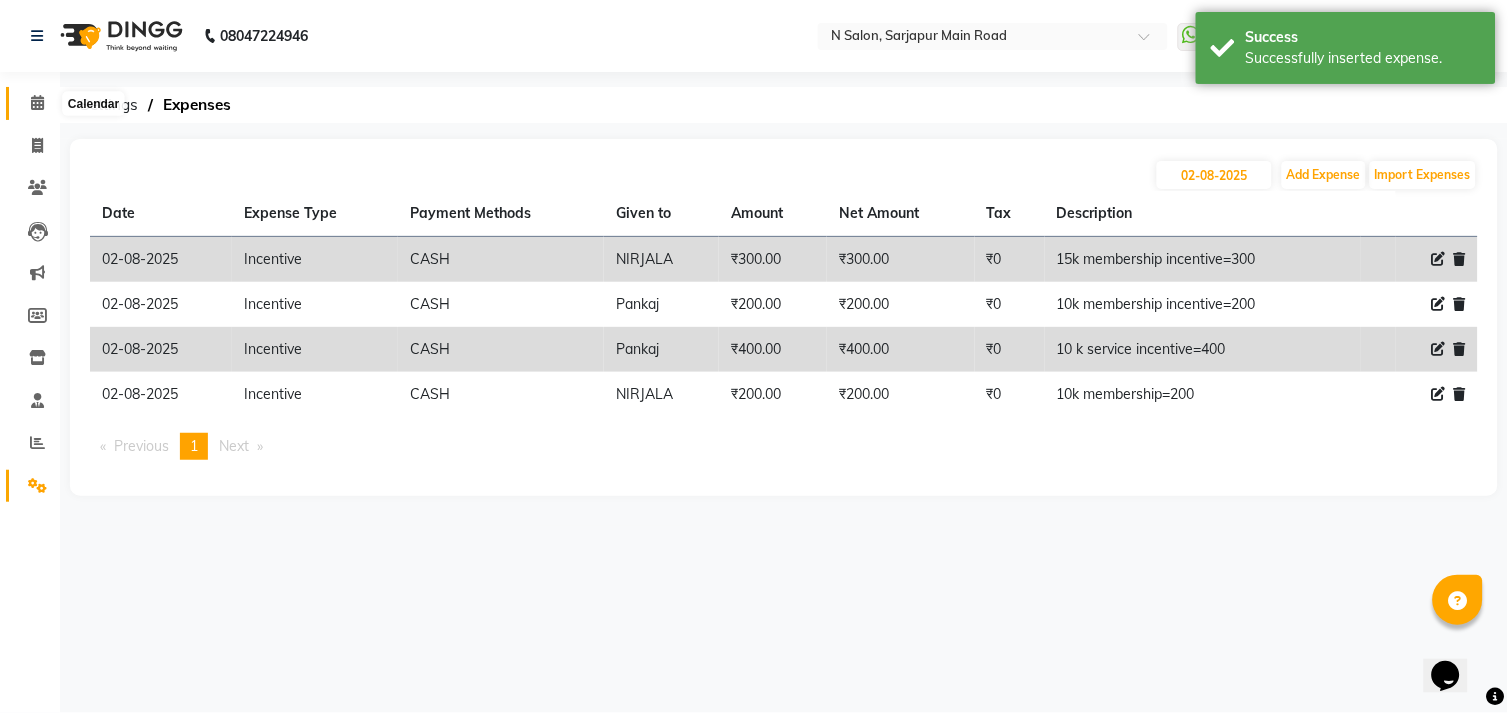 click 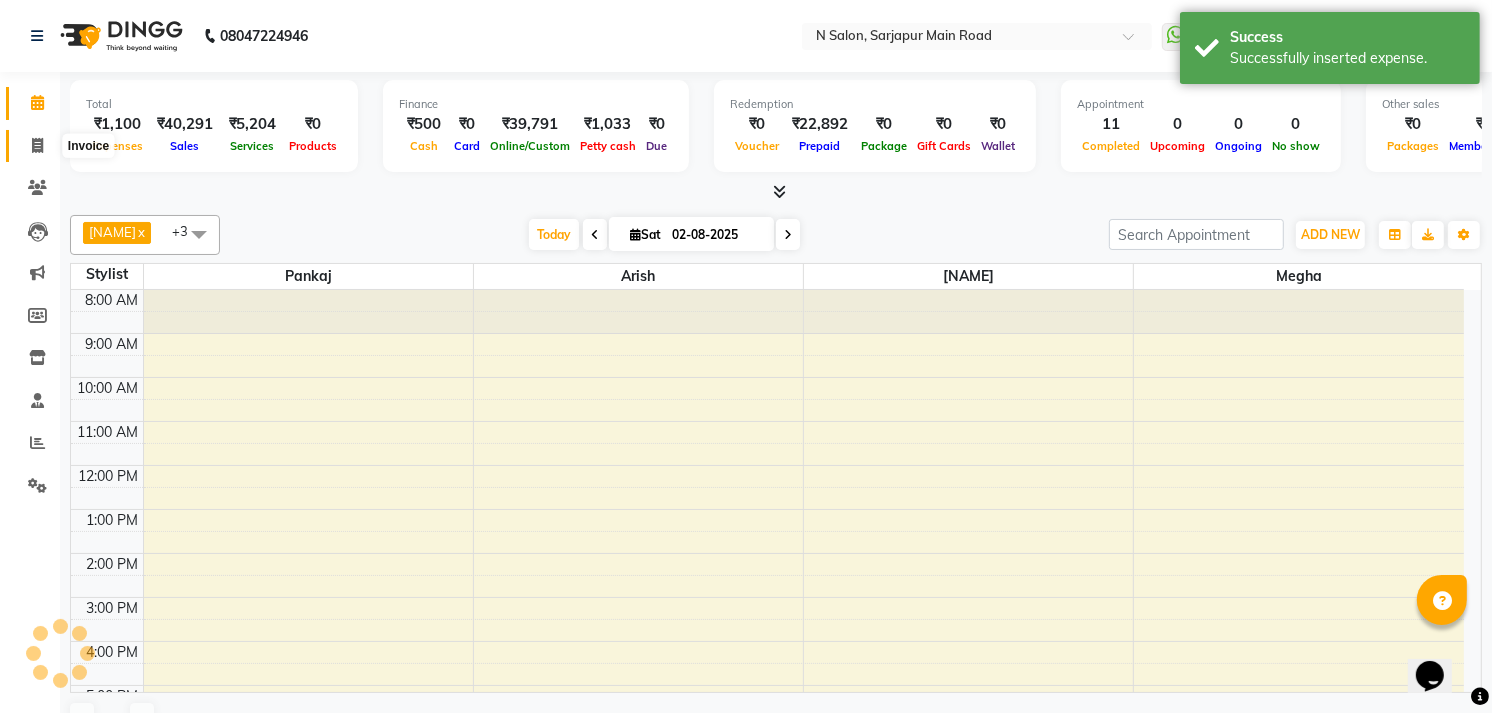 scroll, scrollTop: 0, scrollLeft: 0, axis: both 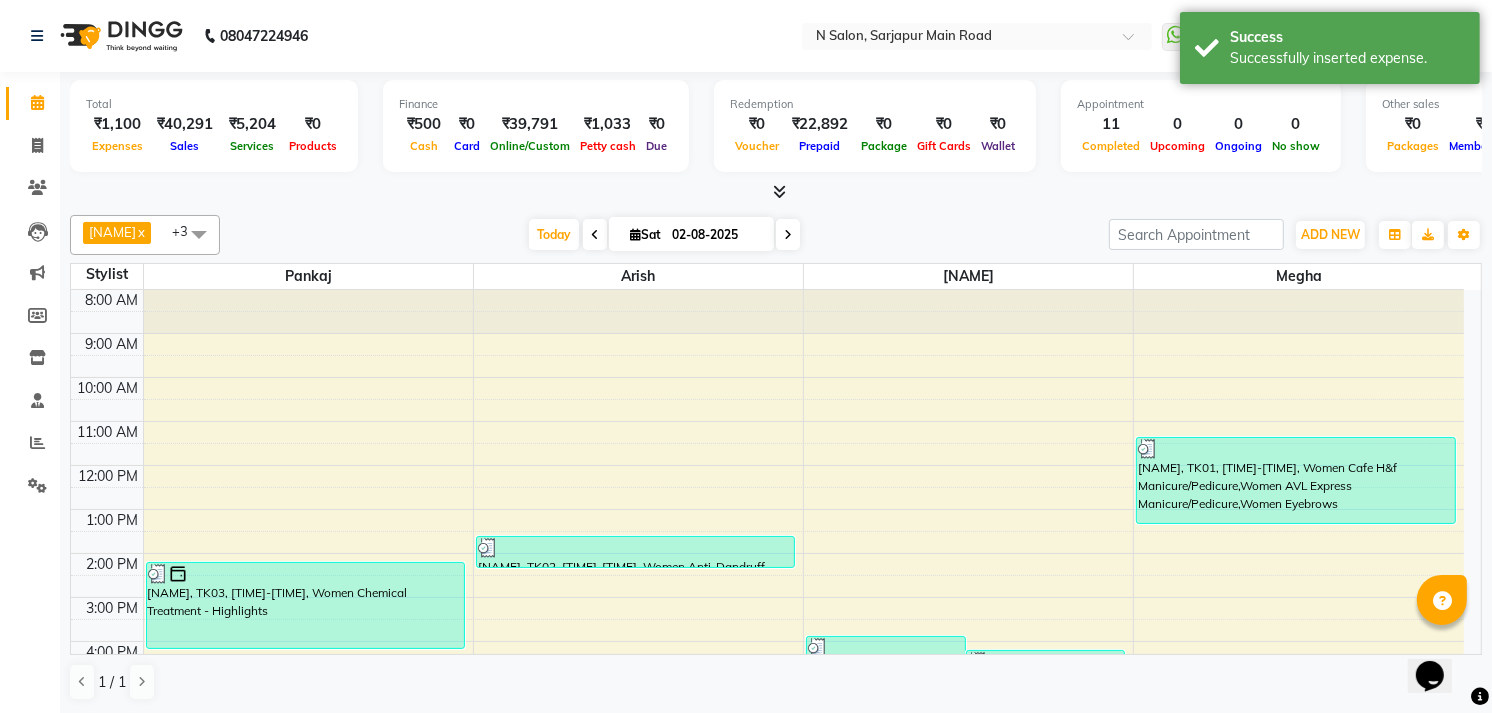 click on "Settings" 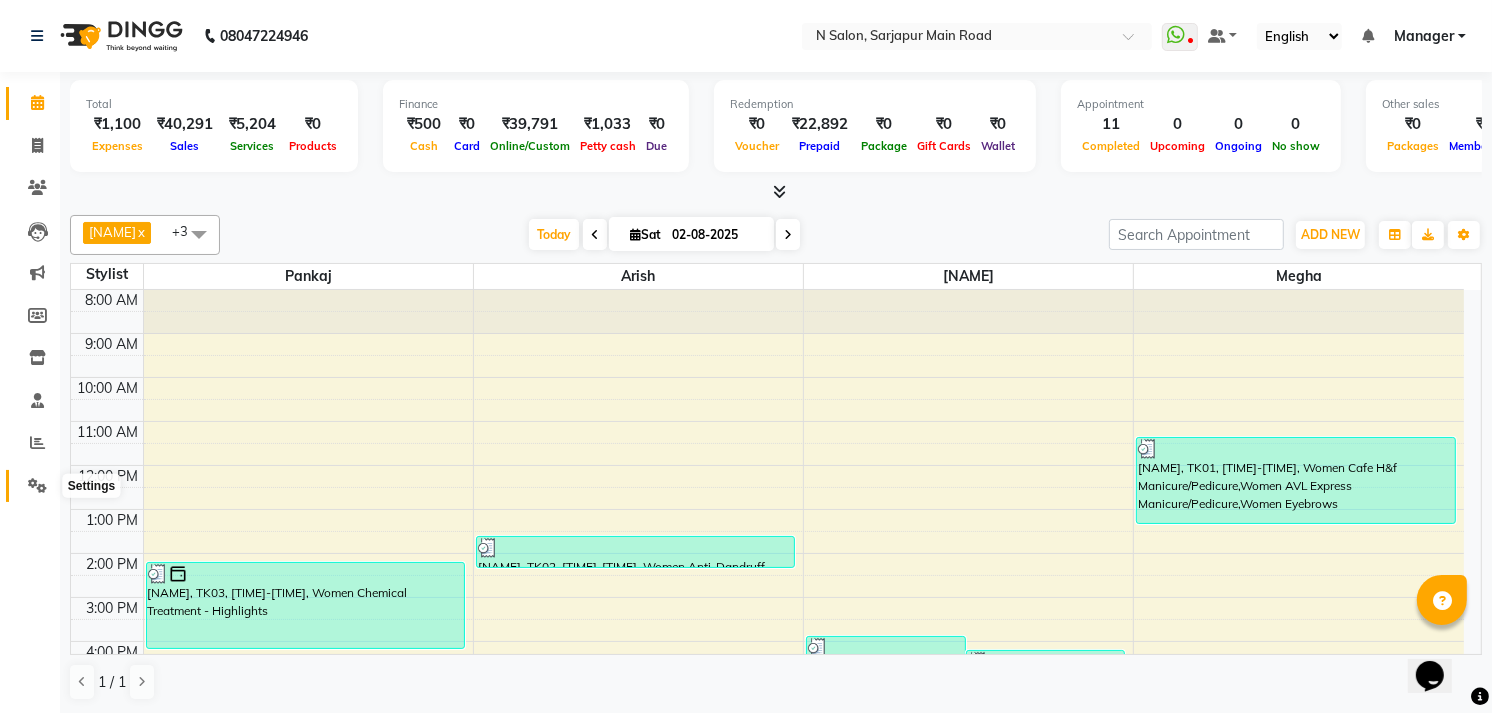 click 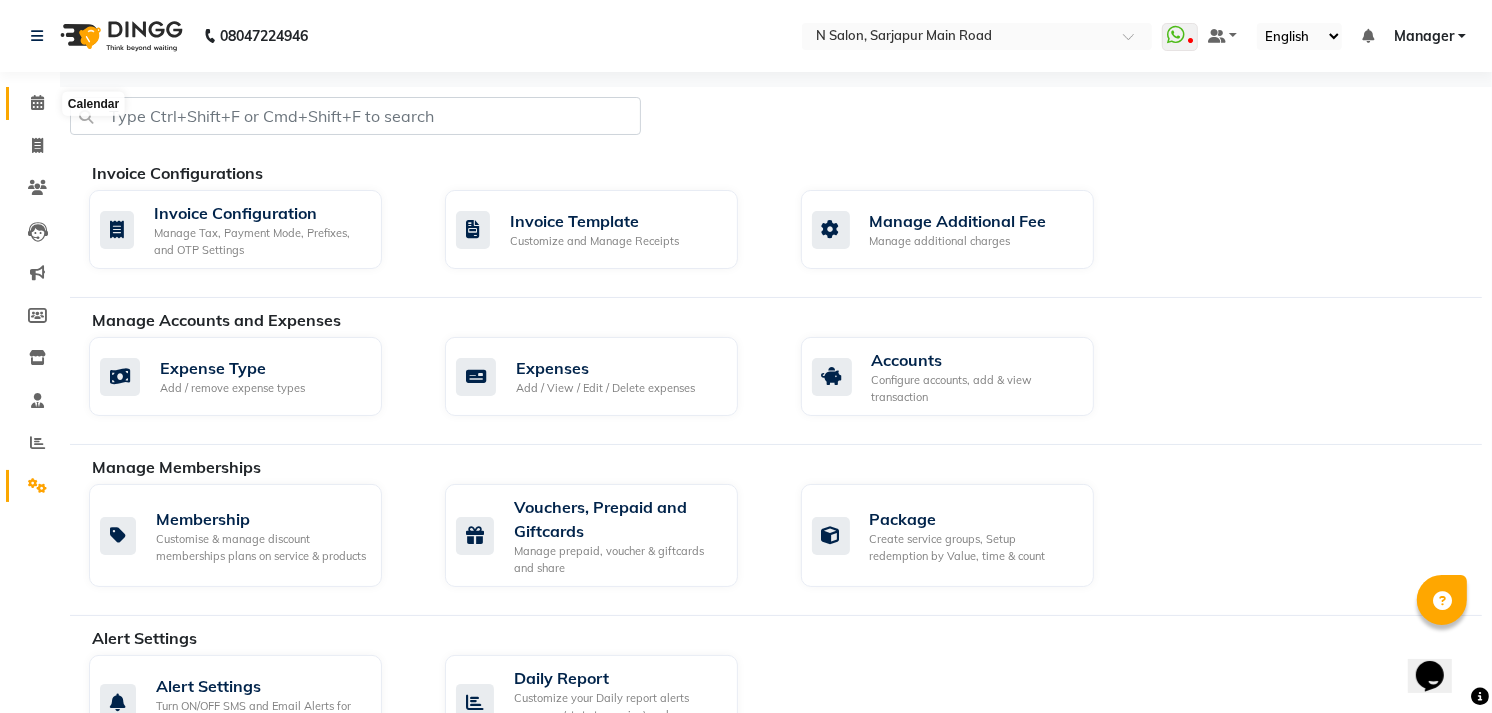 click 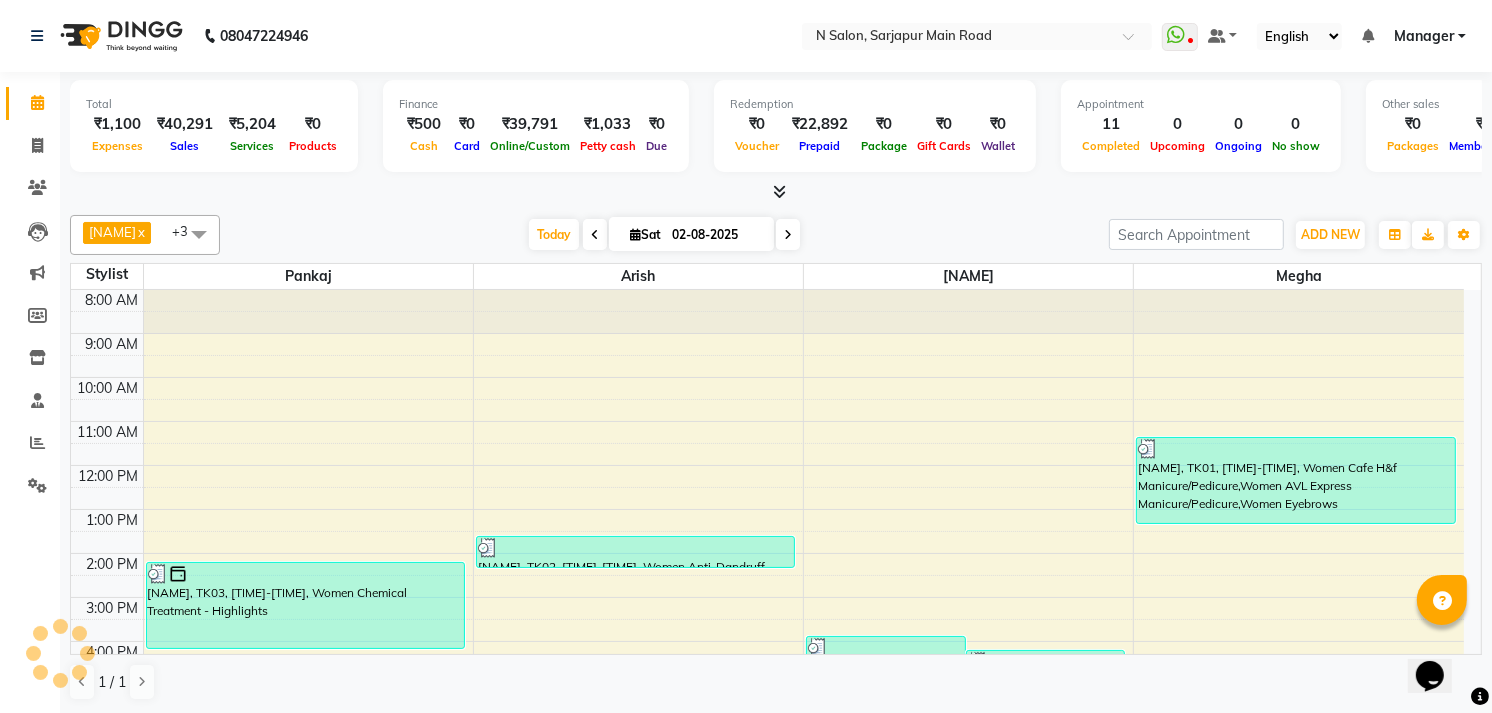 scroll, scrollTop: 172, scrollLeft: 0, axis: vertical 